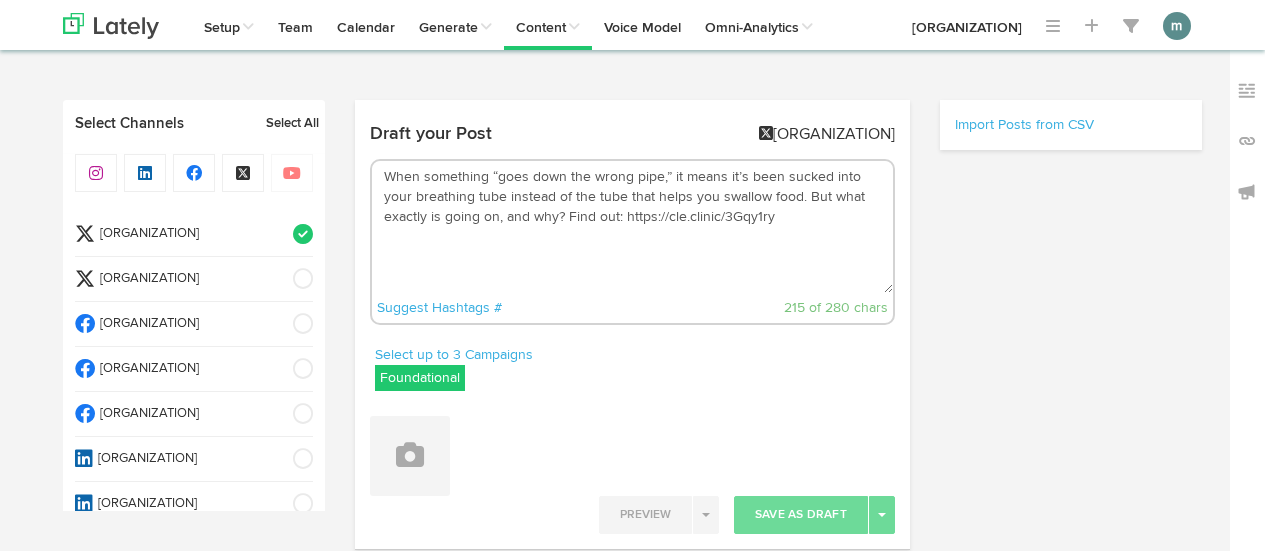 scroll, scrollTop: 0, scrollLeft: 0, axis: both 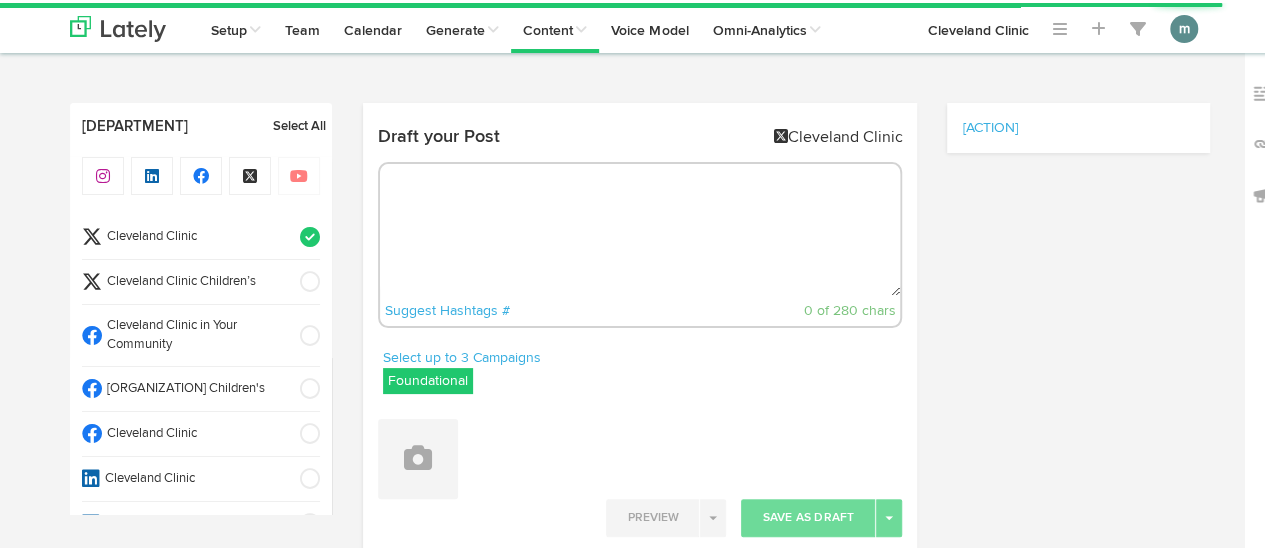 click at bounding box center [640, 227] 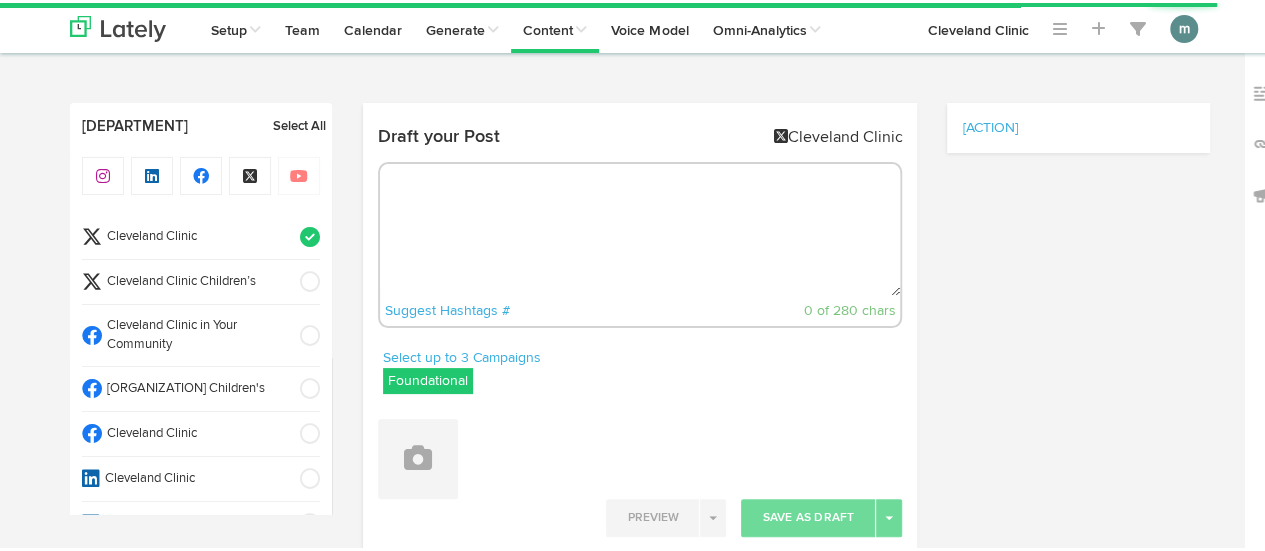 paste on "The best foods to eat during your period are ones that are rich in iron, antioxidants and fiber. https://cle.clinic/3T8tRaE" 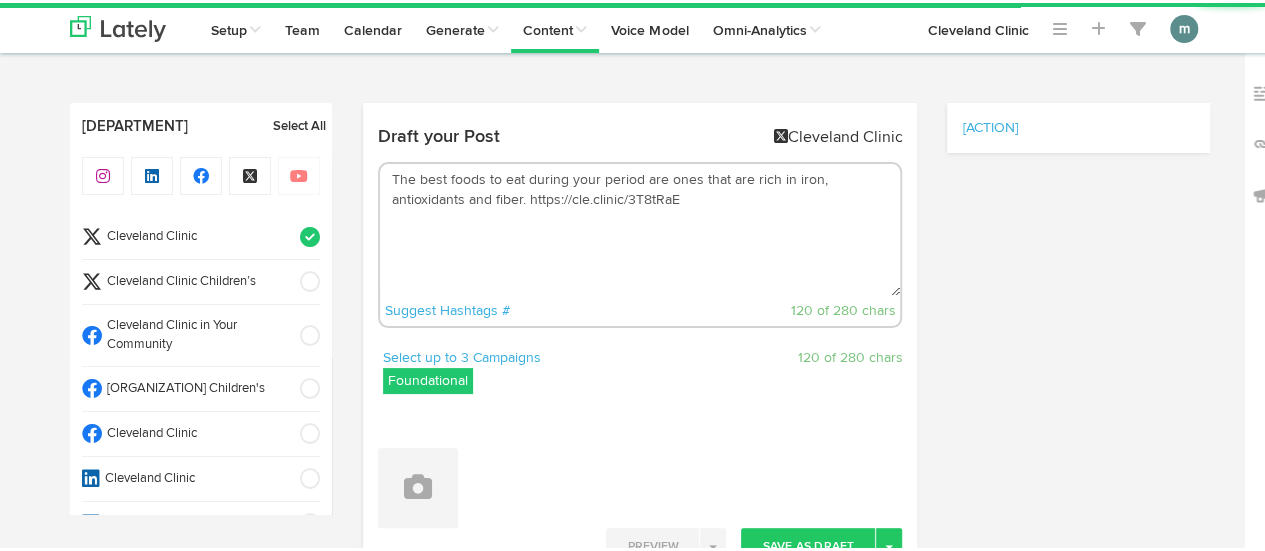 scroll, scrollTop: 0, scrollLeft: 0, axis: both 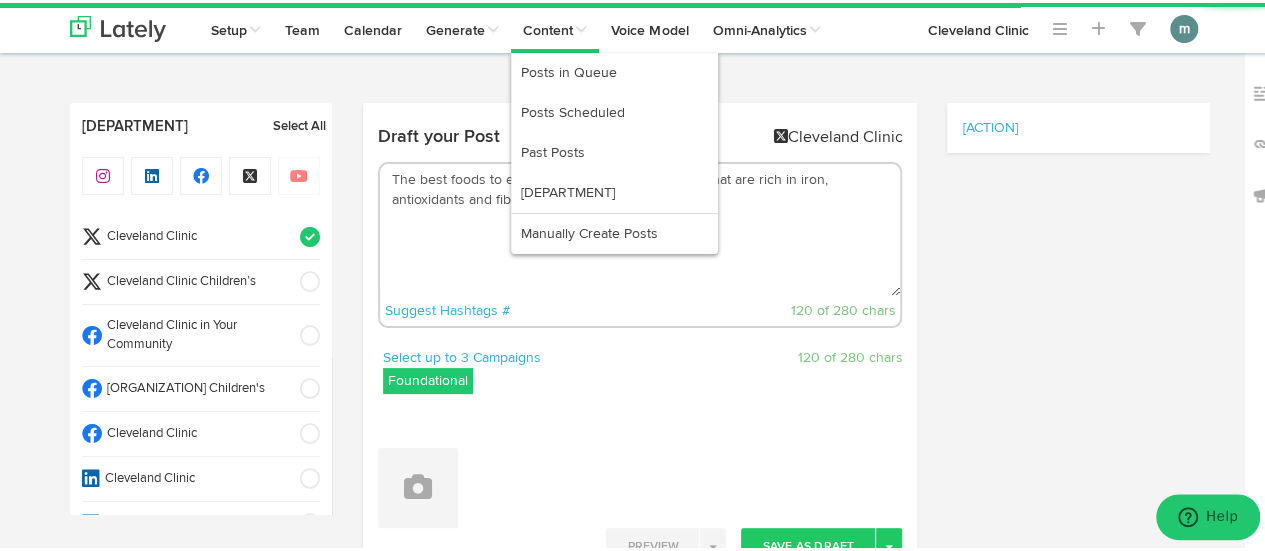 type on "The best foods to eat during your period are ones that are rich in iron, antioxidants and fiber. https://cle.clinic/3T8tRaE" 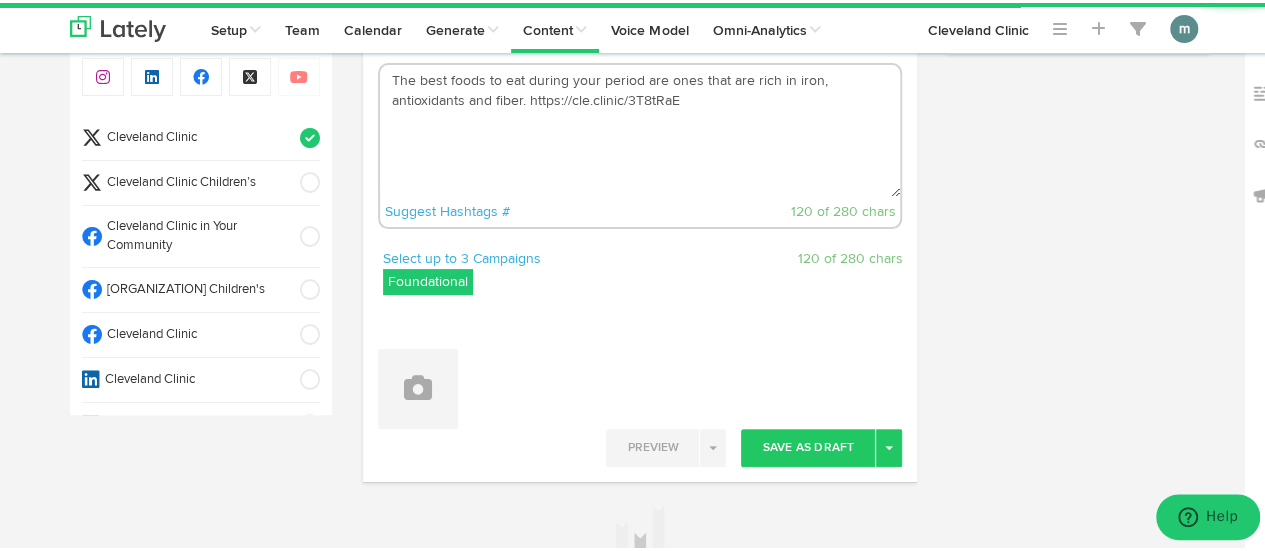 scroll, scrollTop: 0, scrollLeft: 0, axis: both 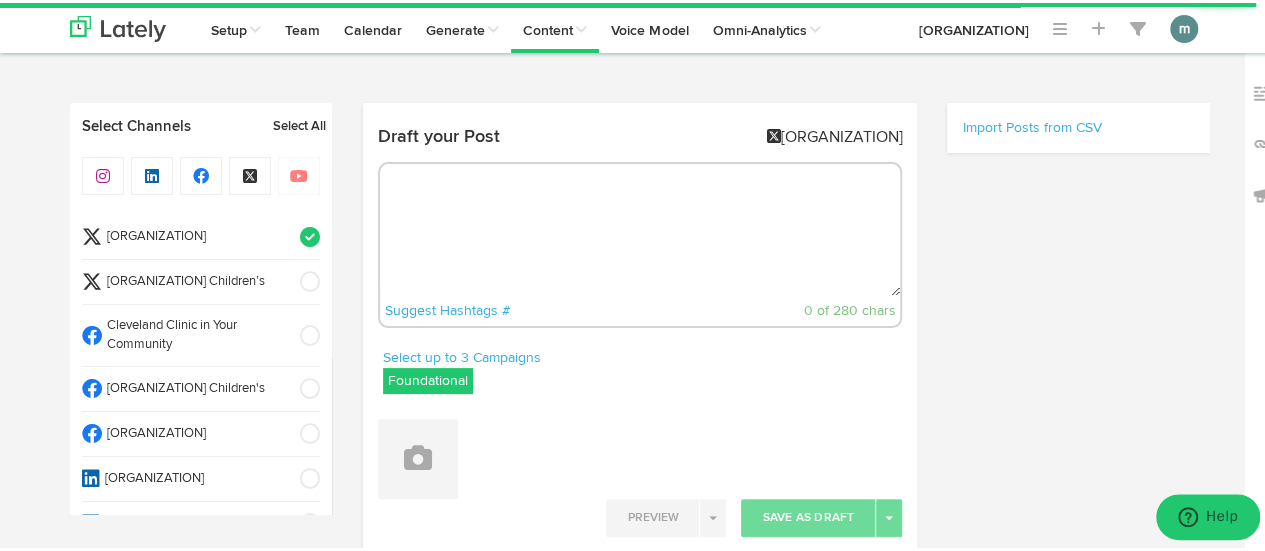 click at bounding box center [640, 227] 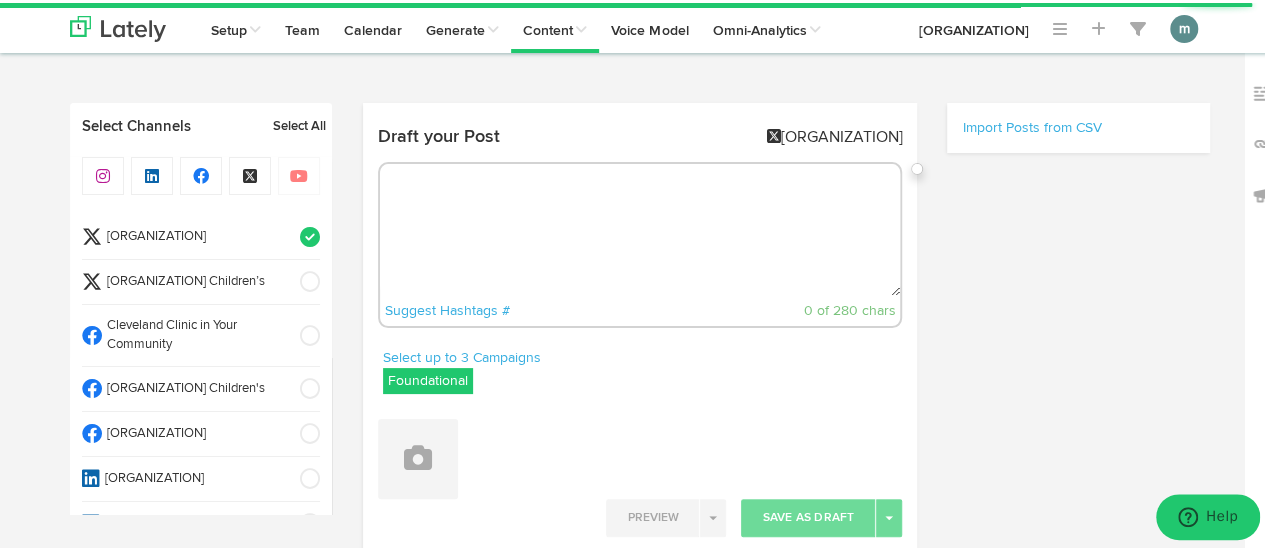 paste on "The best foods to eat during your period are ones that are rich in iron, antioxidants and fiber. https://cle.clinic/3T8tRaE" 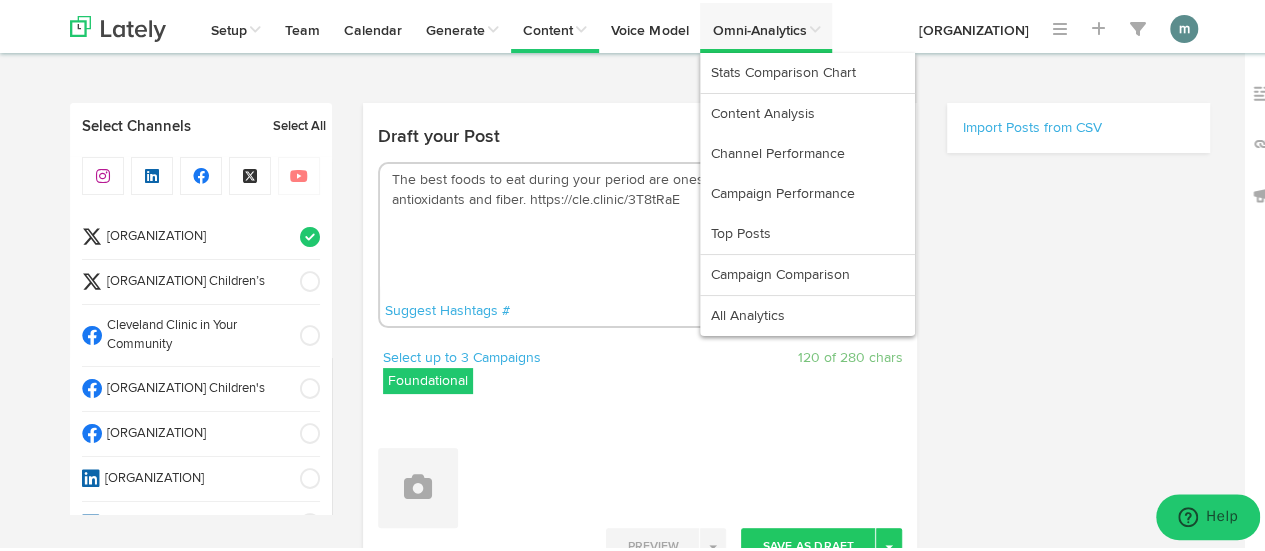 type on "The best foods to eat during your period are ones that are rich in iron, antioxidants and fiber. https://cle.clinic/3T8tRaE" 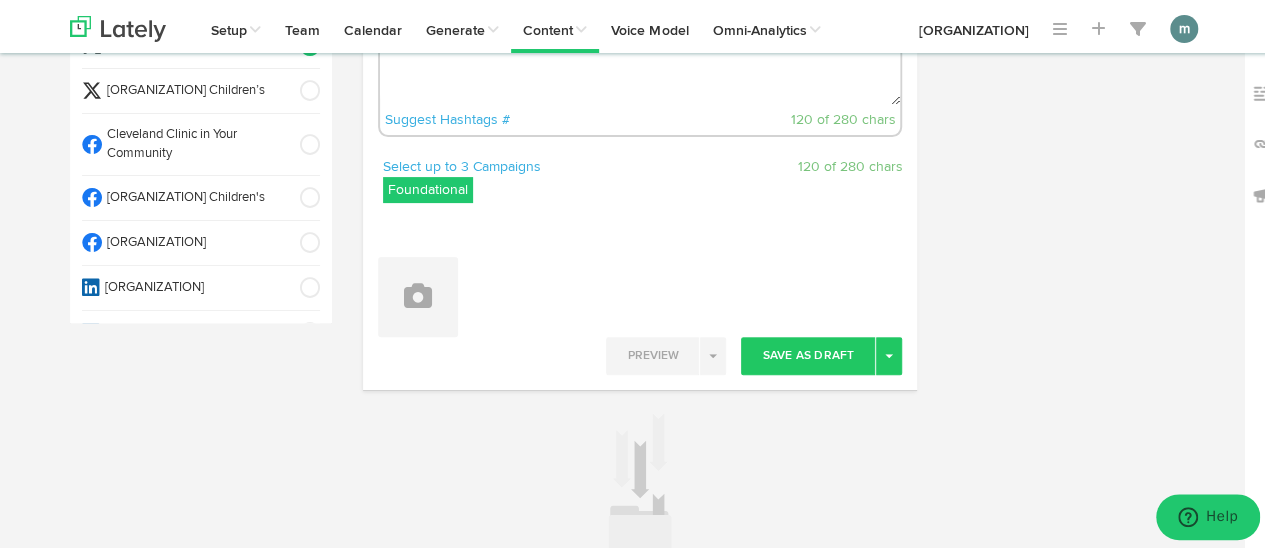 scroll, scrollTop: 0, scrollLeft: 0, axis: both 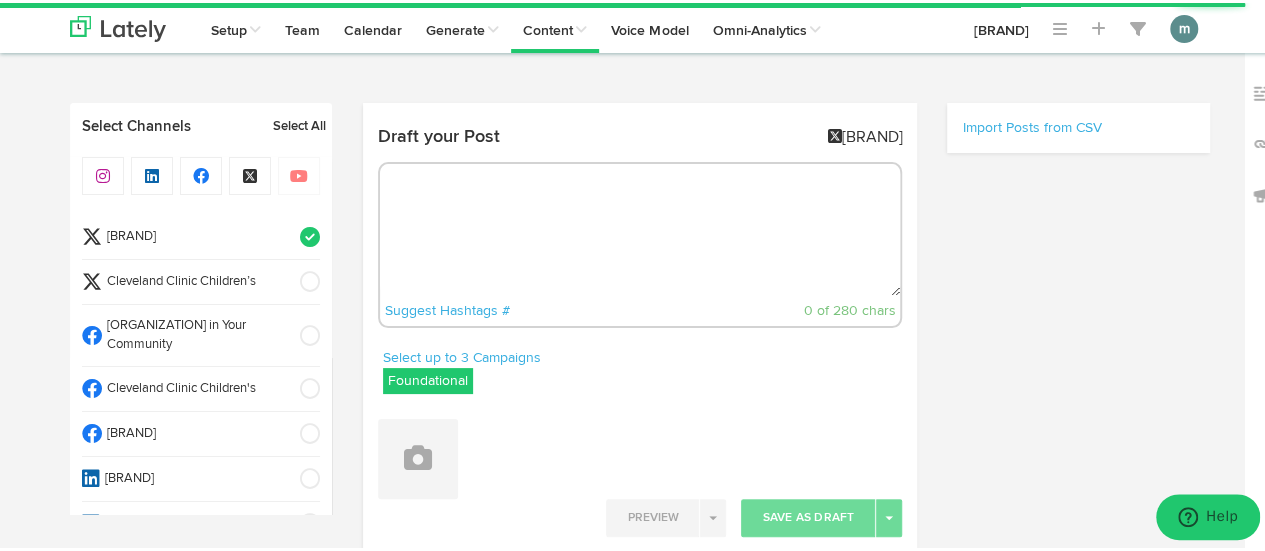 click at bounding box center (640, 227) 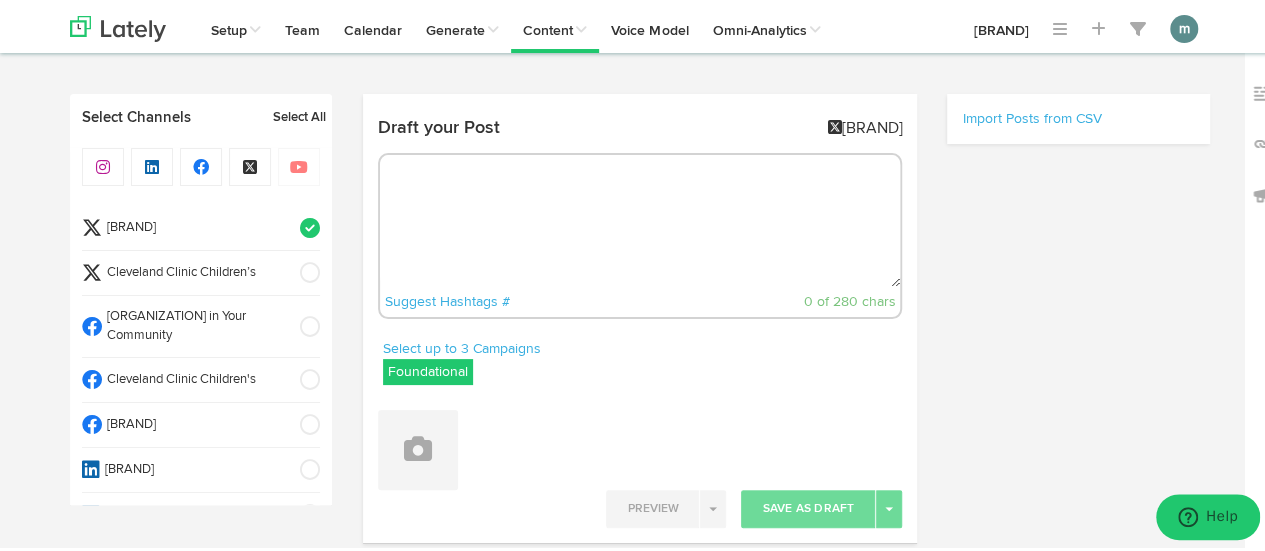 scroll, scrollTop: 0, scrollLeft: 0, axis: both 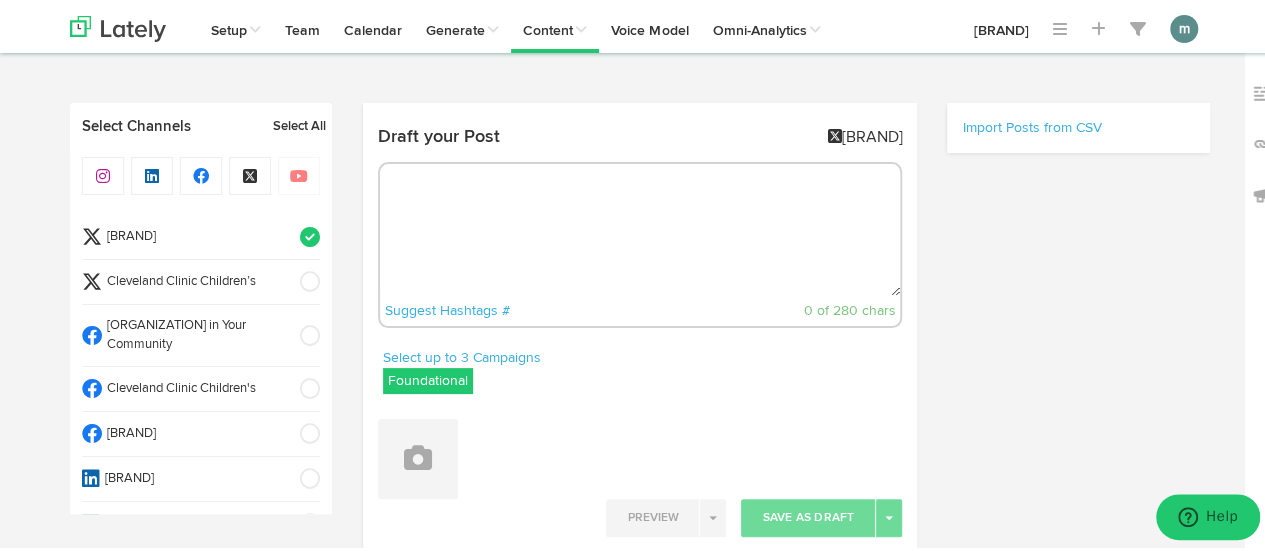 paste on "The best foods to eat during your period are ones that are rich in iron, antioxidants and fiber. https://cle.clinic/3T8tRaE" 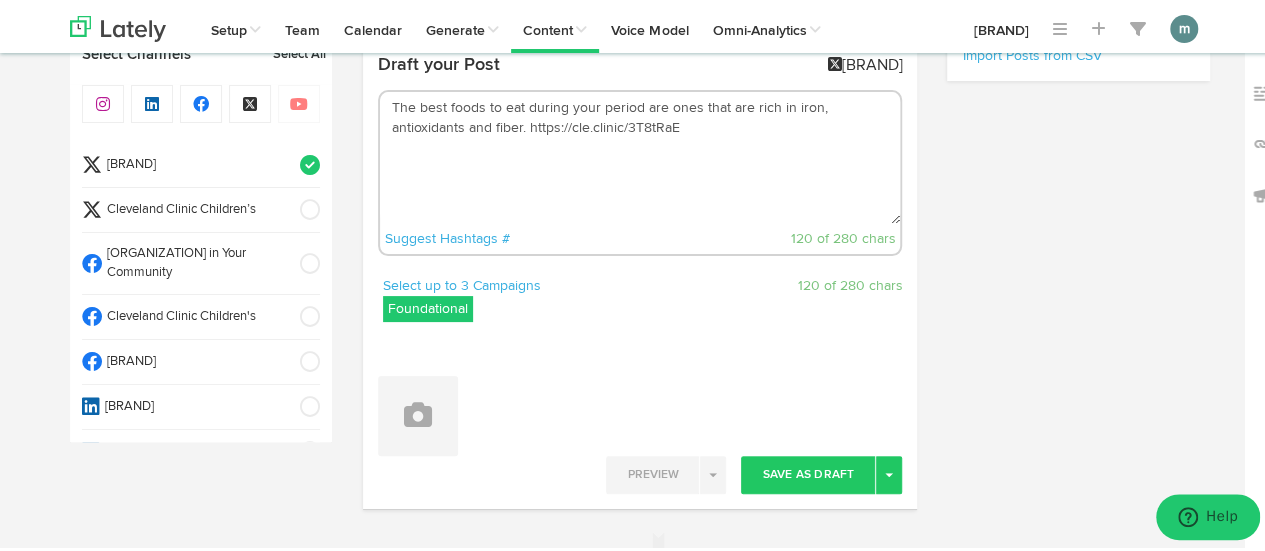 scroll, scrollTop: 0, scrollLeft: 0, axis: both 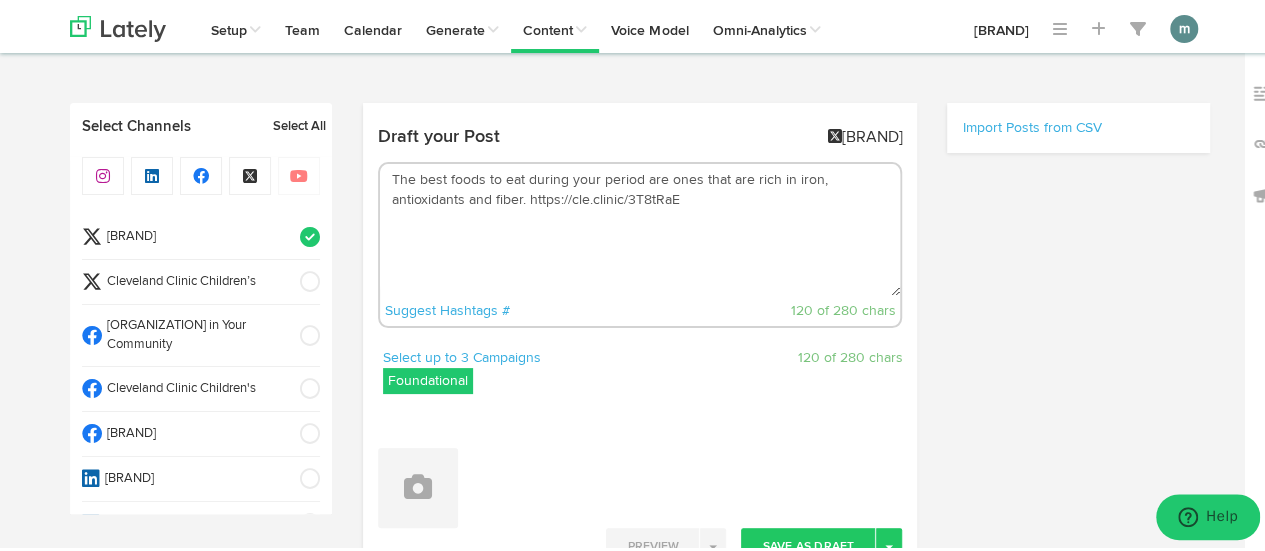 type on "The best foods to eat during your period are ones that are rich in iron, antioxidants and fiber. https://cle.clinic/3T8tRaE" 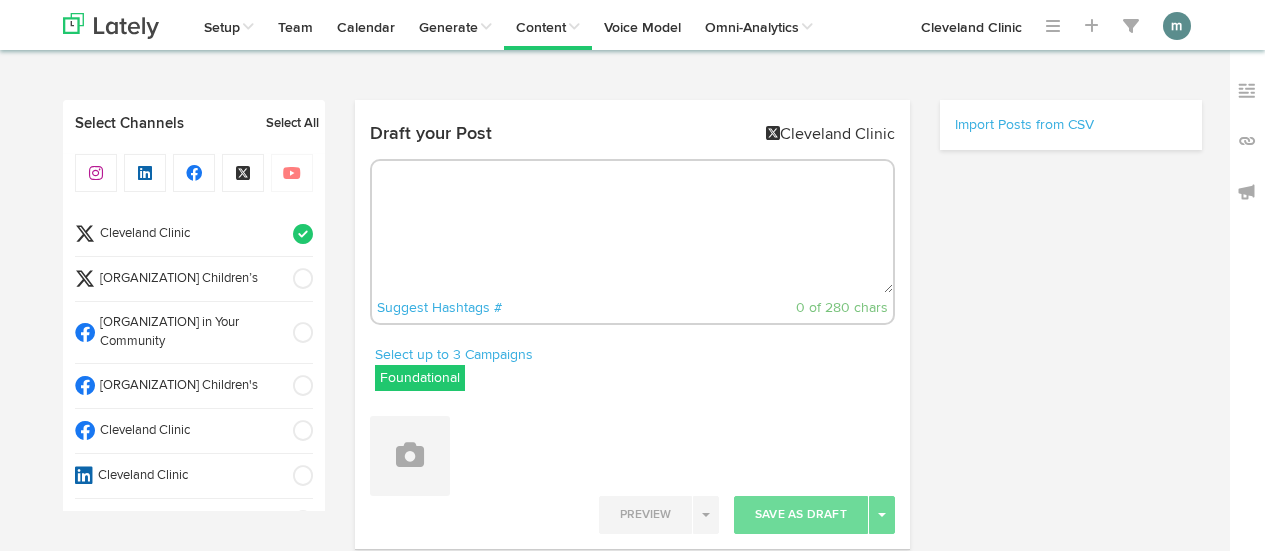 scroll, scrollTop: 0, scrollLeft: 0, axis: both 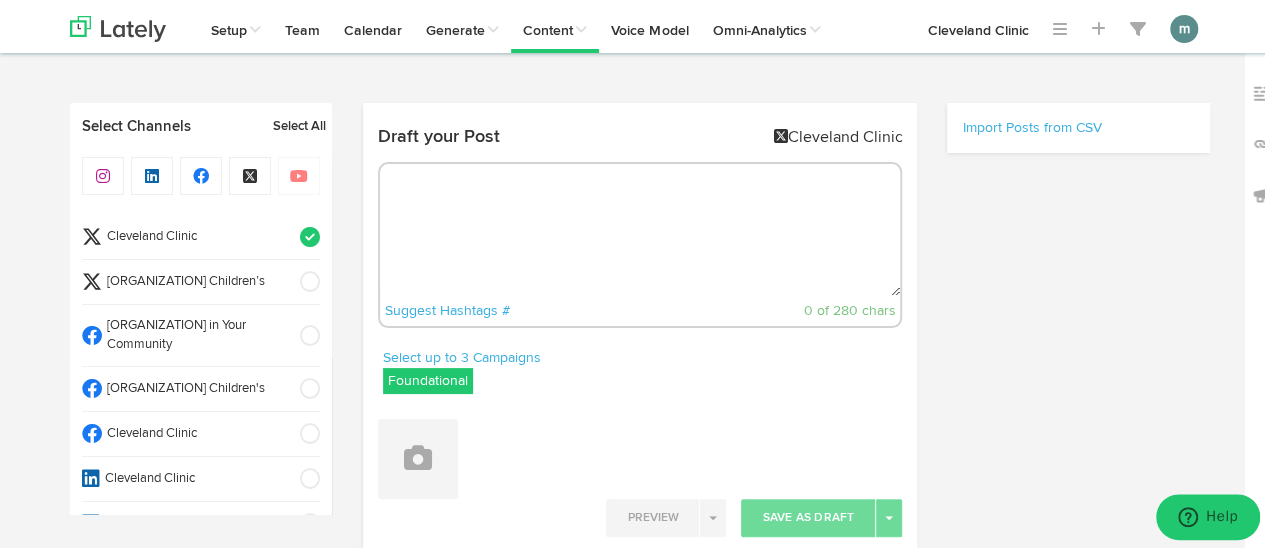 click on "Cleveland Clinic" at bounding box center (201, 234) 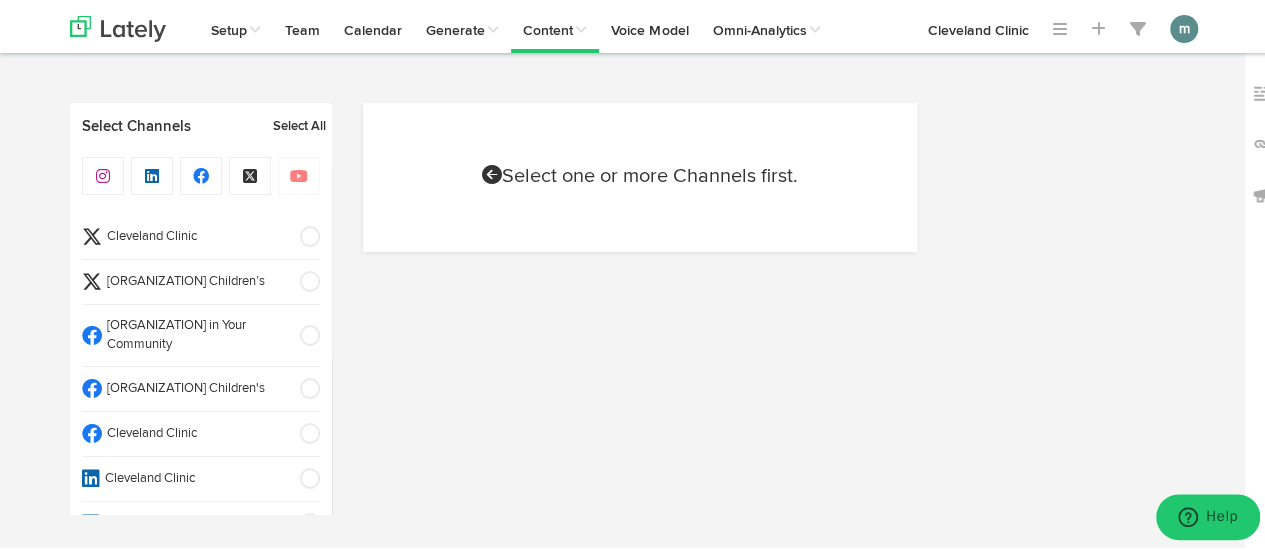 click on "Cleveland Clinic" at bounding box center (194, 234) 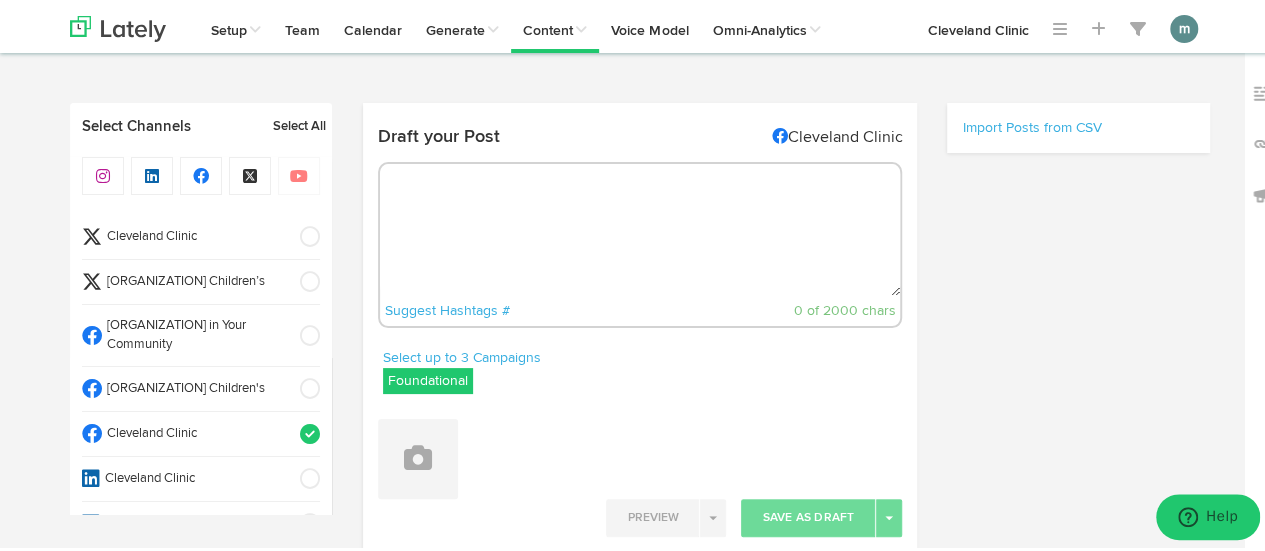 click at bounding box center [640, 227] 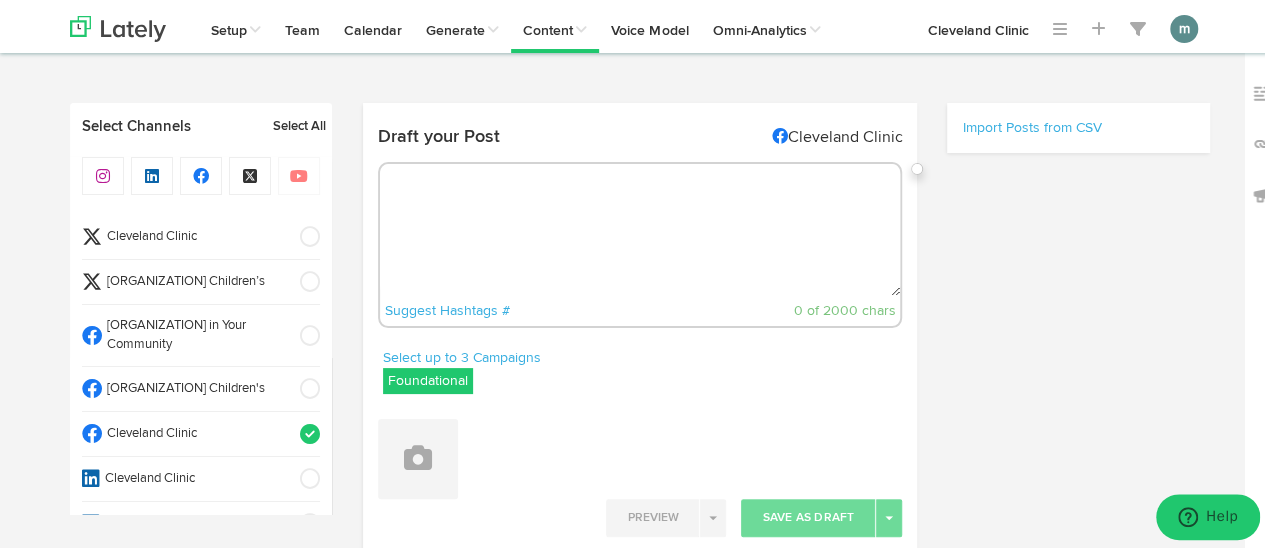 paste on "Ever tried ending your shower with a blast of cold water? That icy finish might help boost circulation and wake up your brain. https://cle.clinic/3Y8fnu9" 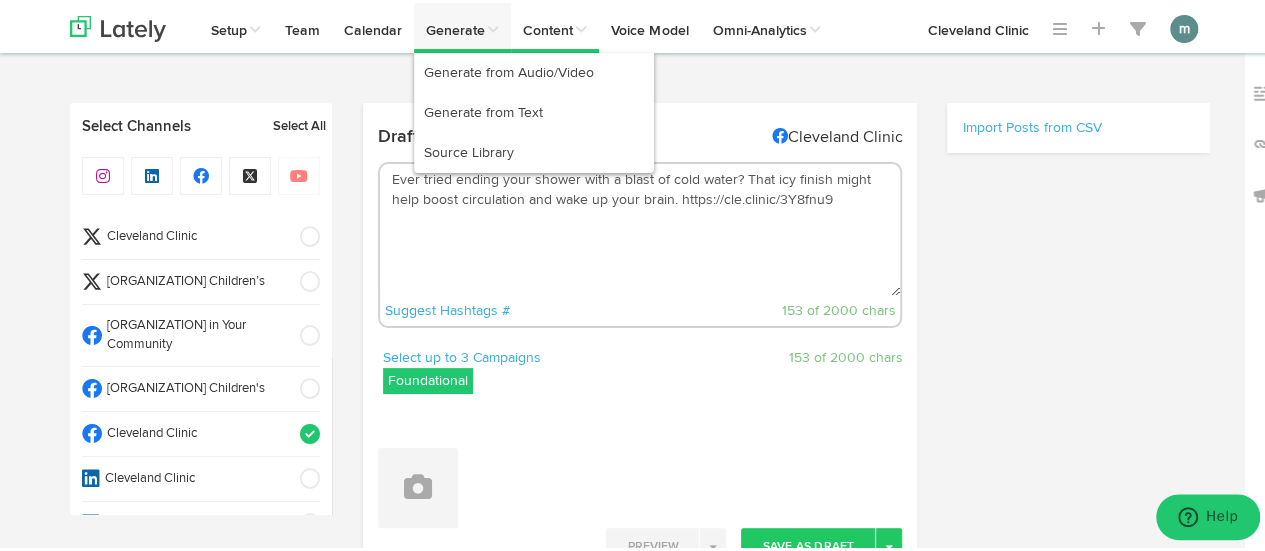 type on "Ever tried ending your shower with a blast of cold water? That icy finish might help boost circulation and wake up your brain. https://cle.clinic/3Y8fnu9" 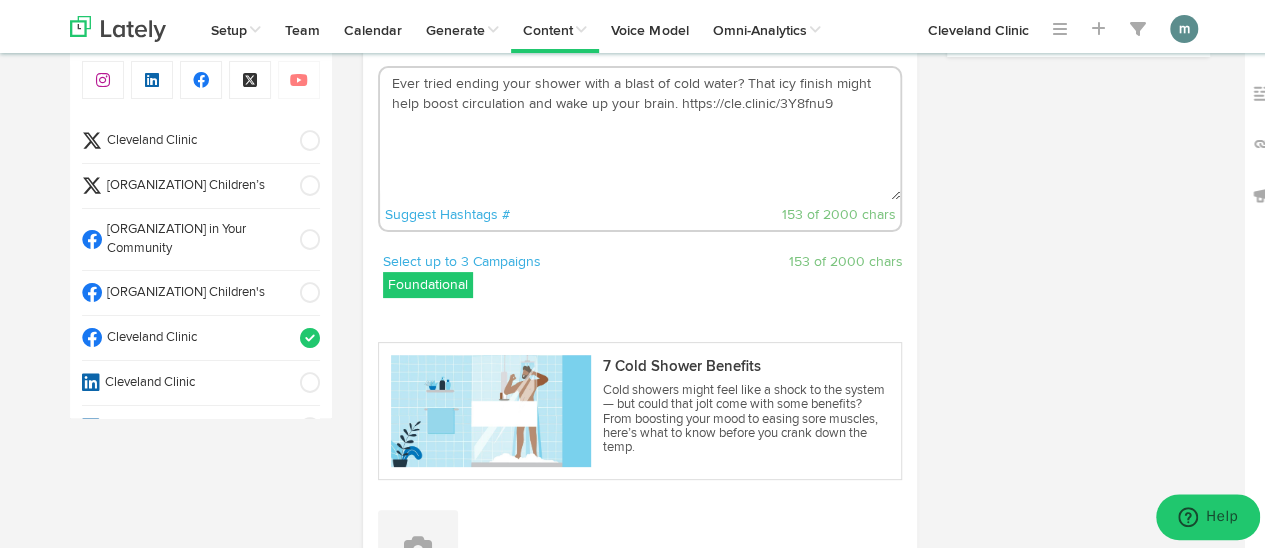 scroll, scrollTop: 300, scrollLeft: 0, axis: vertical 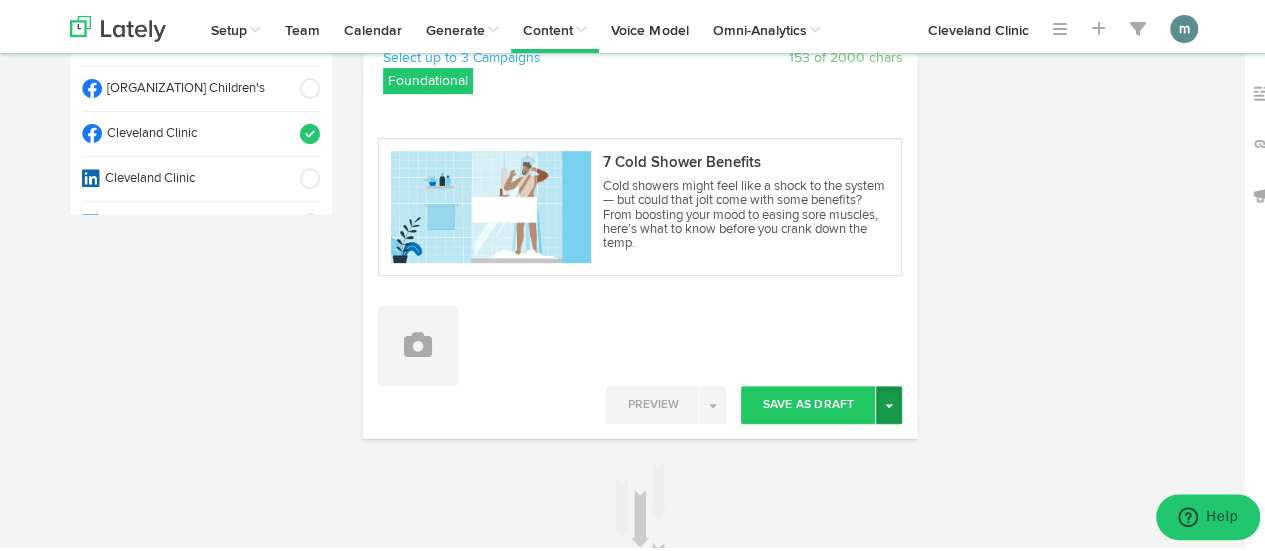 click on "Toggle Dropdown" at bounding box center (889, 402) 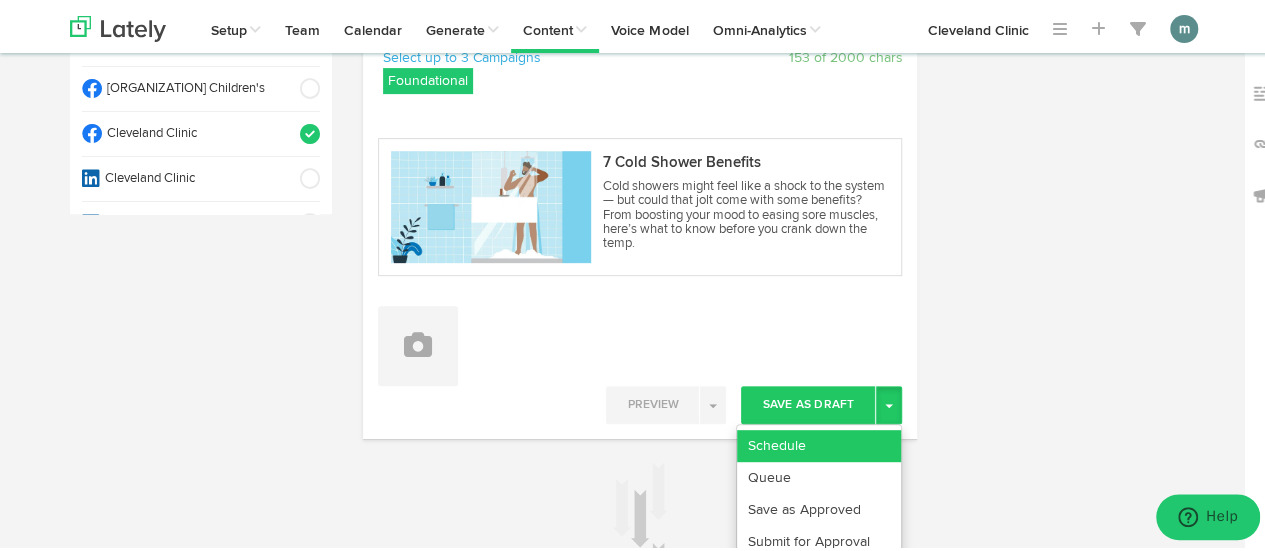 click on "Schedule" at bounding box center [819, 443] 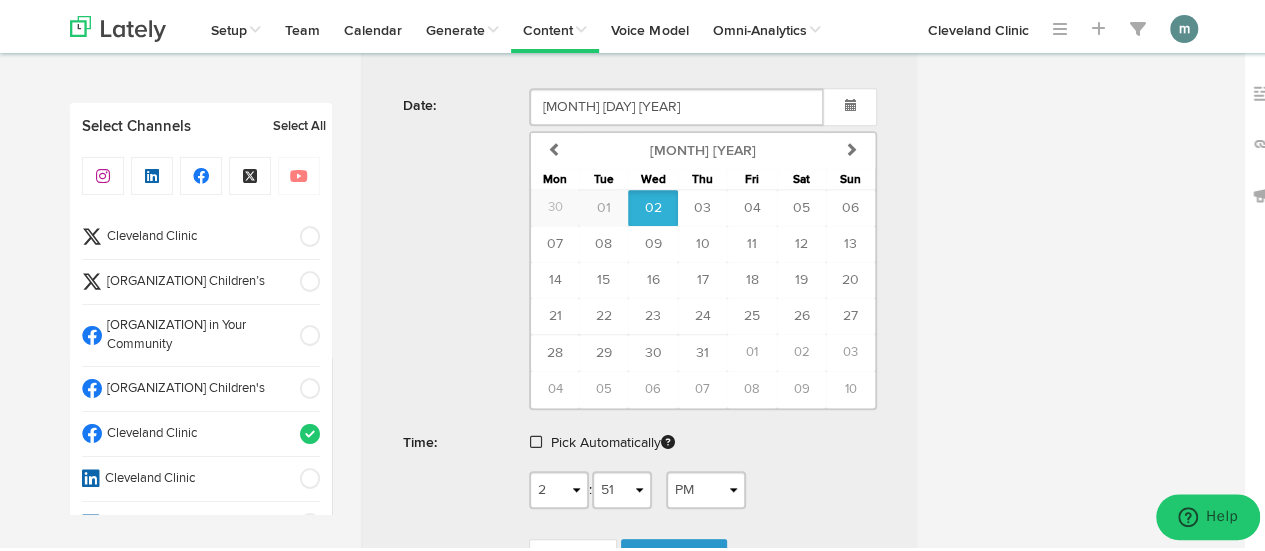 scroll, scrollTop: 800, scrollLeft: 0, axis: vertical 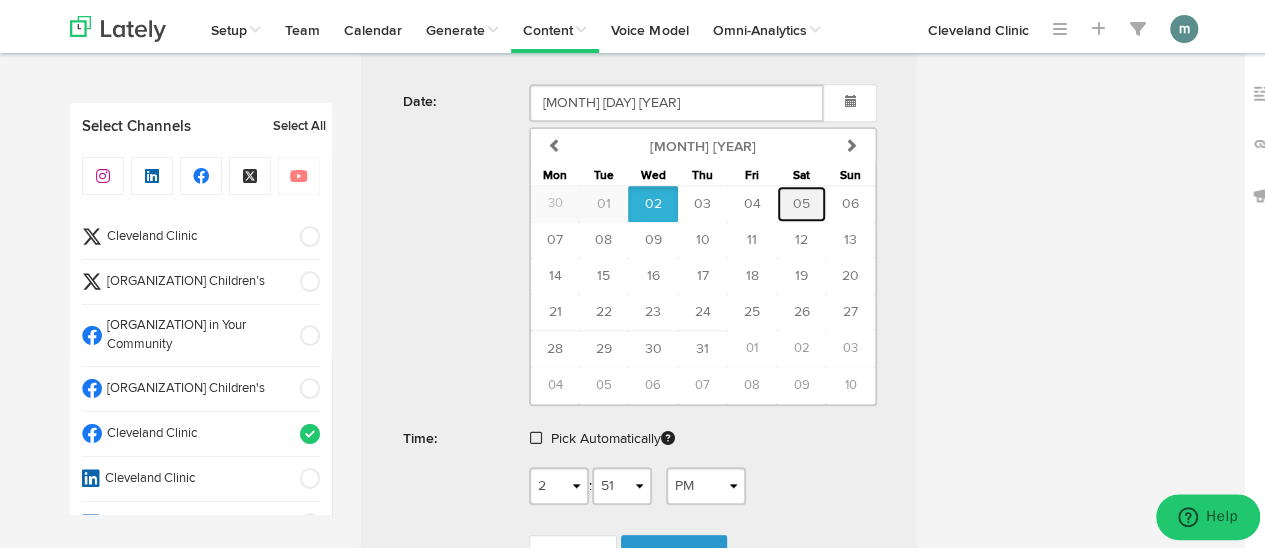 click on "05" at bounding box center [801, 201] 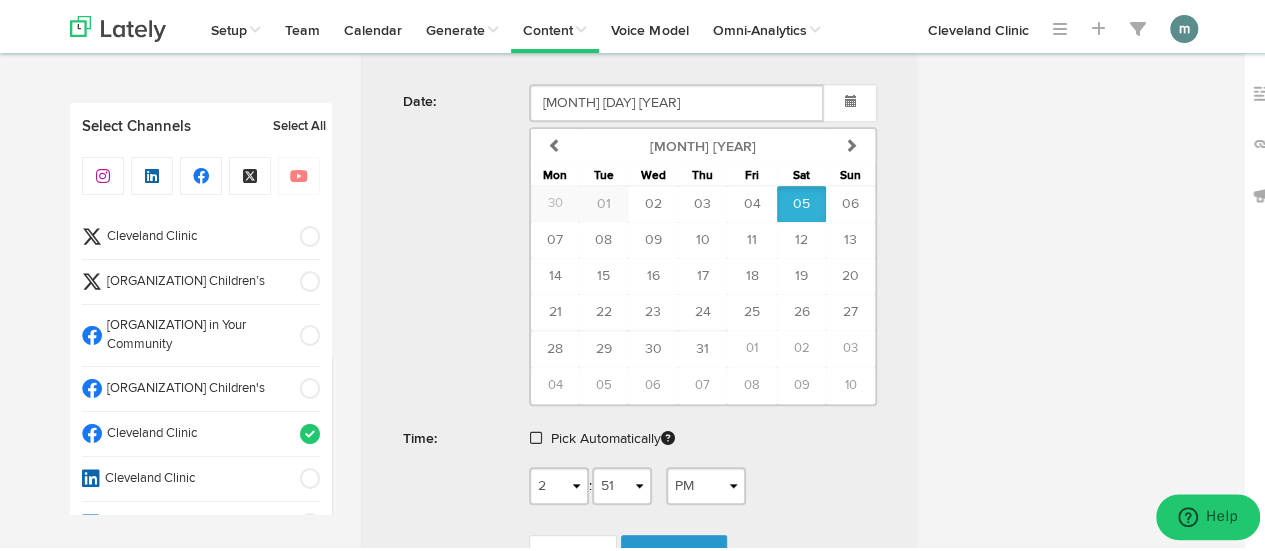 click at bounding box center (536, 435) 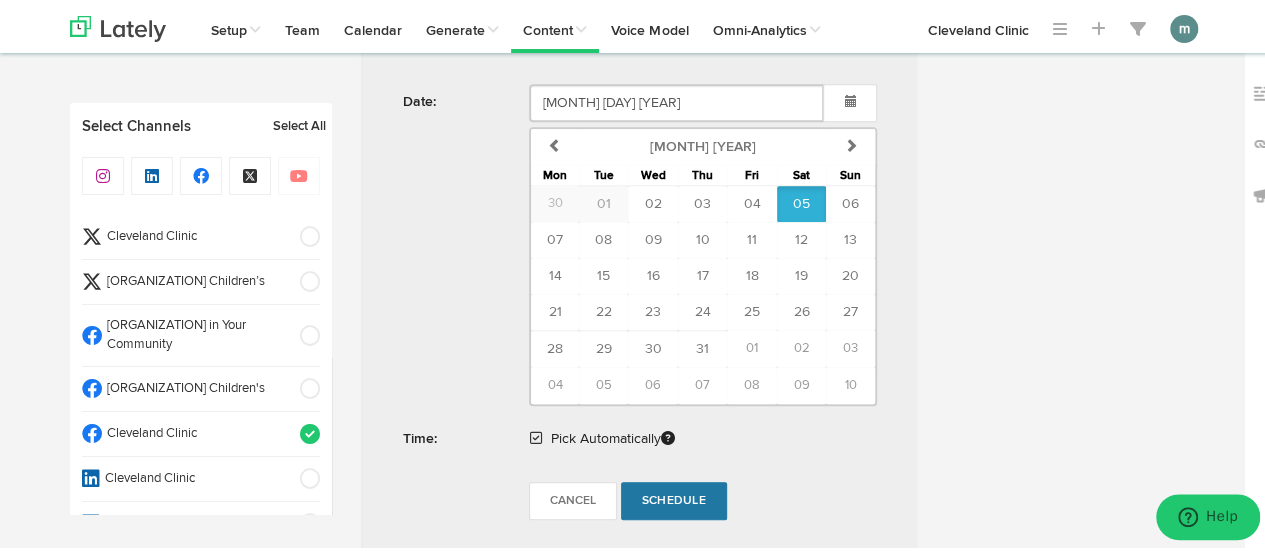 click on "Schedule" at bounding box center (674, 498) 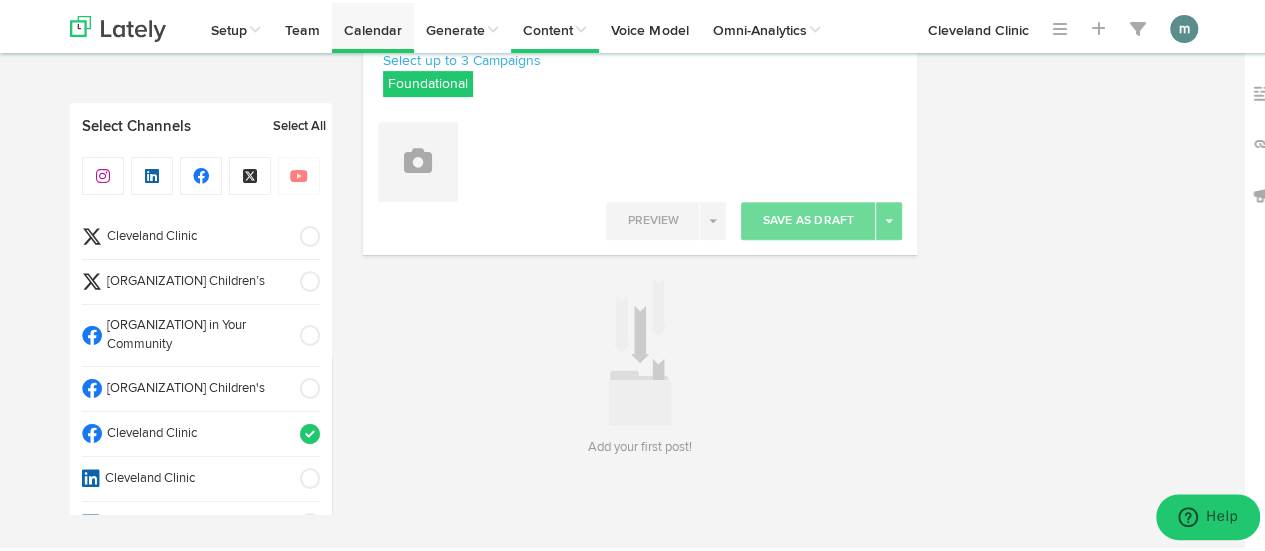 scroll, scrollTop: 295, scrollLeft: 0, axis: vertical 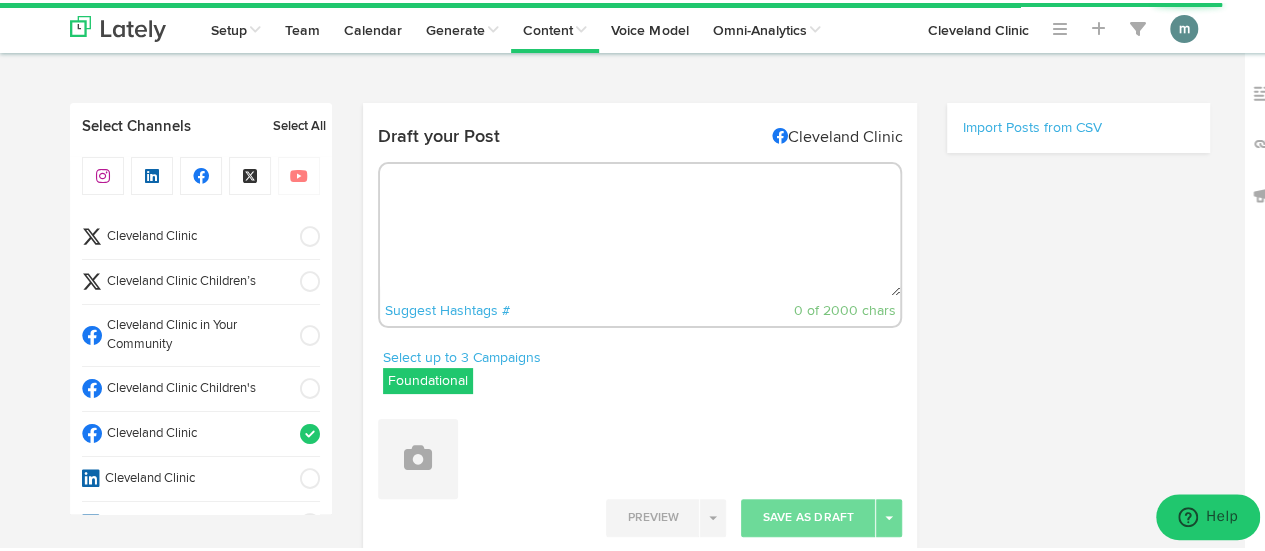 click at bounding box center [640, 227] 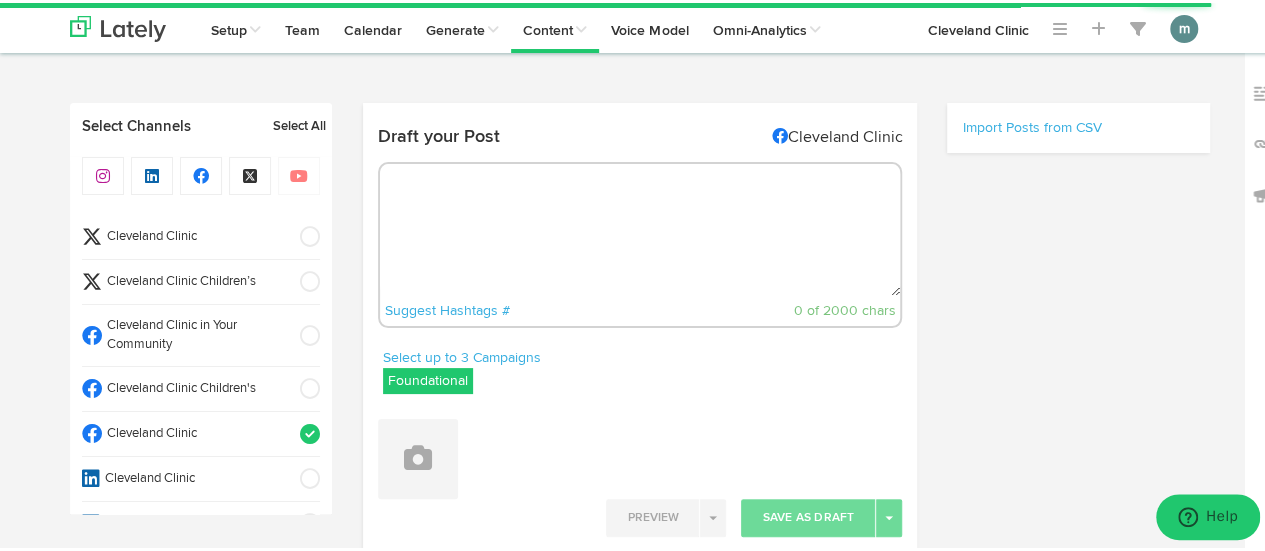 paste on "Celery is a low-calorie vegetable that provides much-needed nutrients, water and some fiber. https://cle.clinic/4kUGXnZ" 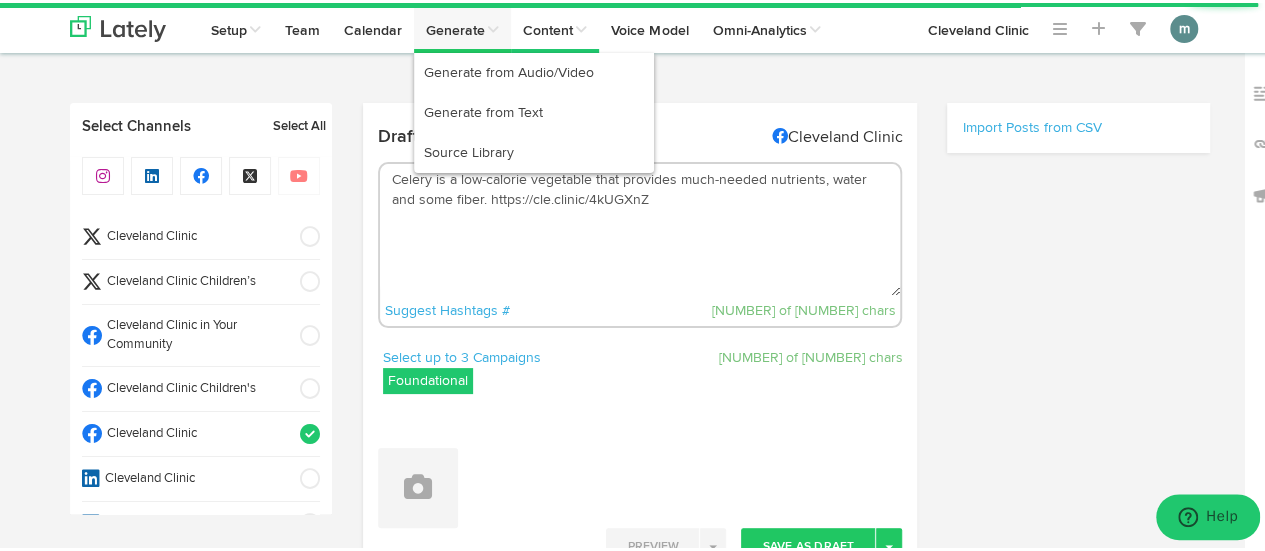 type on "Celery is a low-calorie vegetable that provides much-needed nutrients, water and some fiber. https://cle.clinic/4kUGXnZ" 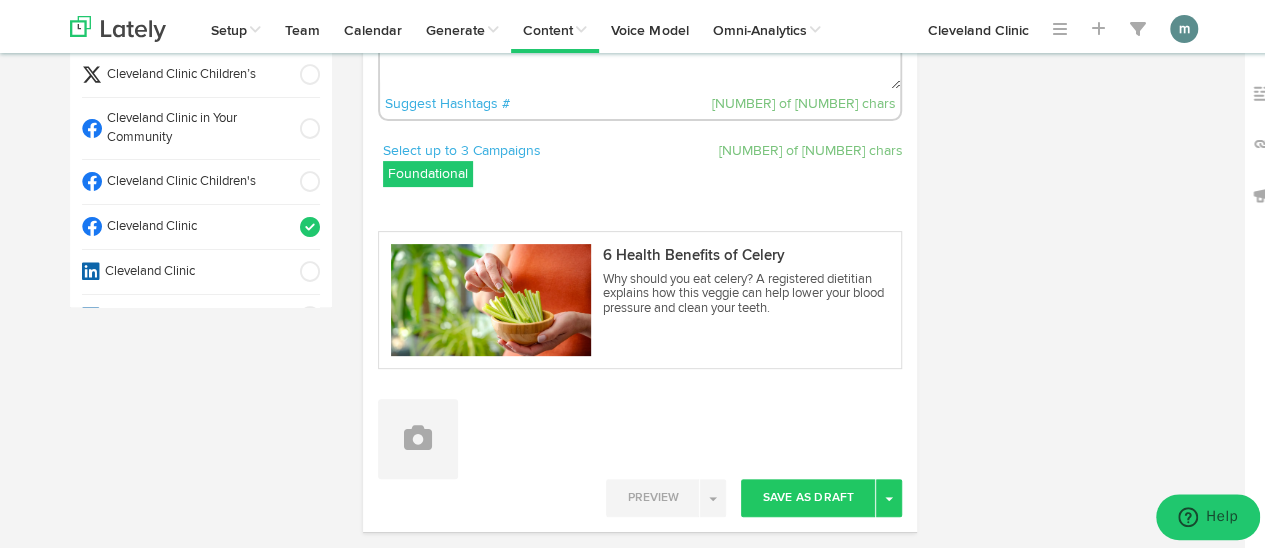 scroll, scrollTop: 400, scrollLeft: 0, axis: vertical 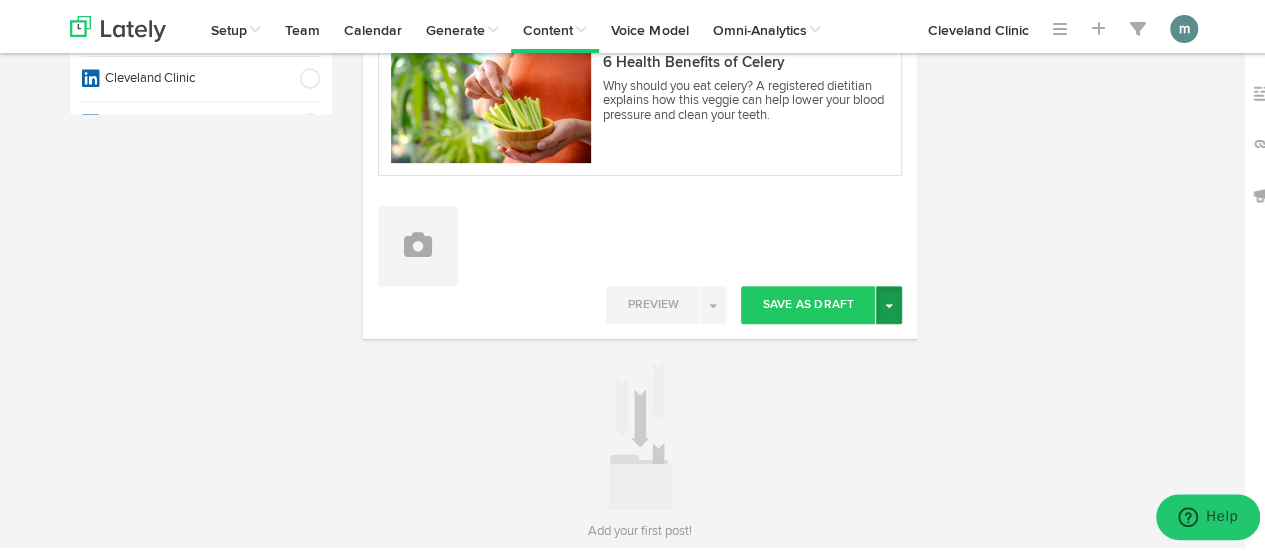 click on "Toggle Dropdown" at bounding box center (889, 302) 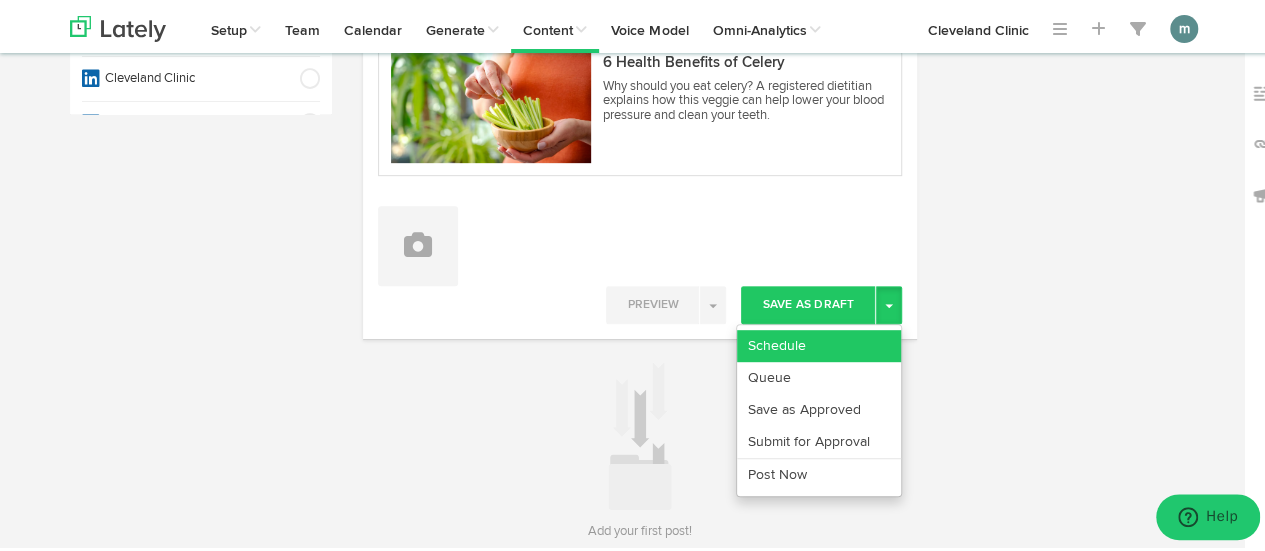 click on "Schedule" at bounding box center [819, 343] 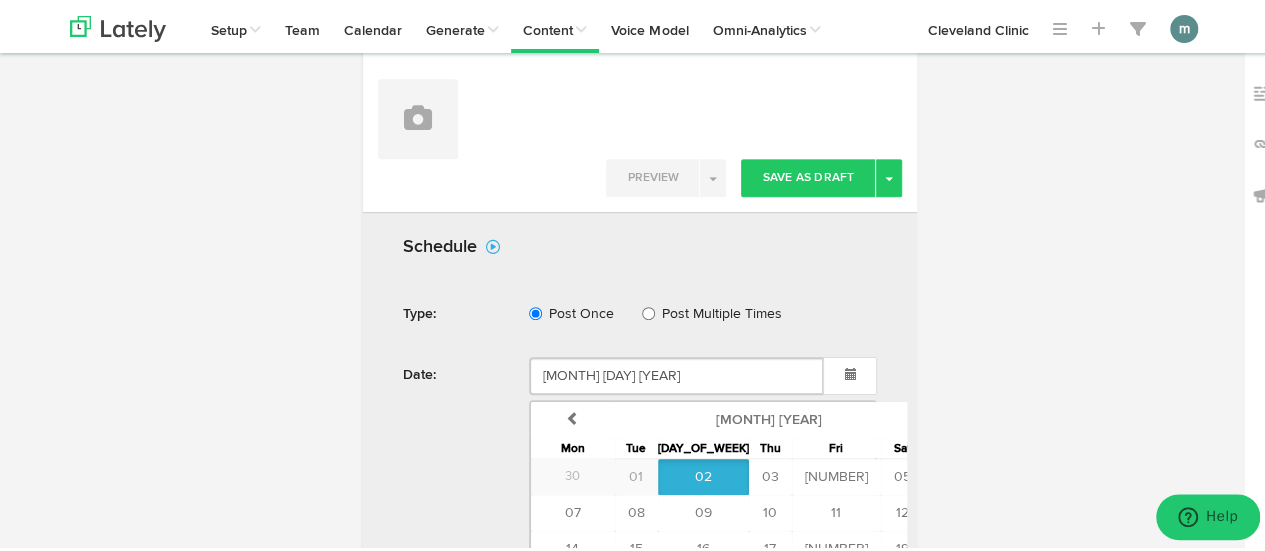 scroll, scrollTop: 800, scrollLeft: 0, axis: vertical 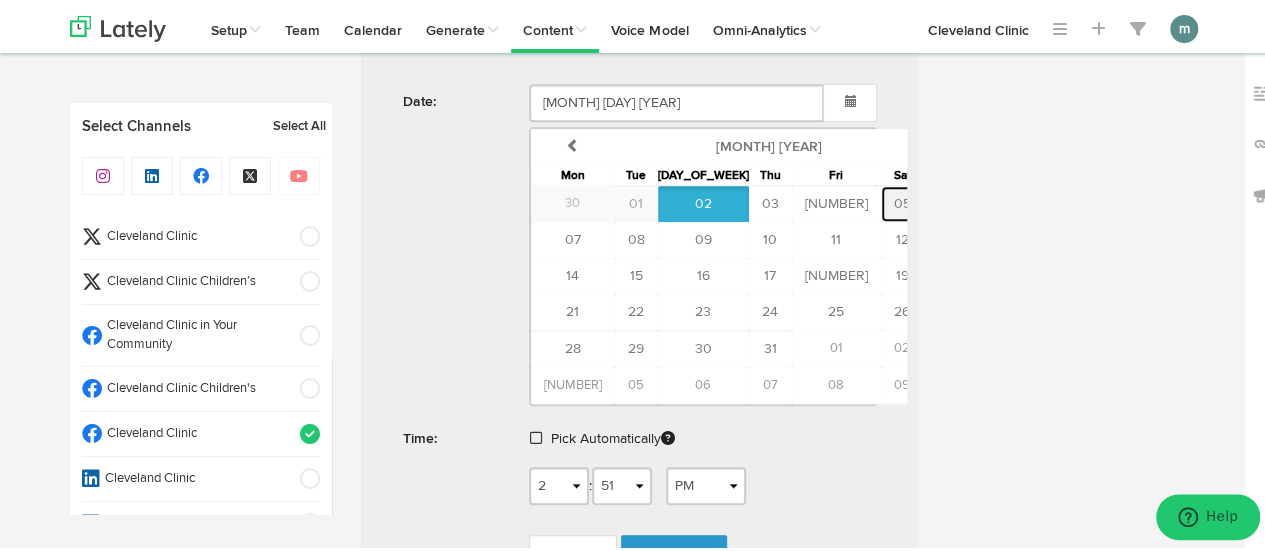 click on "05" at bounding box center (902, 201) 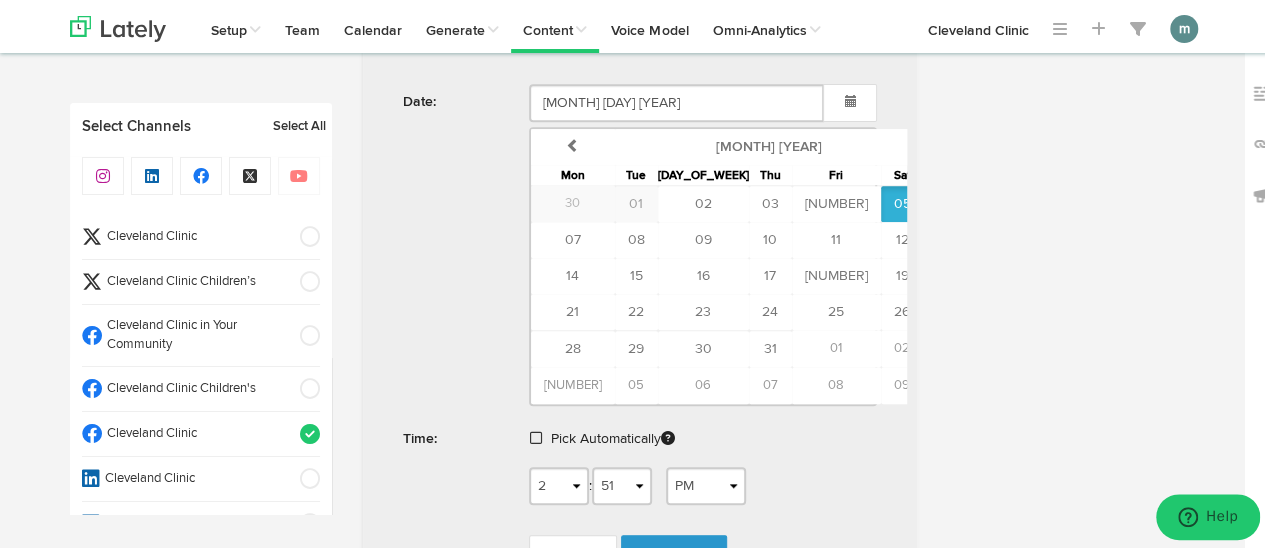 click at bounding box center (536, 435) 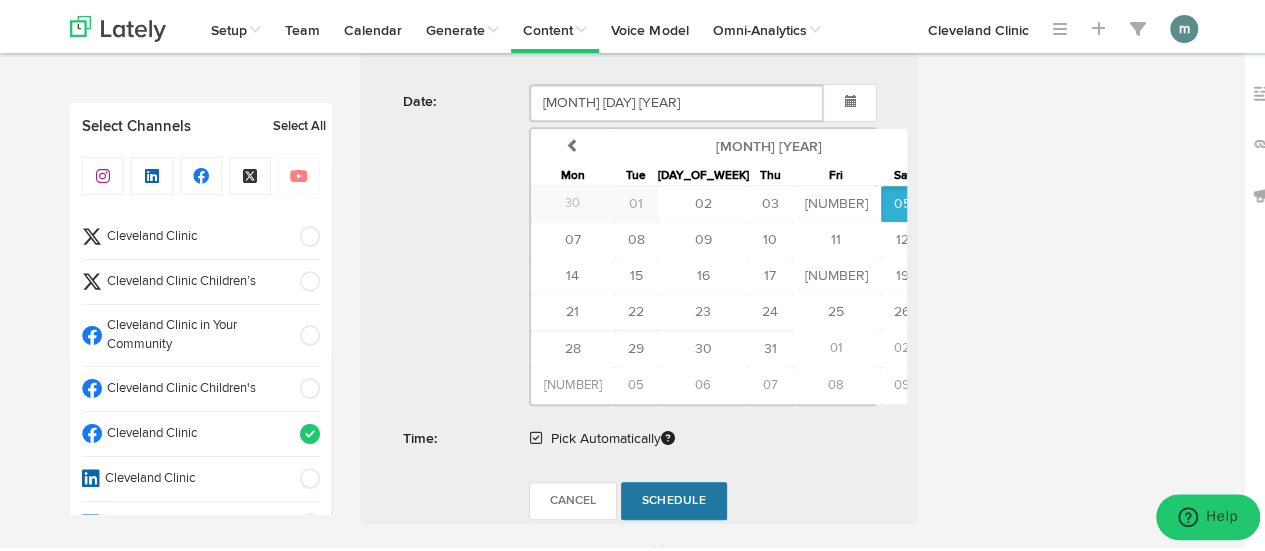 click on "Schedule" at bounding box center (674, 498) 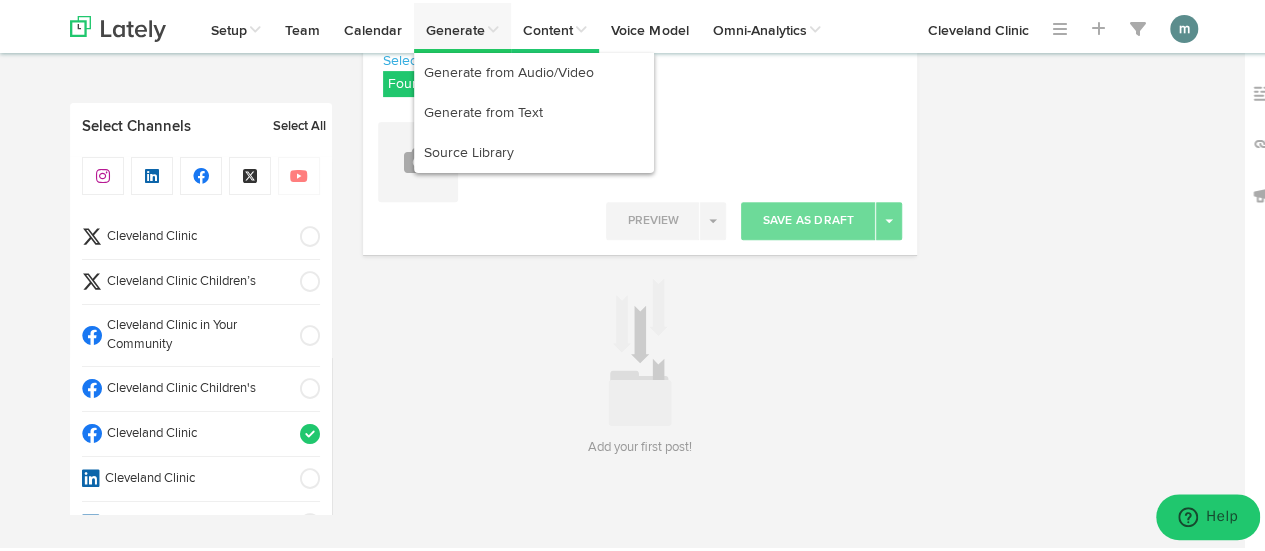 scroll, scrollTop: 295, scrollLeft: 0, axis: vertical 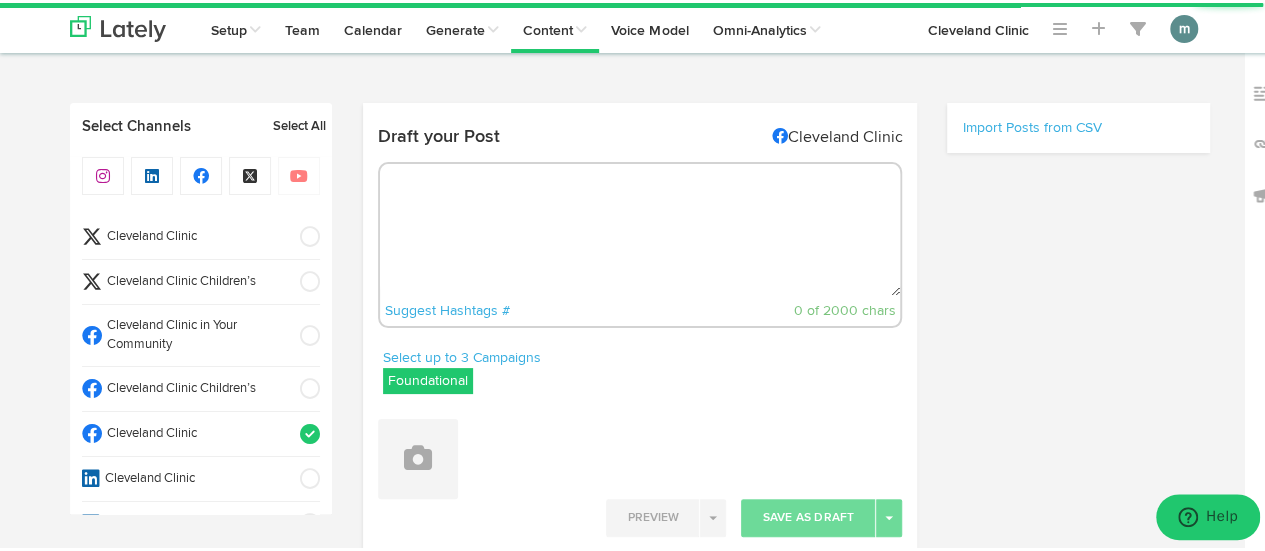 click at bounding box center (640, 227) 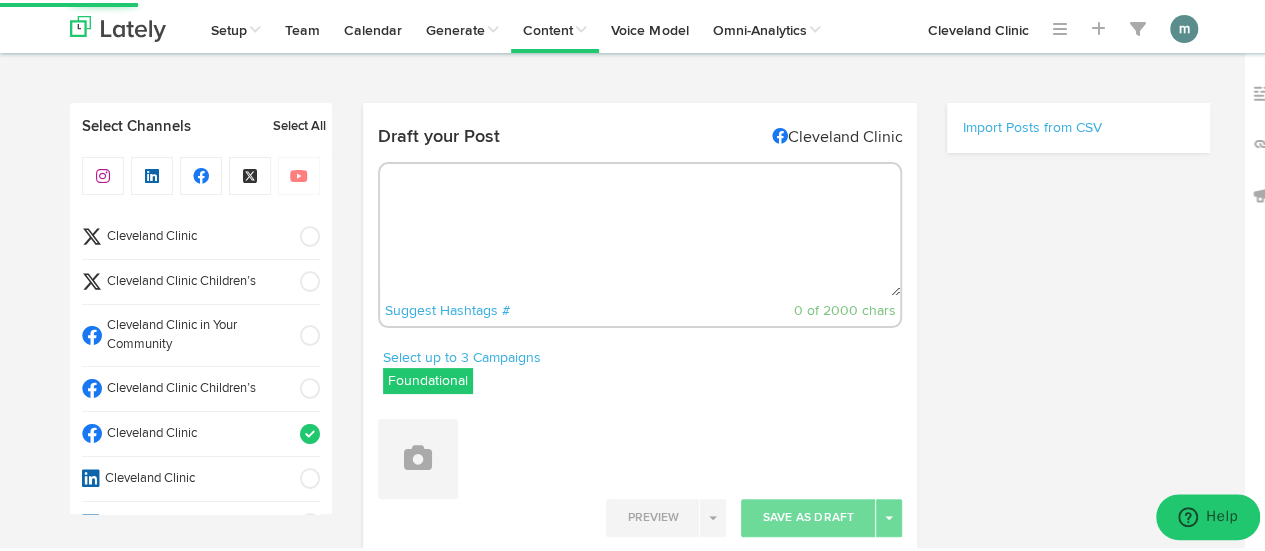 paste on "Nightshades are a botanical family of foods and spices that contain chemical compounds called alkaloids. These vegetables in the nightshade family are highly nutritious staples in many cultures. https://cle.clinic/4epV2r2" 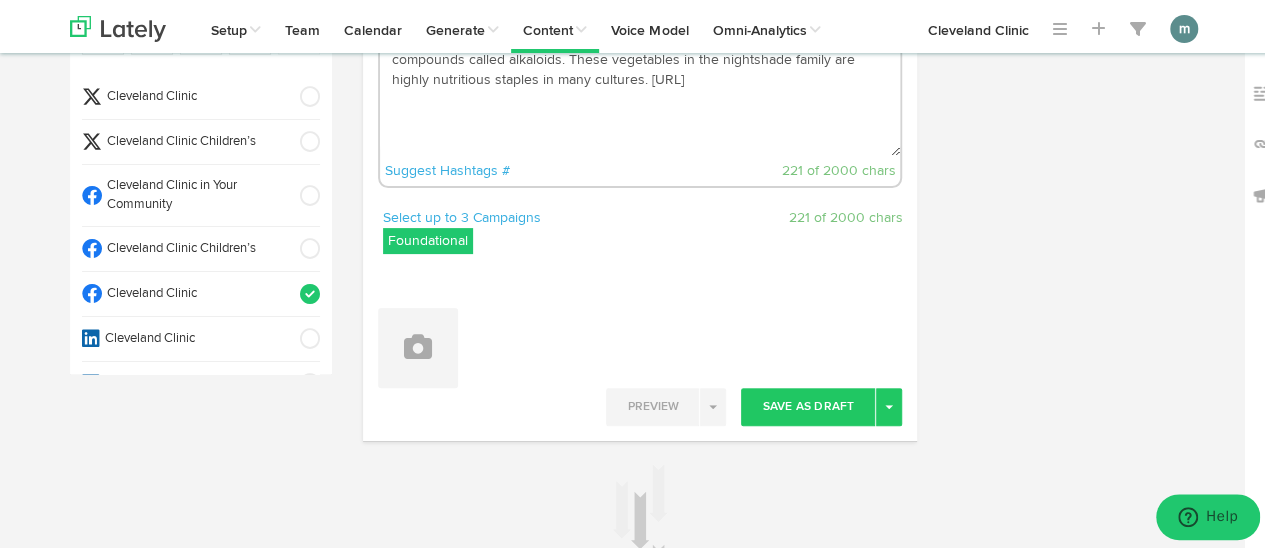 scroll, scrollTop: 0, scrollLeft: 0, axis: both 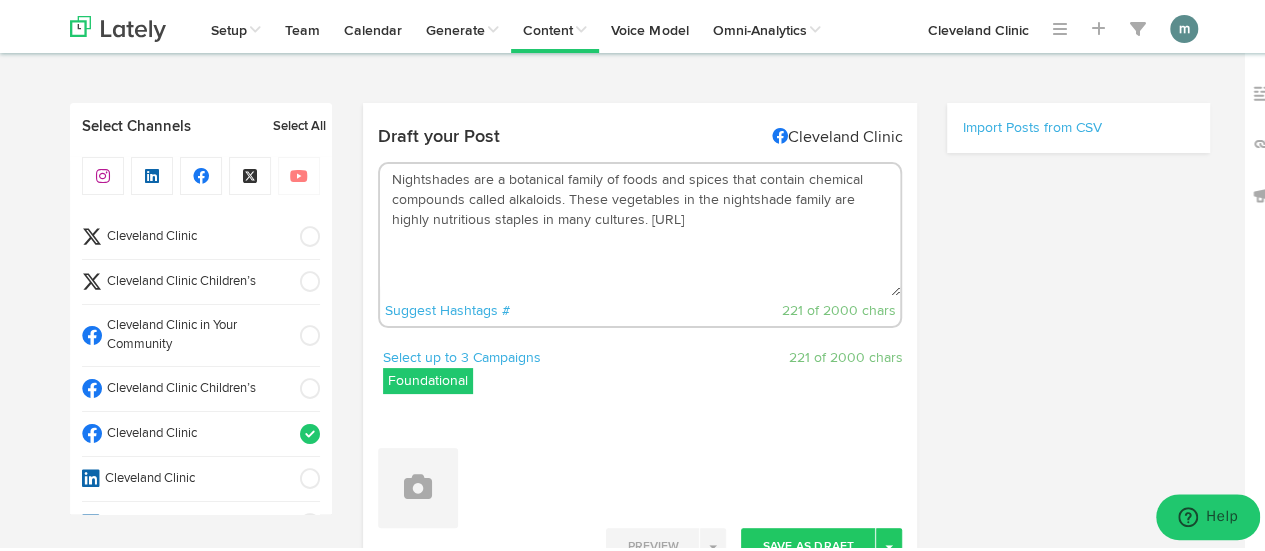 drag, startPoint x: 564, startPoint y: 196, endPoint x: 379, endPoint y: 179, distance: 185.77943 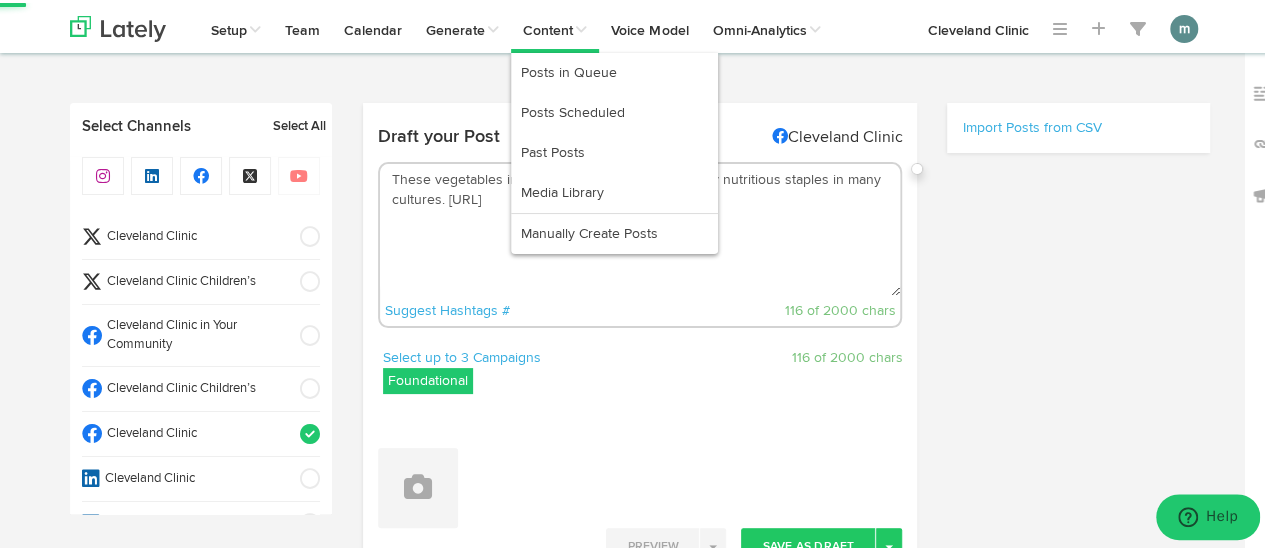 type on "These vegetables in the nightshade family are highly nutritious staples in many cultures. https://cle.clinic/4epV2r2" 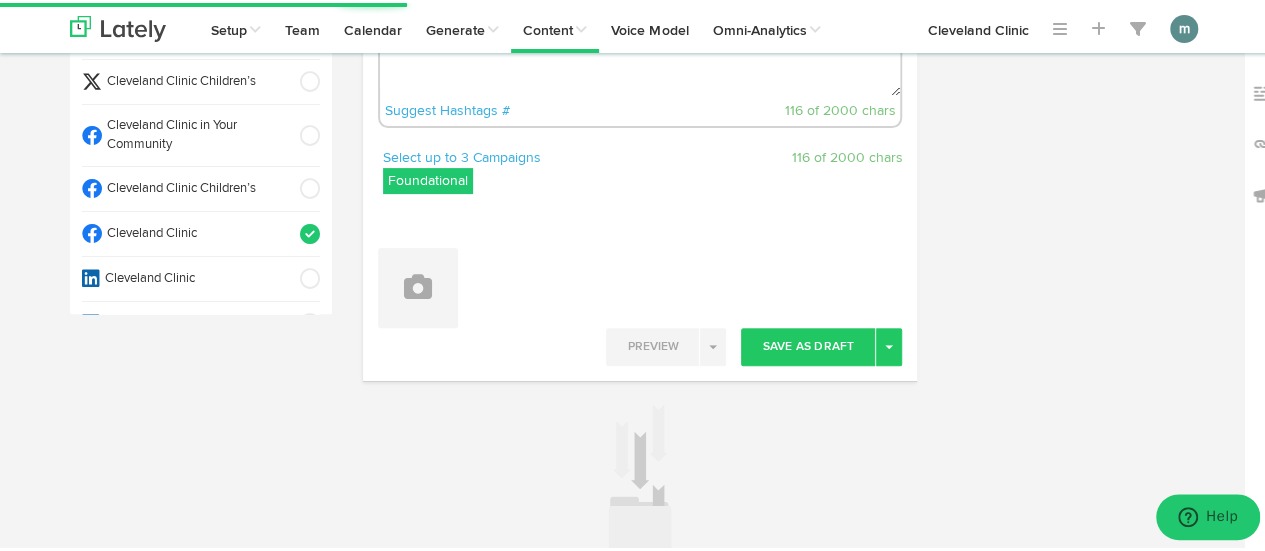 scroll, scrollTop: 0, scrollLeft: 0, axis: both 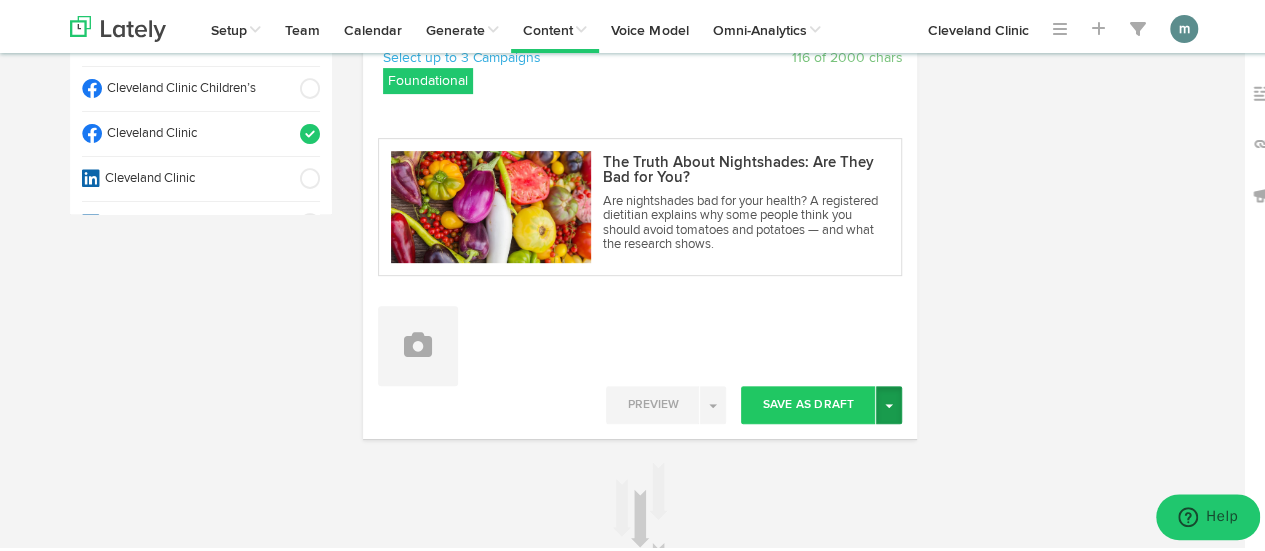 click on "Toggle Dropdown" at bounding box center (889, 402) 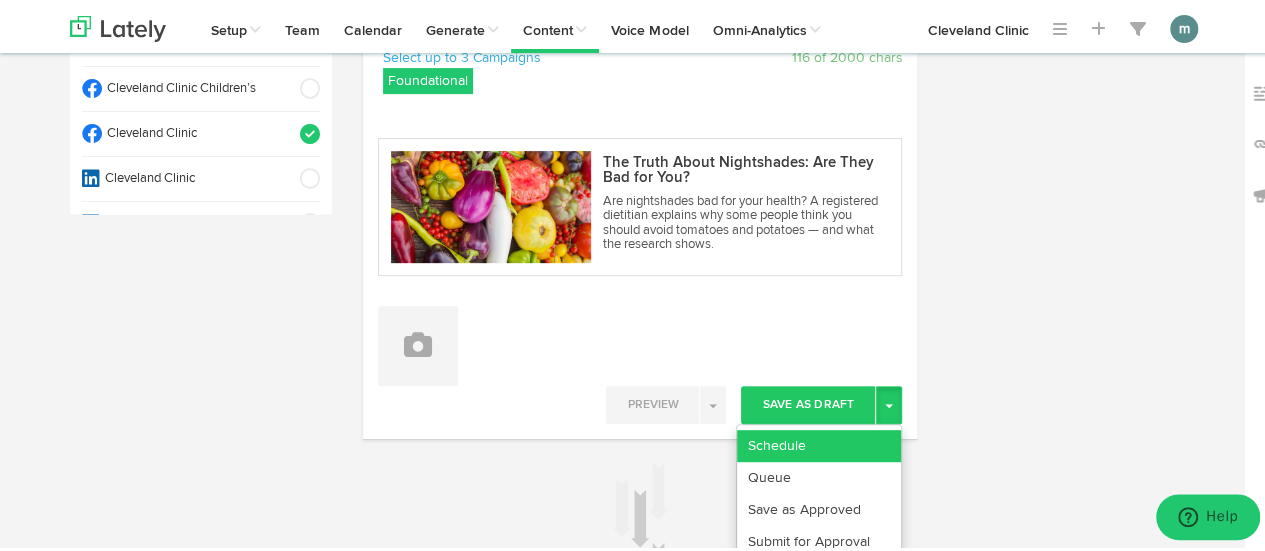 click on "Schedule" at bounding box center (819, 443) 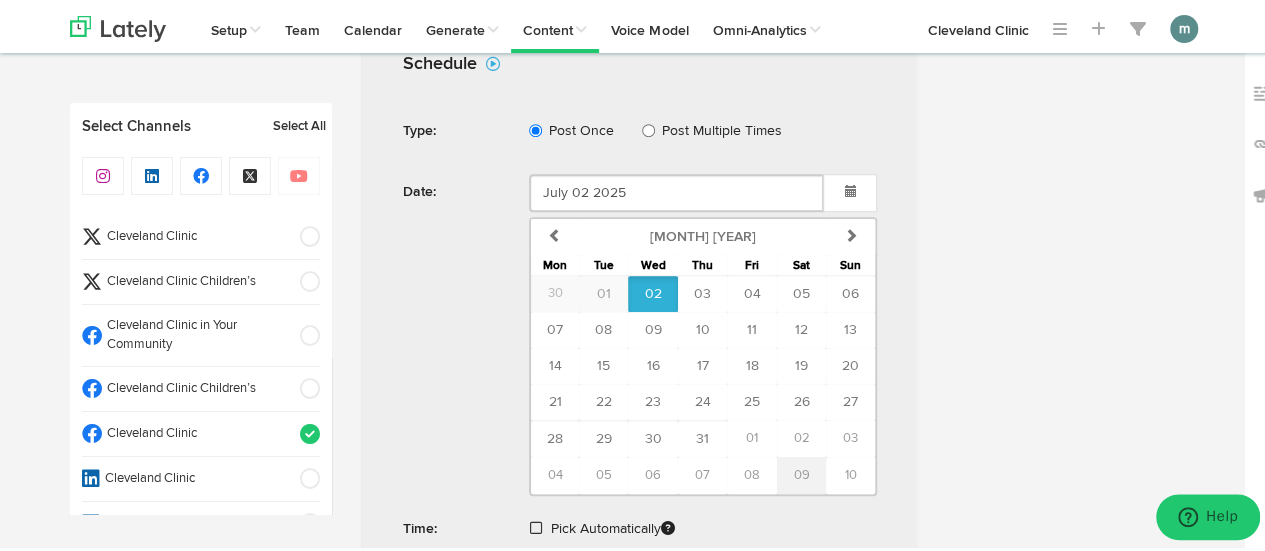scroll, scrollTop: 742, scrollLeft: 0, axis: vertical 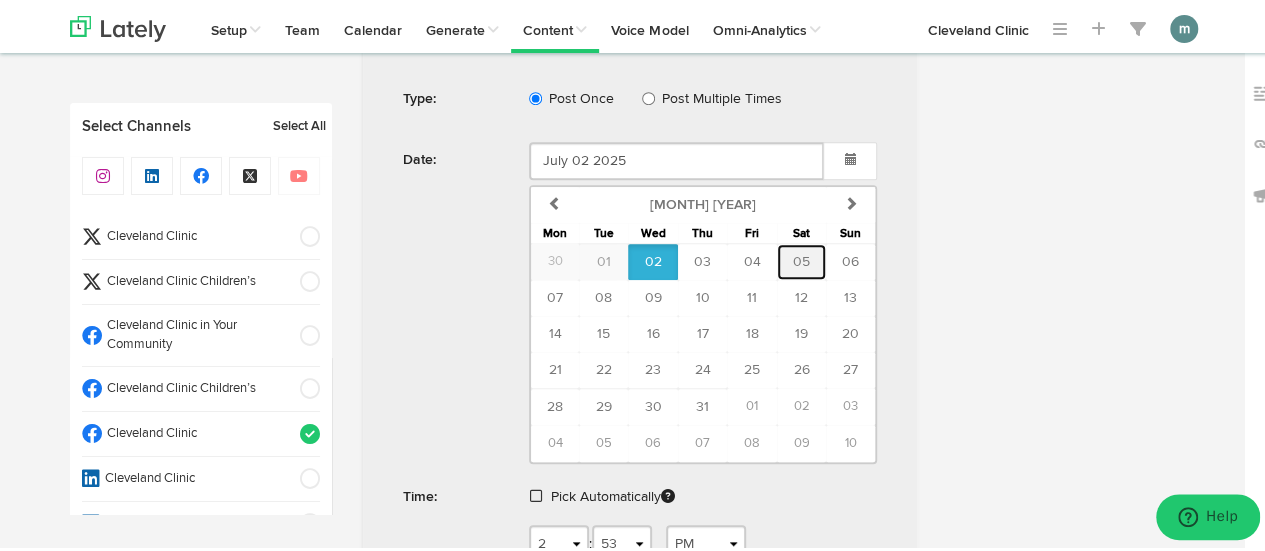 click on "05" at bounding box center (801, 259) 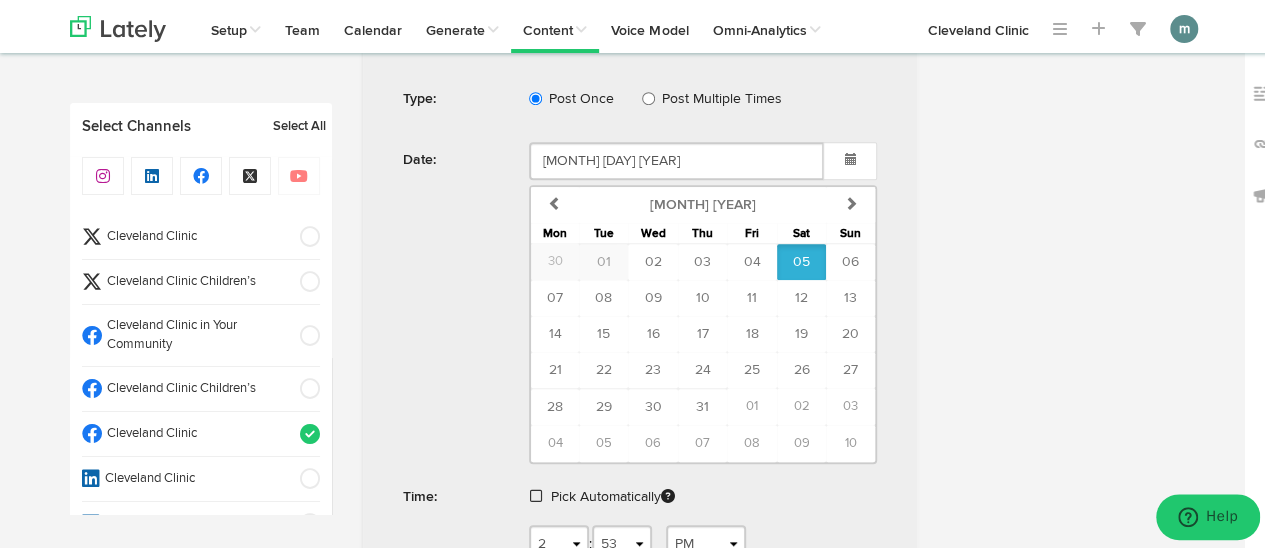 click at bounding box center (536, 493) 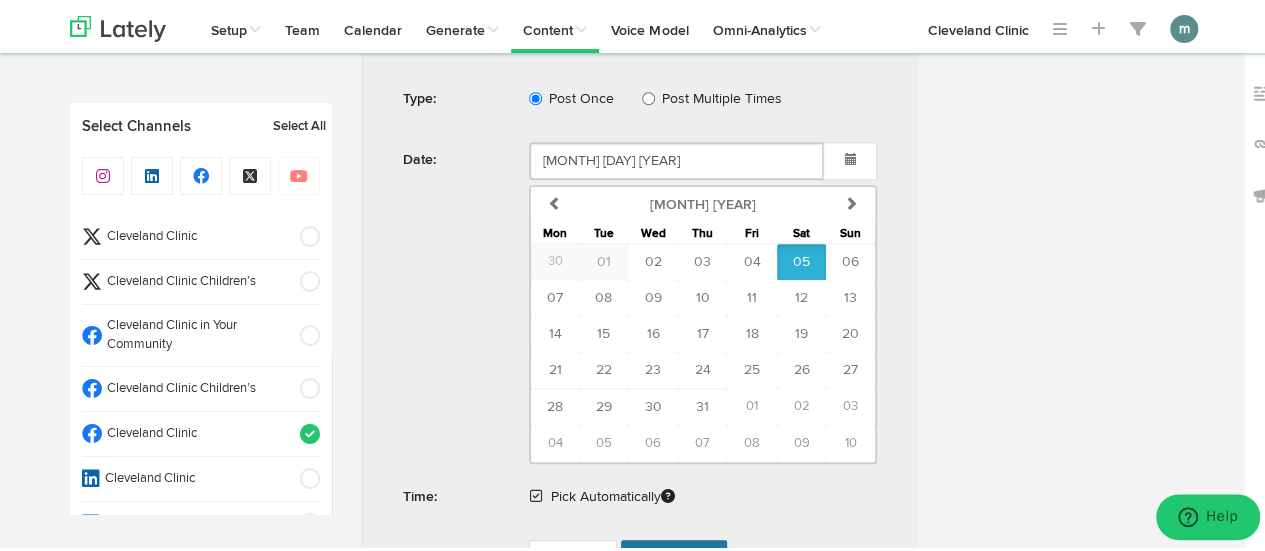 click on "Schedule" at bounding box center [674, 556] 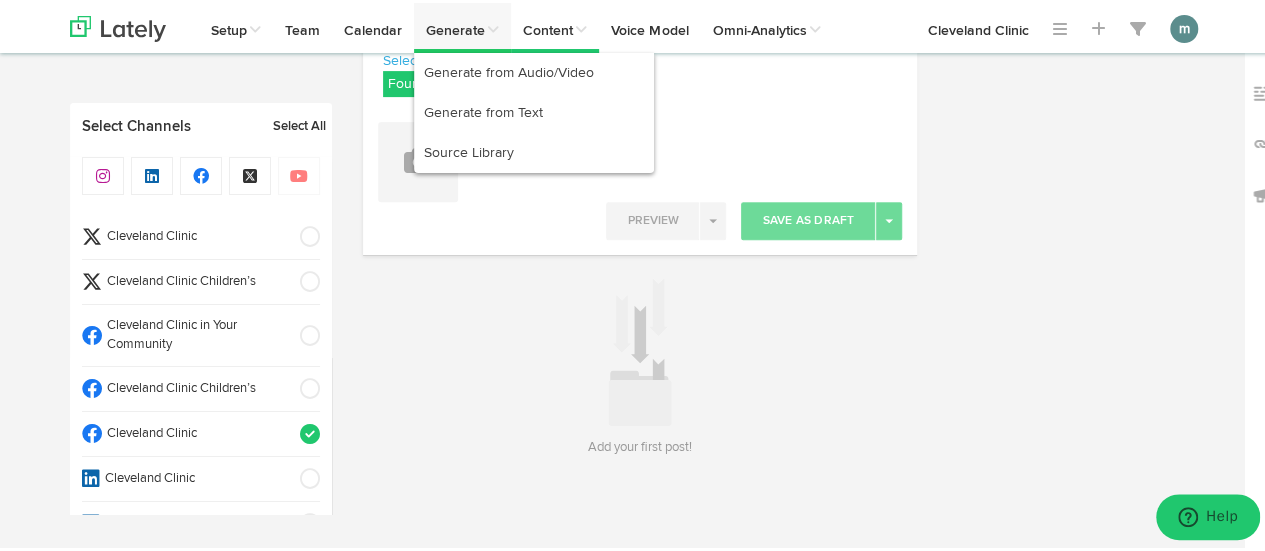 scroll, scrollTop: 295, scrollLeft: 0, axis: vertical 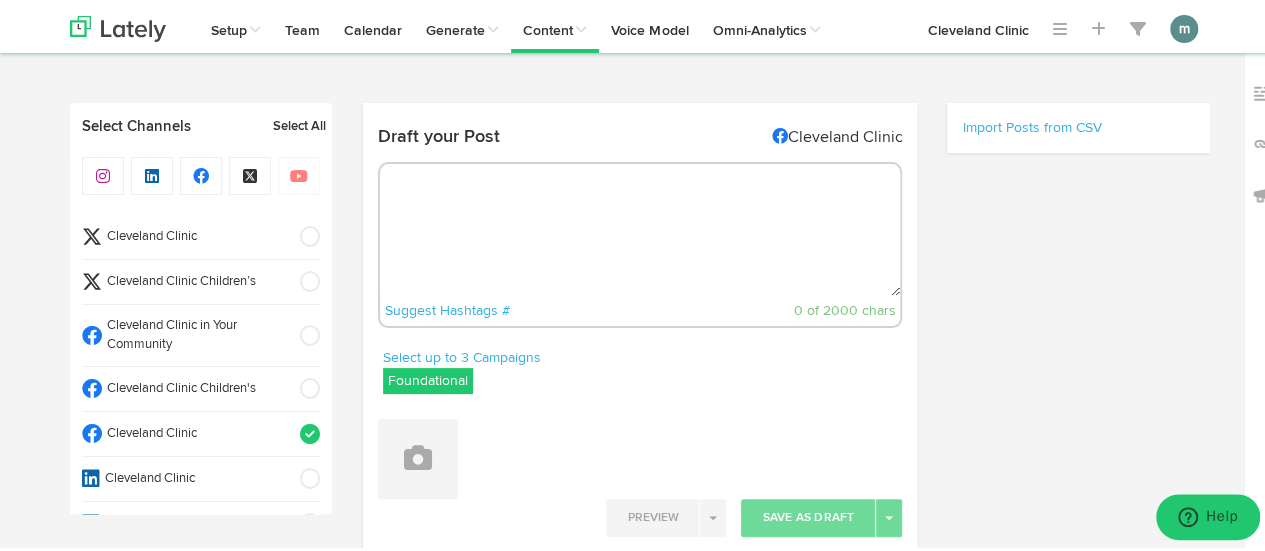 click at bounding box center [640, 227] 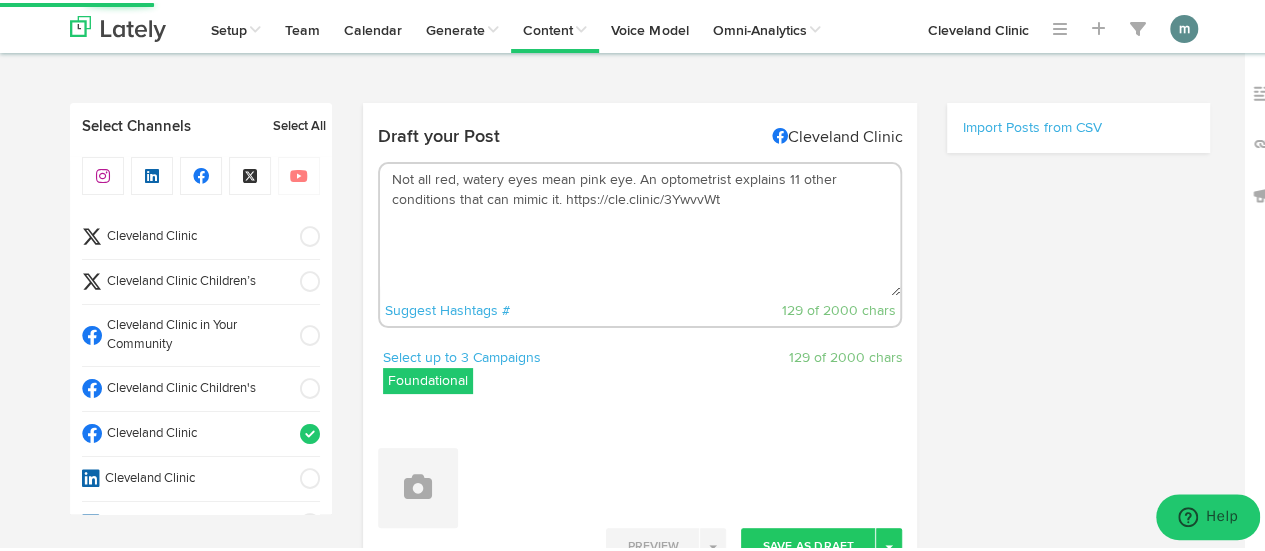 click on "Not all red, watery eyes mean pink eye. An optometrist explains 11 other conditions that can mimic it. https://cle.clinic/3YwvvWt" at bounding box center (640, 227) 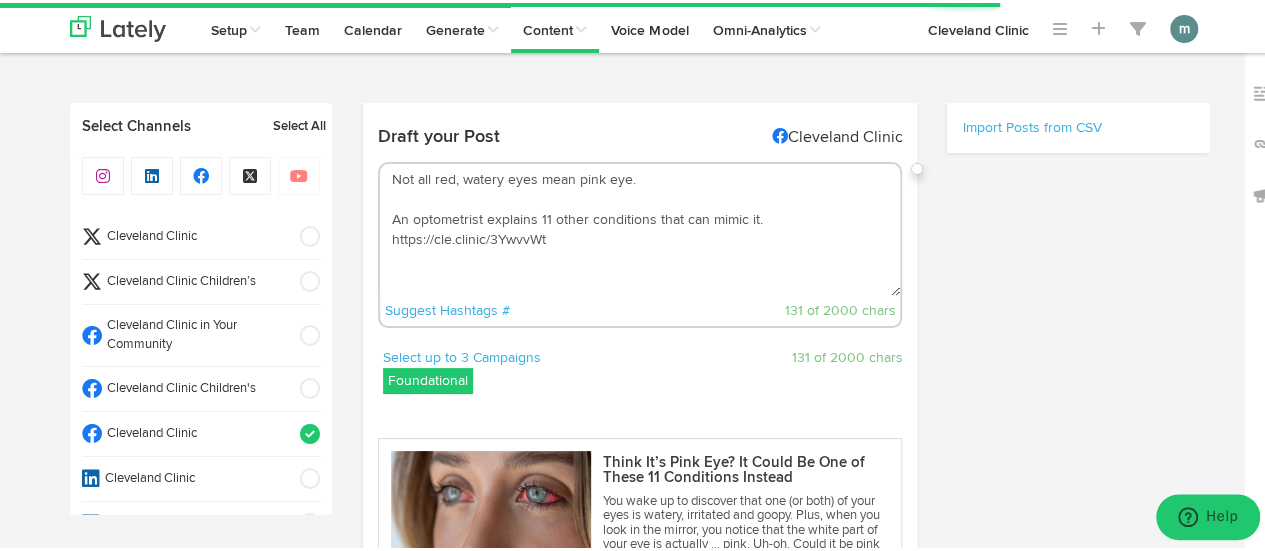 scroll, scrollTop: 400, scrollLeft: 0, axis: vertical 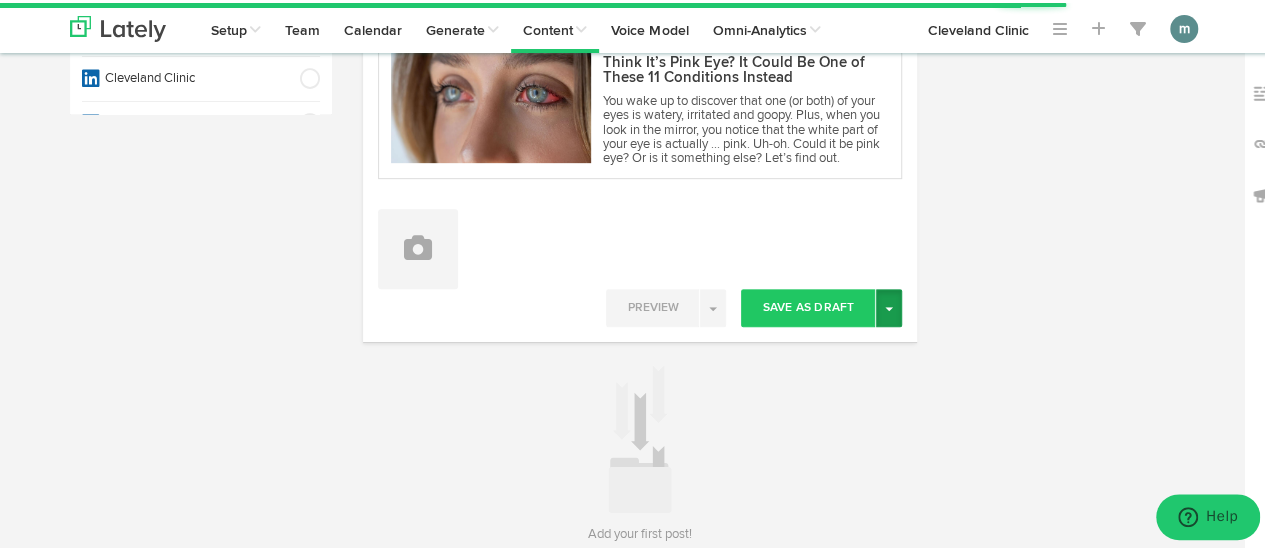 type on "Not all red, watery eyes mean pink eye.
An optometrist explains 11 other conditions that can mimic it. https://cle.clinic/3YwvvWt" 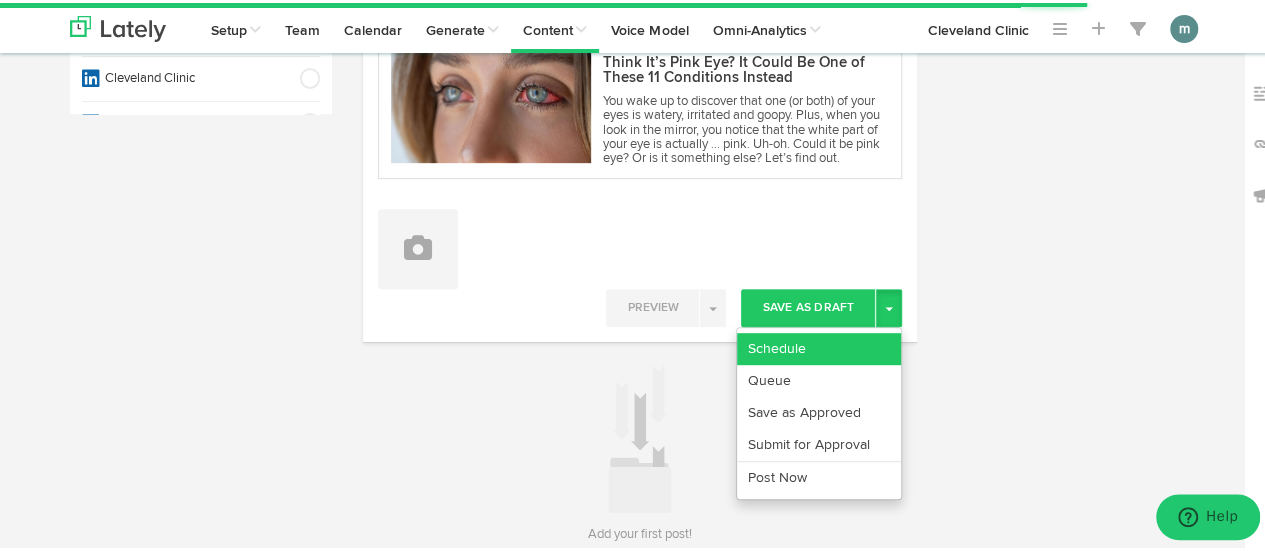 click on "Schedule" at bounding box center [819, 346] 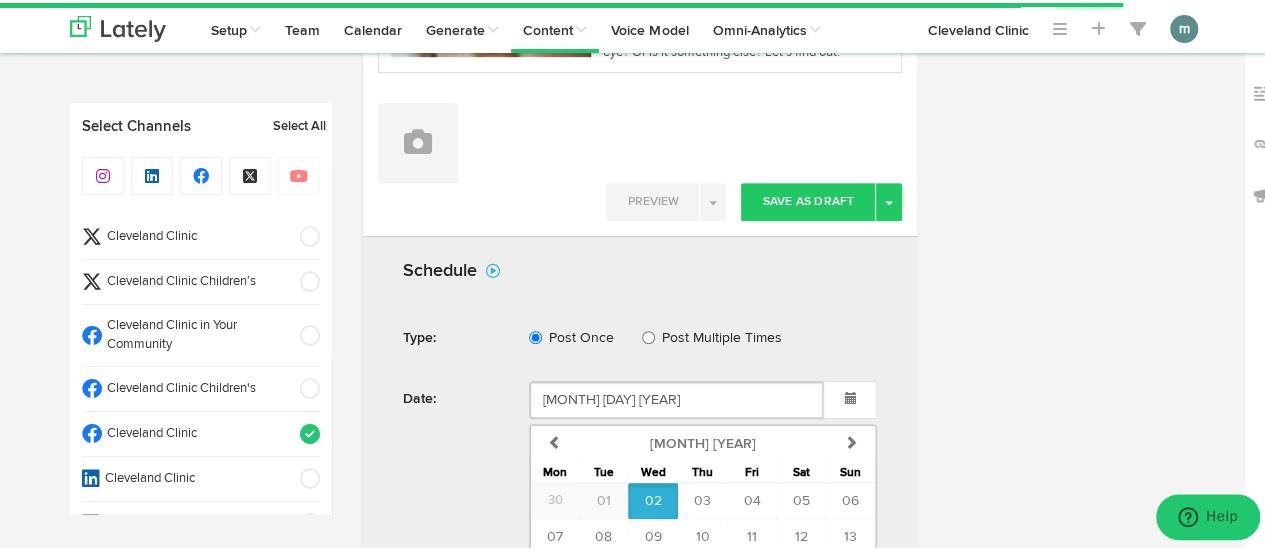 scroll, scrollTop: 700, scrollLeft: 0, axis: vertical 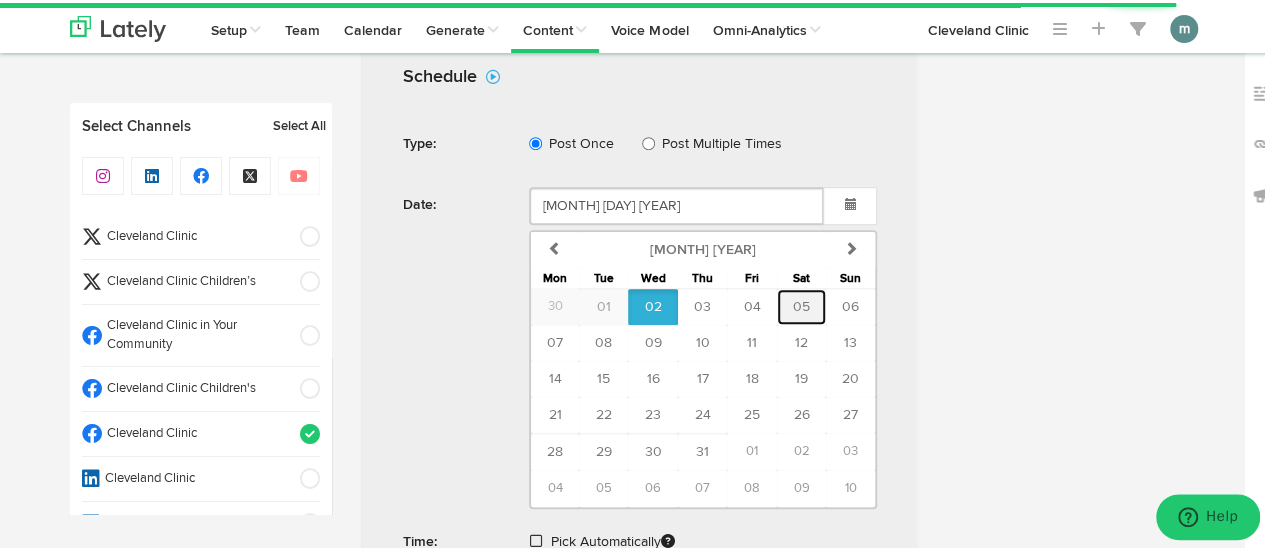 click on "05" at bounding box center [801, 304] 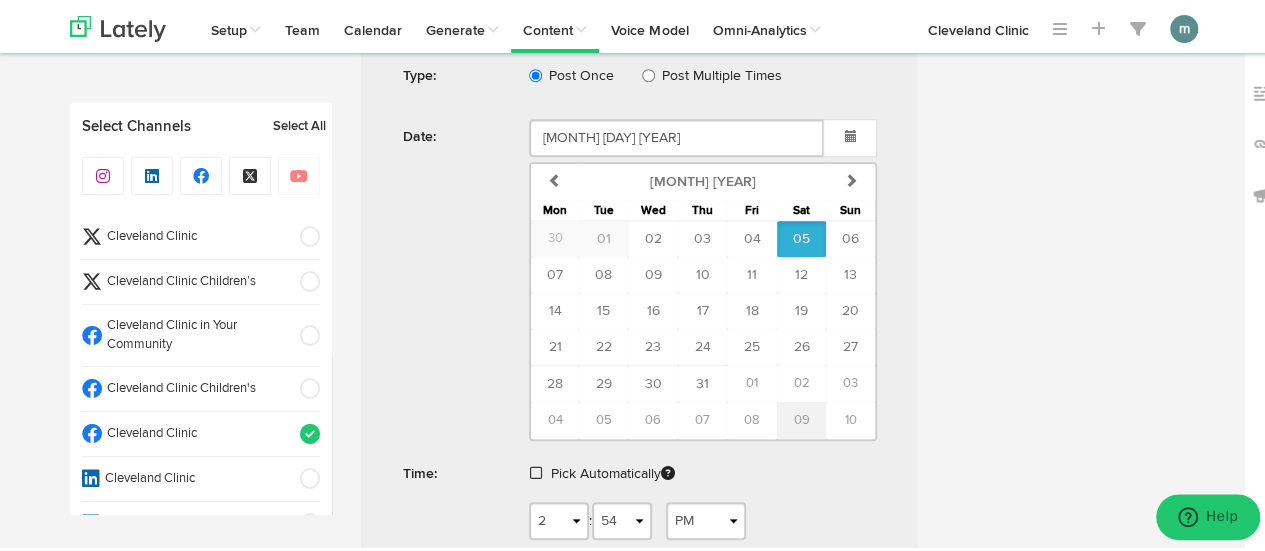 scroll, scrollTop: 800, scrollLeft: 0, axis: vertical 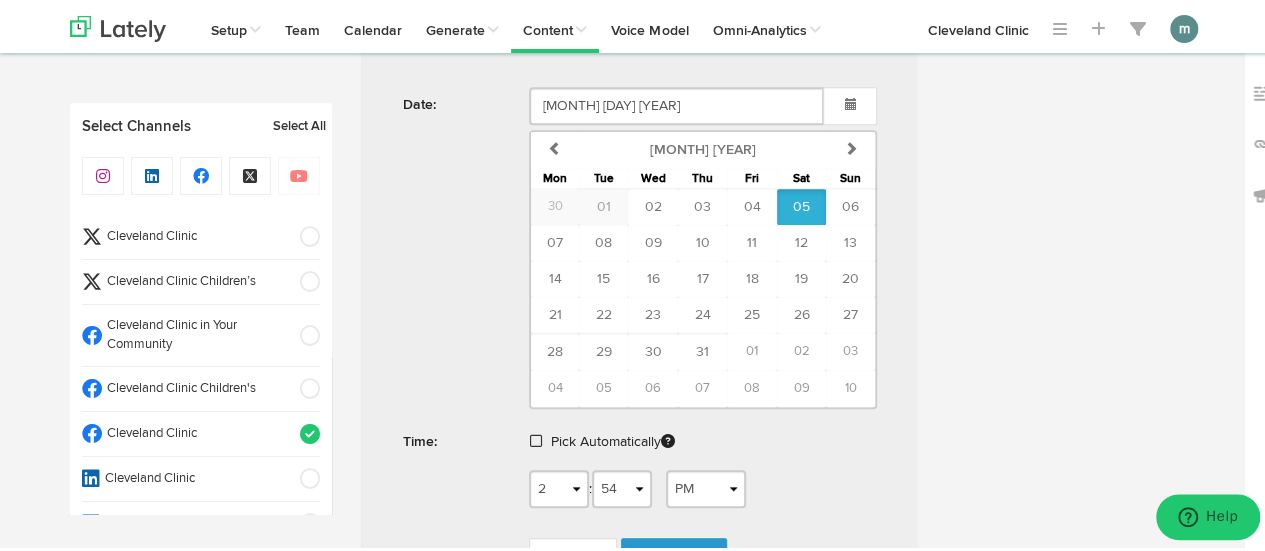 click at bounding box center [536, 438] 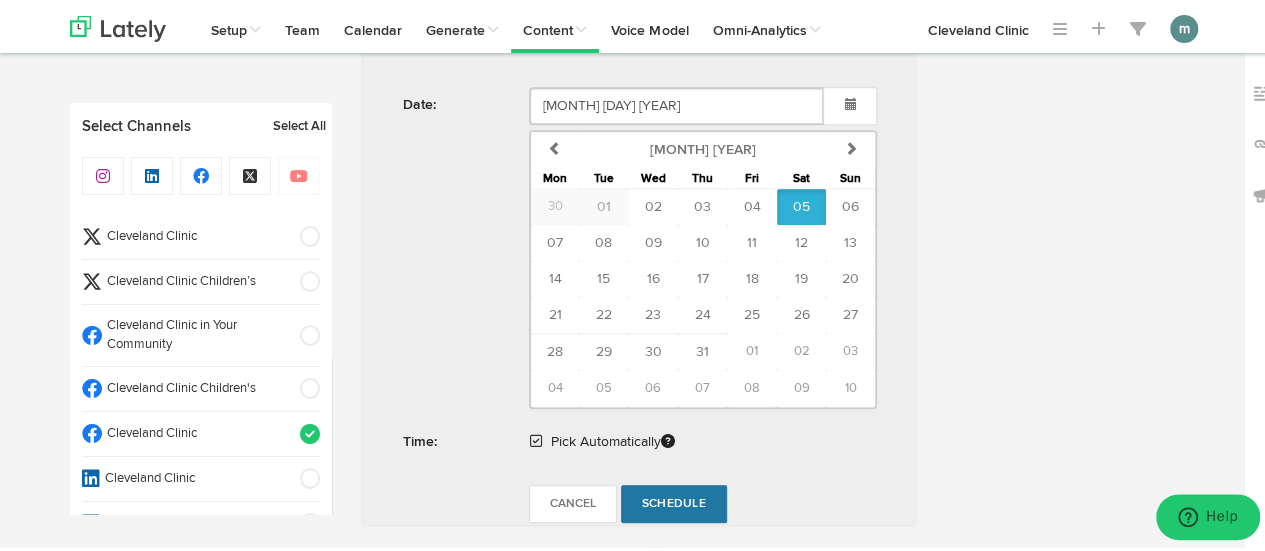 click on "Schedule" at bounding box center (674, 501) 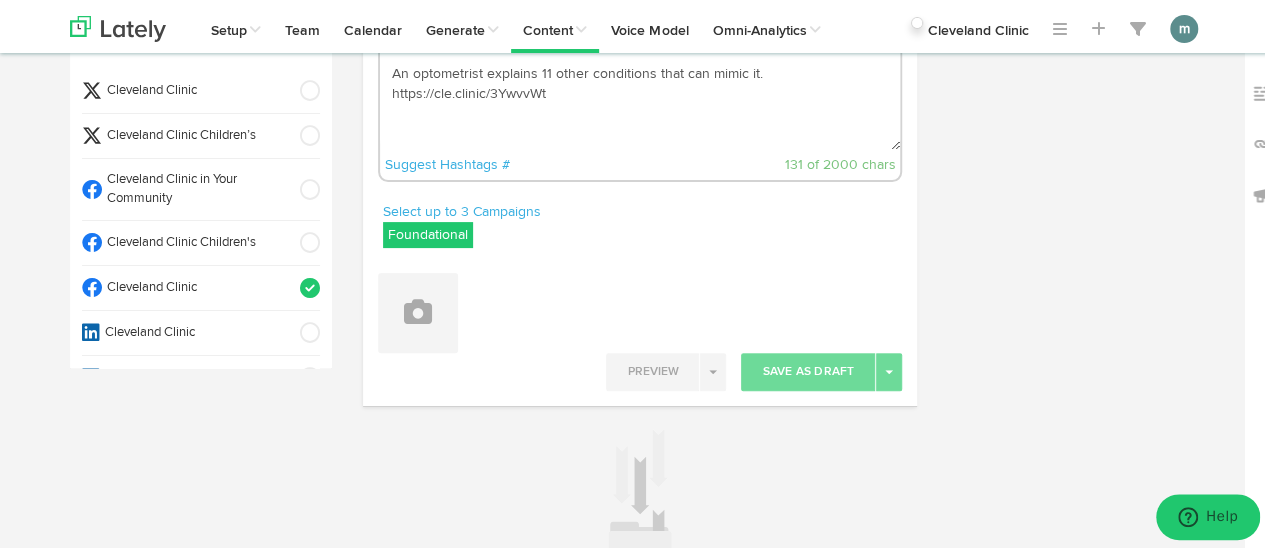 scroll, scrollTop: 95, scrollLeft: 0, axis: vertical 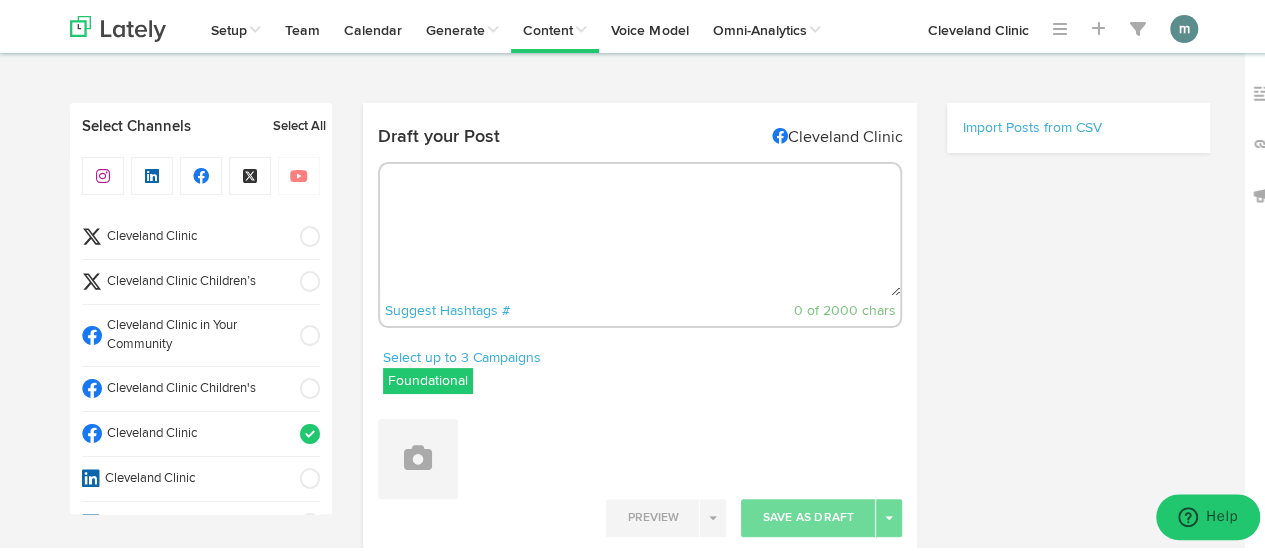 click at bounding box center [640, 227] 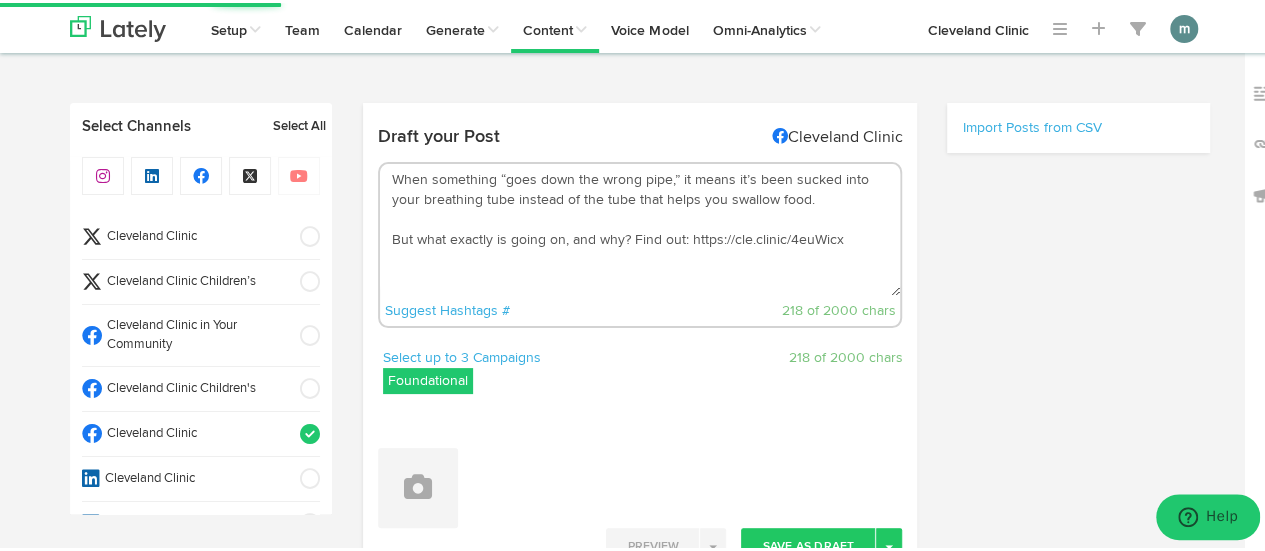 click on "When something “goes down the wrong pipe,” it means it’s been sucked into your breathing tube instead of the tube that helps you swallow food.
But what exactly is going on, and why? Find out: https://cle.clinic/4euWicx" at bounding box center (640, 227) 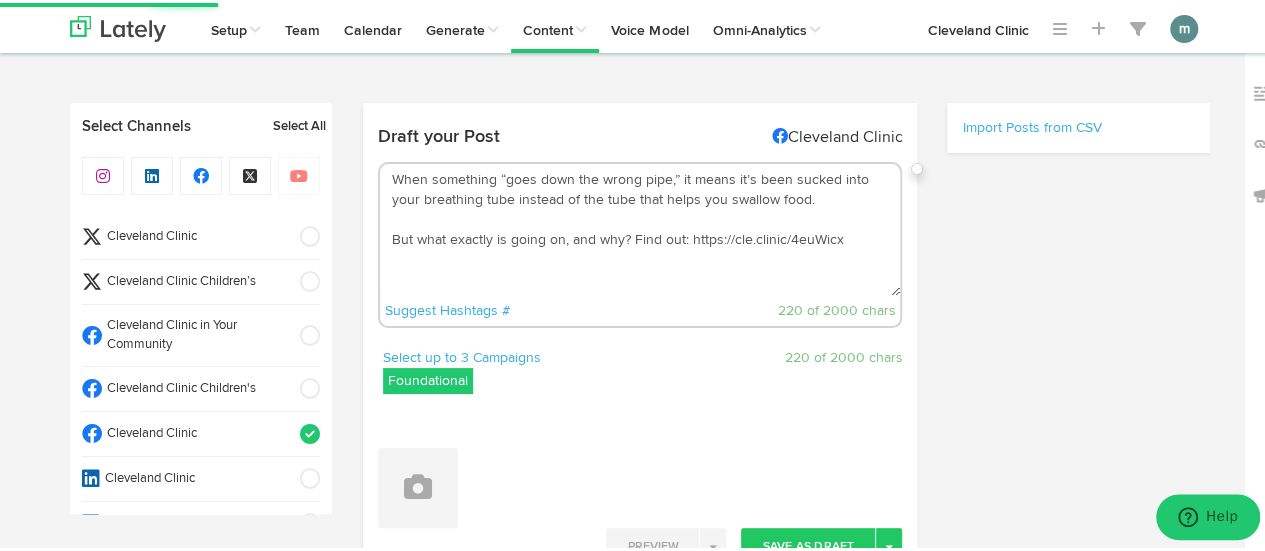 click on "When something “goes down the wrong pipe,” it means it’s been sucked into your breathing tube instead of the tube that helps you swallow food.
But what exactly is going on, and why? Find out: https://cle.clinic/4euWicx" at bounding box center (640, 227) 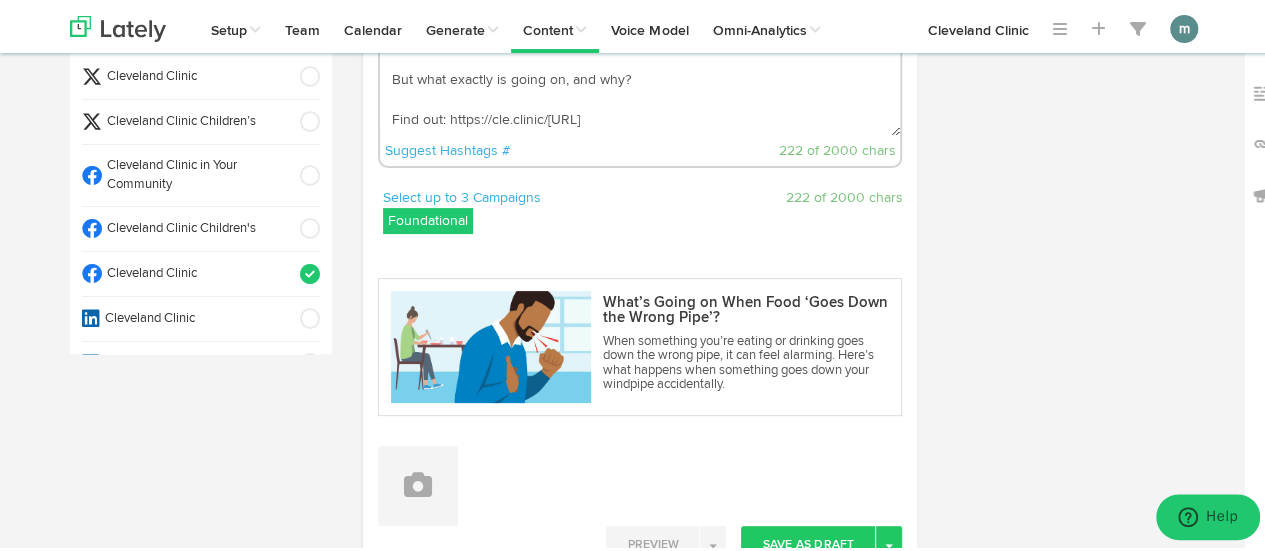 scroll, scrollTop: 300, scrollLeft: 0, axis: vertical 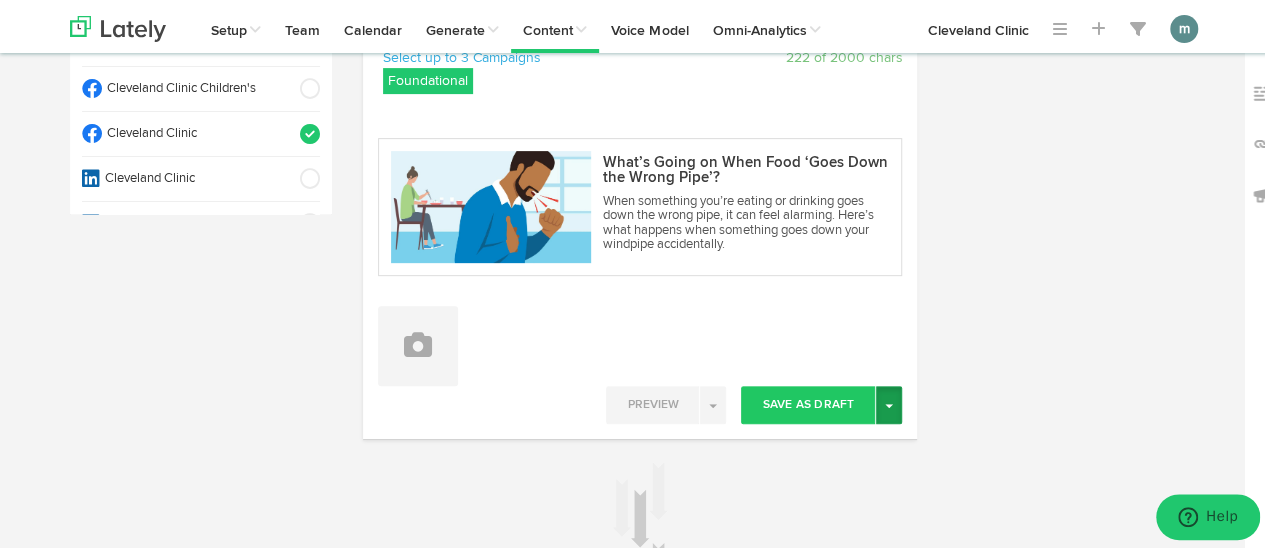 type on "When something “goes down the wrong pipe,” it means it’s been sucked into your breathing tube instead of the tube that helps you swallow food.
But what exactly is going on, and why?
Find out: https://cle.clinic/[URL]" 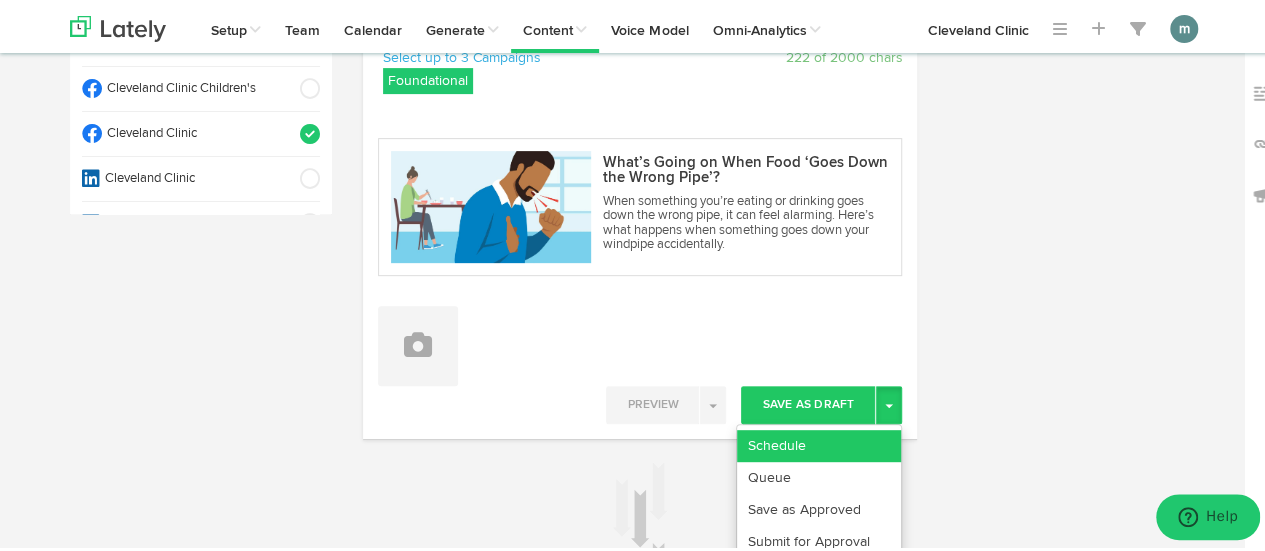 click on "Schedule" at bounding box center (819, 443) 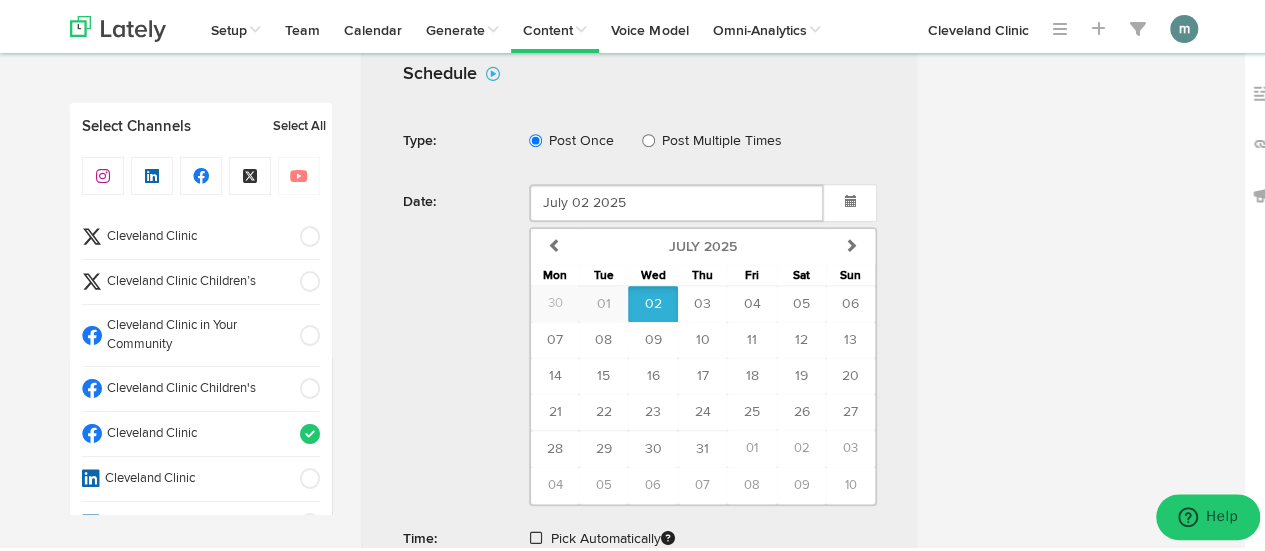 scroll, scrollTop: 800, scrollLeft: 0, axis: vertical 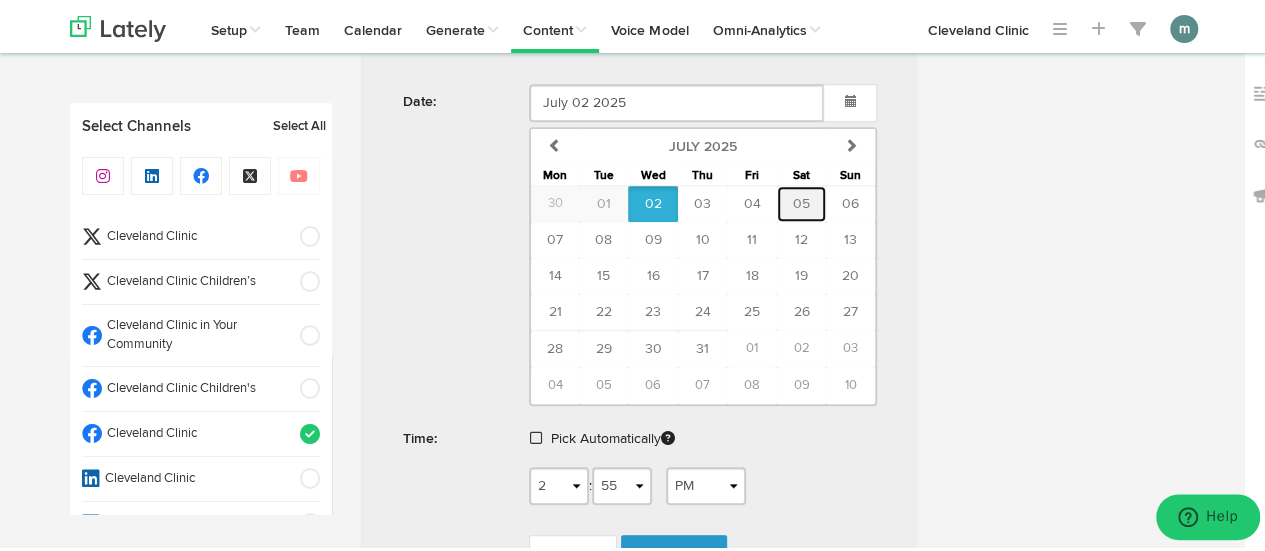 click on "05" at bounding box center (801, 201) 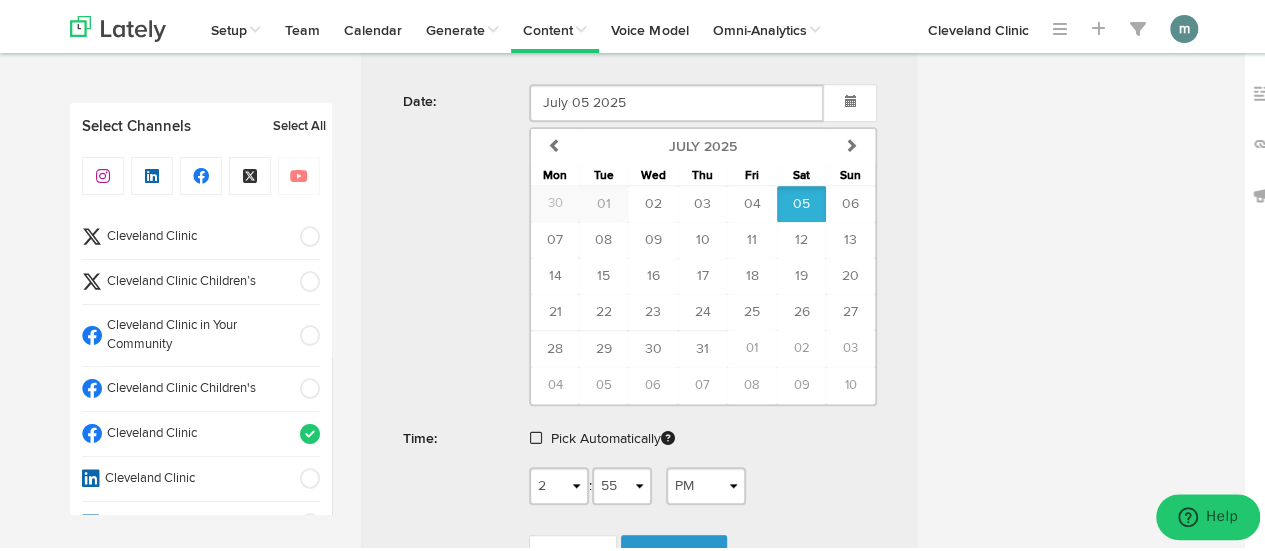 click at bounding box center [536, 435] 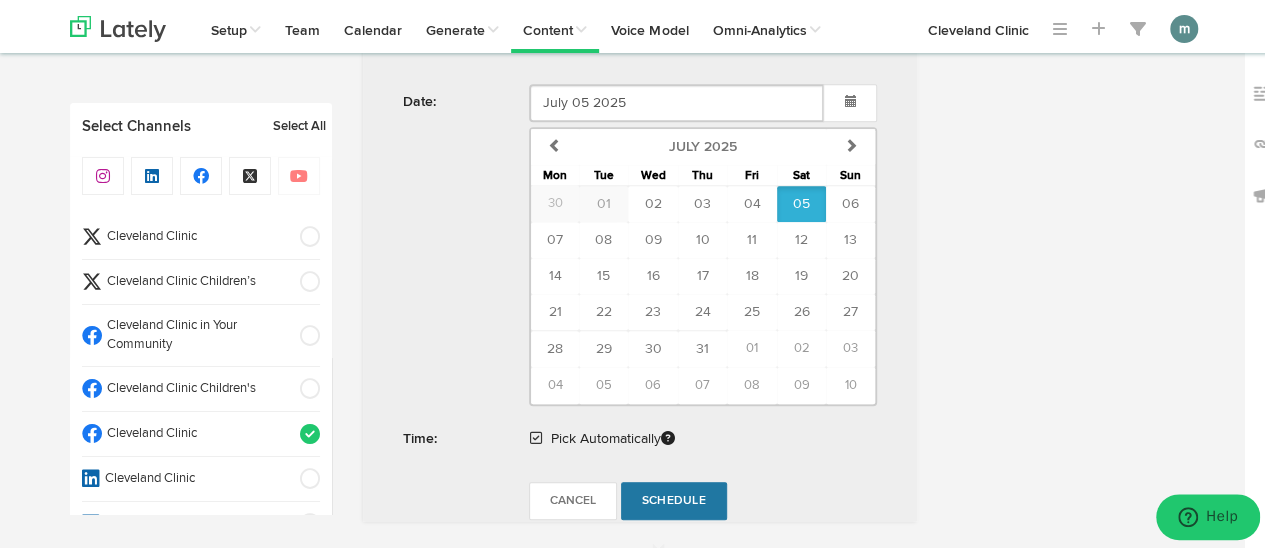 click on "Schedule" at bounding box center [674, 498] 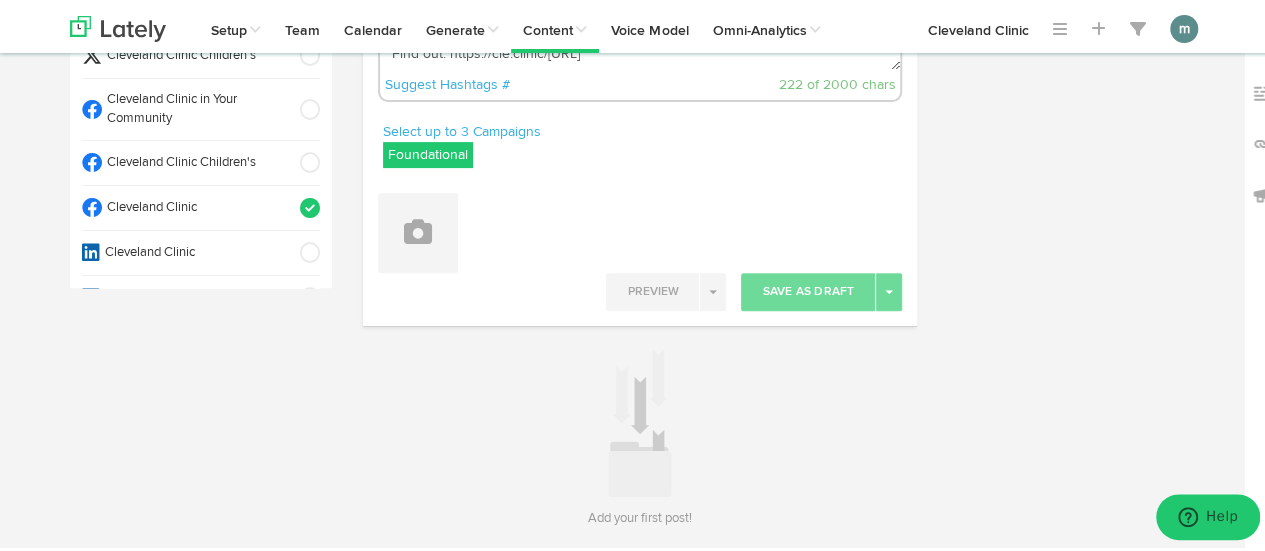 scroll, scrollTop: 195, scrollLeft: 0, axis: vertical 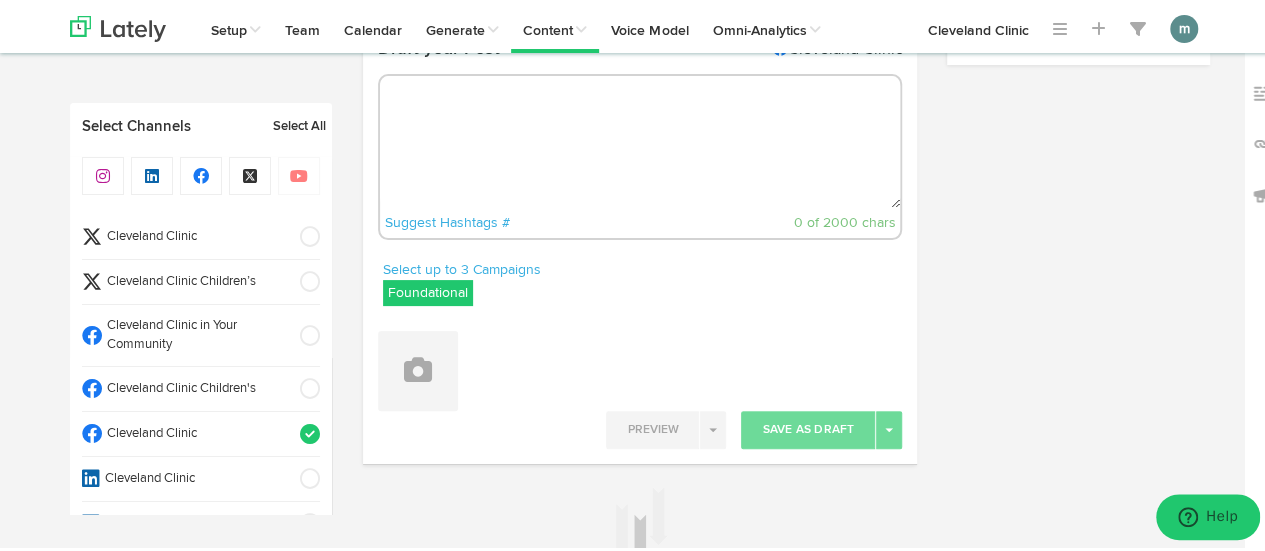 click at bounding box center (640, 139) 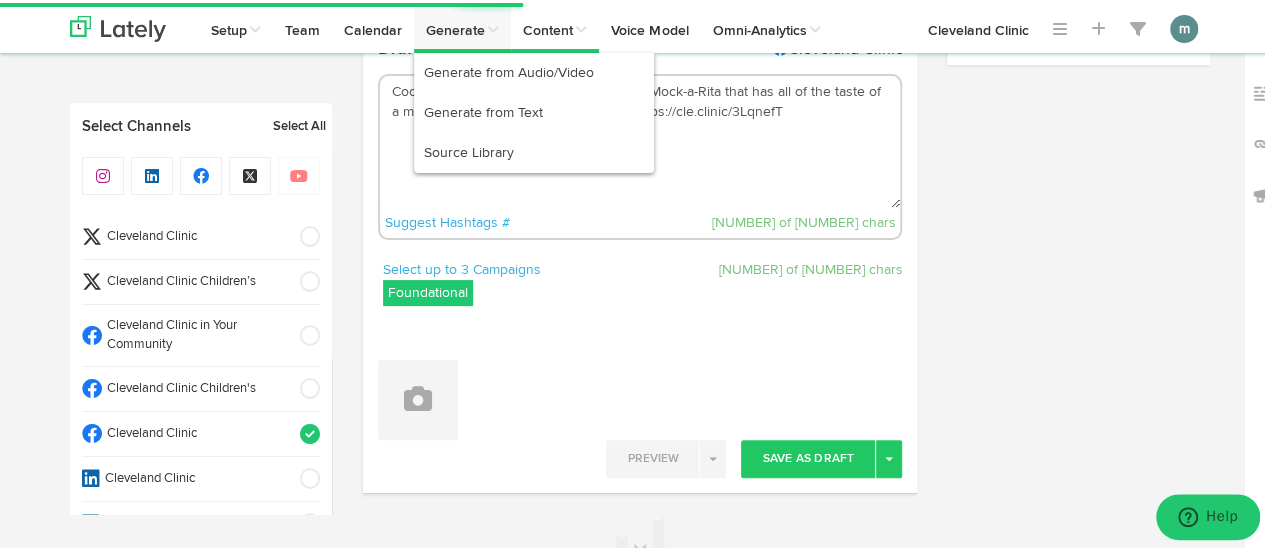 type on "Cool down this summer with a refreshing Mock-a-Rita that has all of the taste of a margarita without any of the alcohol.  https://cle.clinic/3LqnefT" 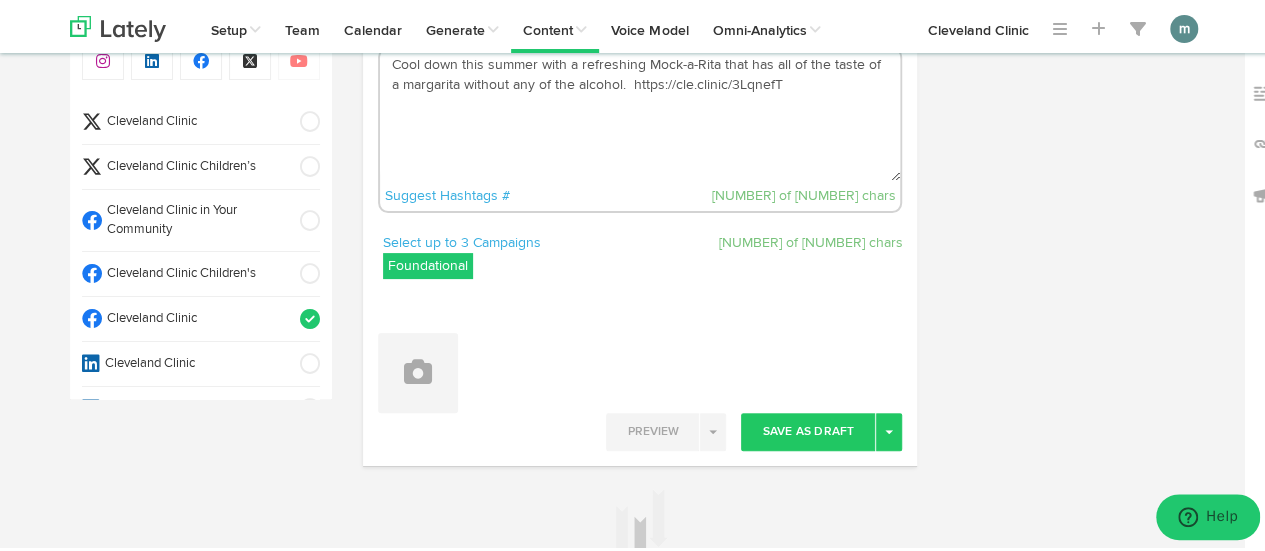 scroll, scrollTop: 0, scrollLeft: 0, axis: both 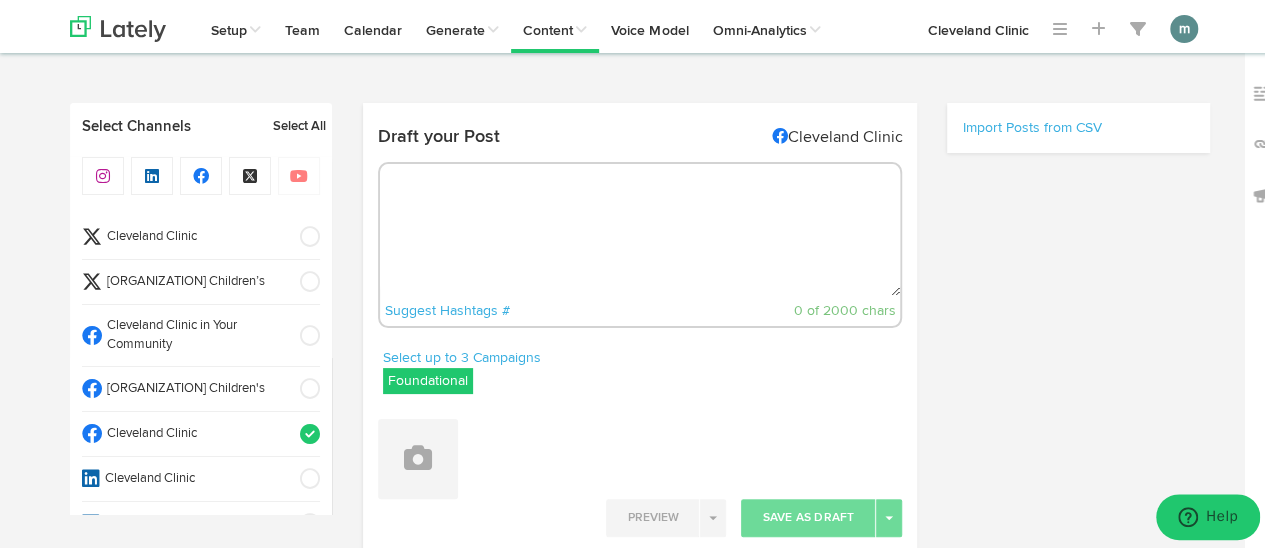 click at bounding box center [640, 227] 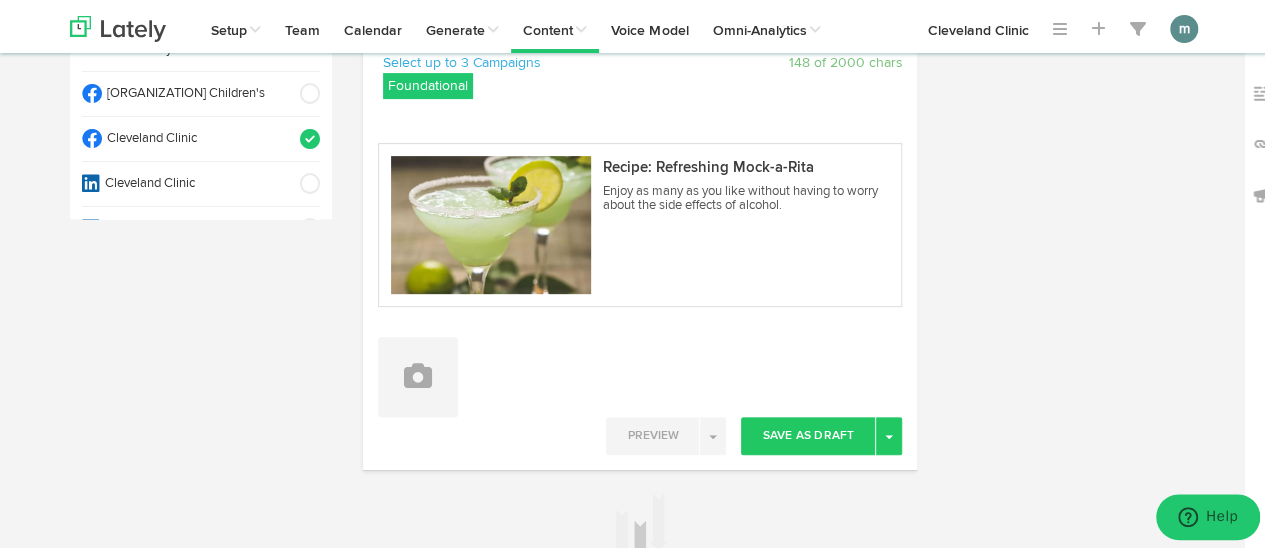scroll, scrollTop: 300, scrollLeft: 0, axis: vertical 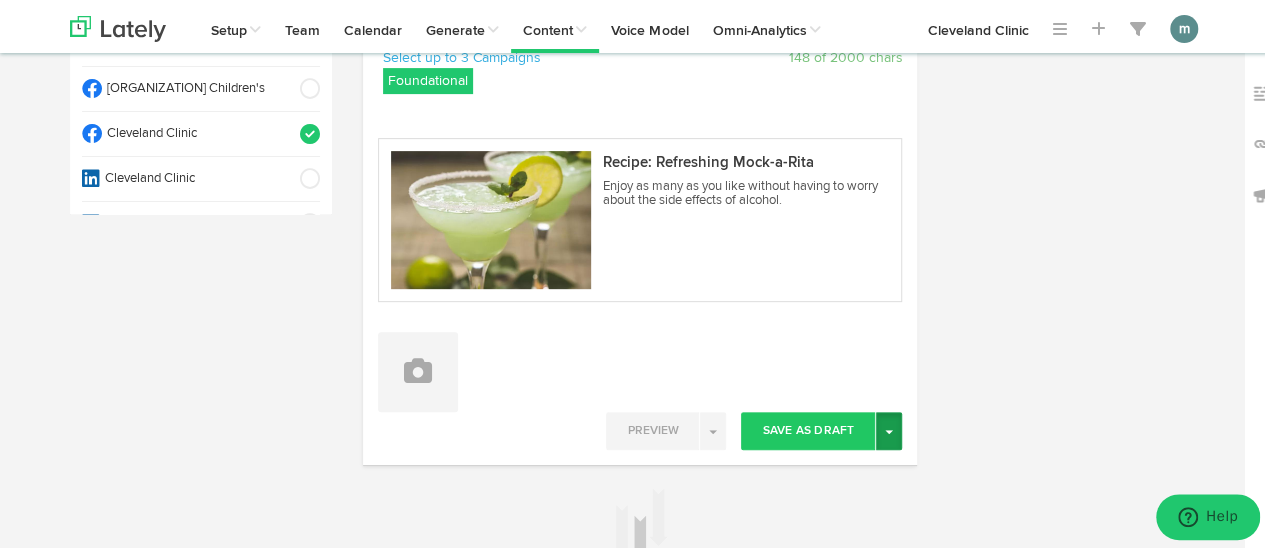 type on "Cool down this summer with a refreshing Mock-a-Rita that has all of the taste of a margarita without any of the alcohol.  https://cle.clinic/3LqnefT" 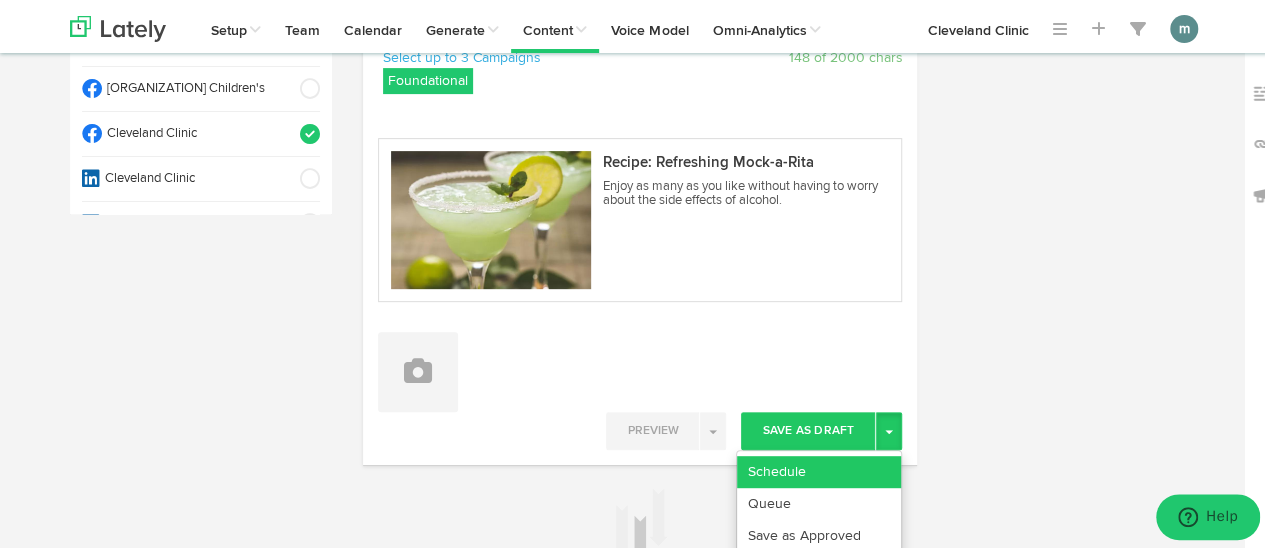 click on "Schedule" at bounding box center [819, 469] 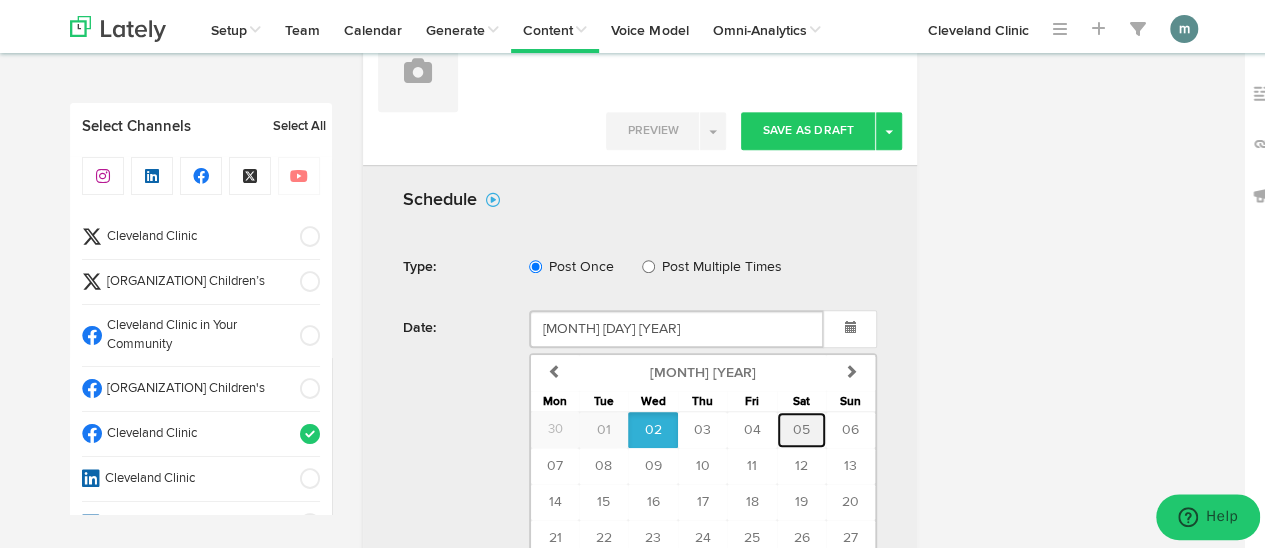 click on "05" at bounding box center (801, 427) 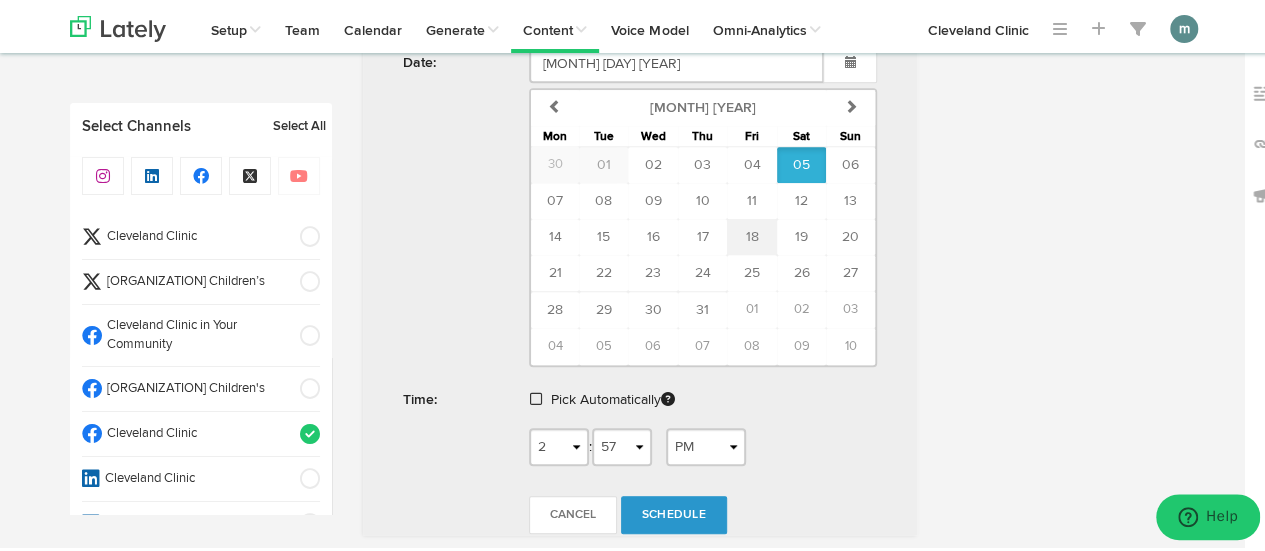 scroll, scrollTop: 870, scrollLeft: 0, axis: vertical 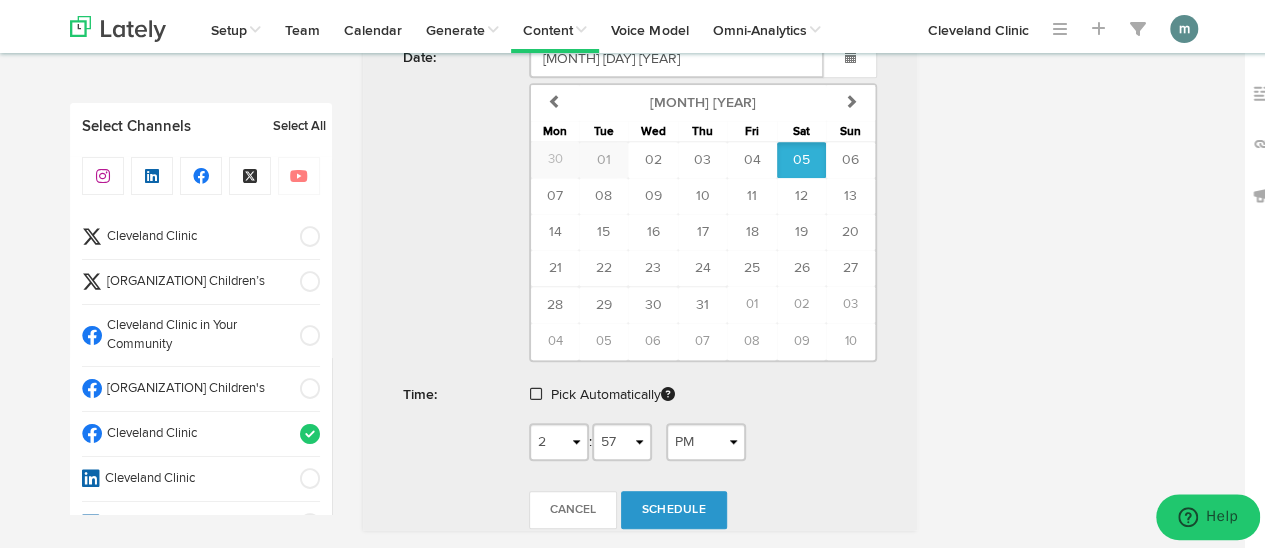 click at bounding box center [536, 391] 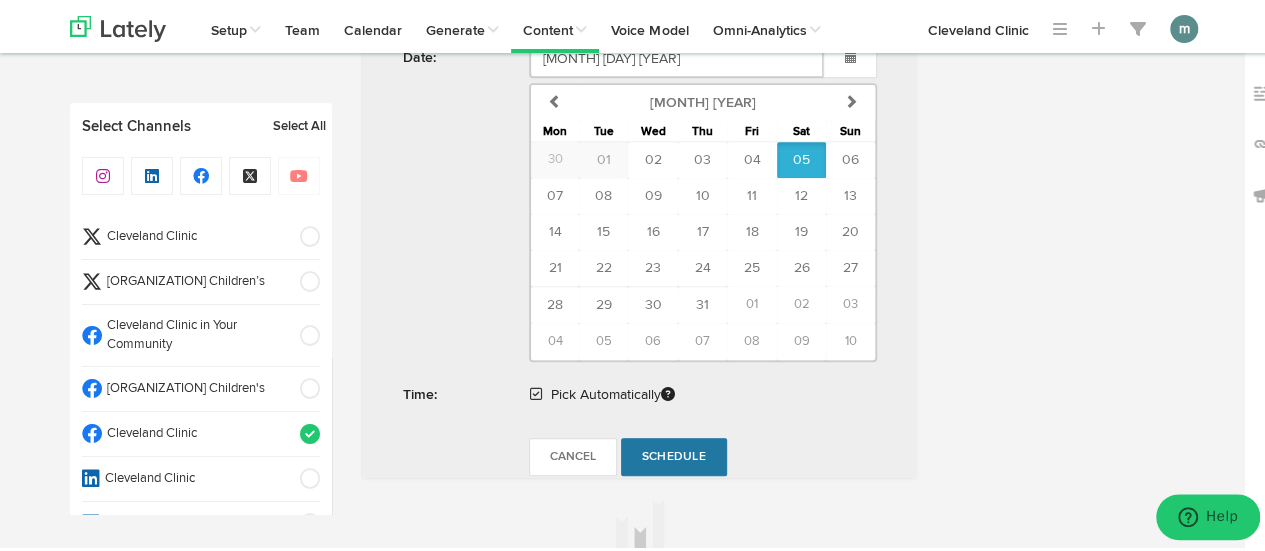 click on "Schedule" at bounding box center (674, 454) 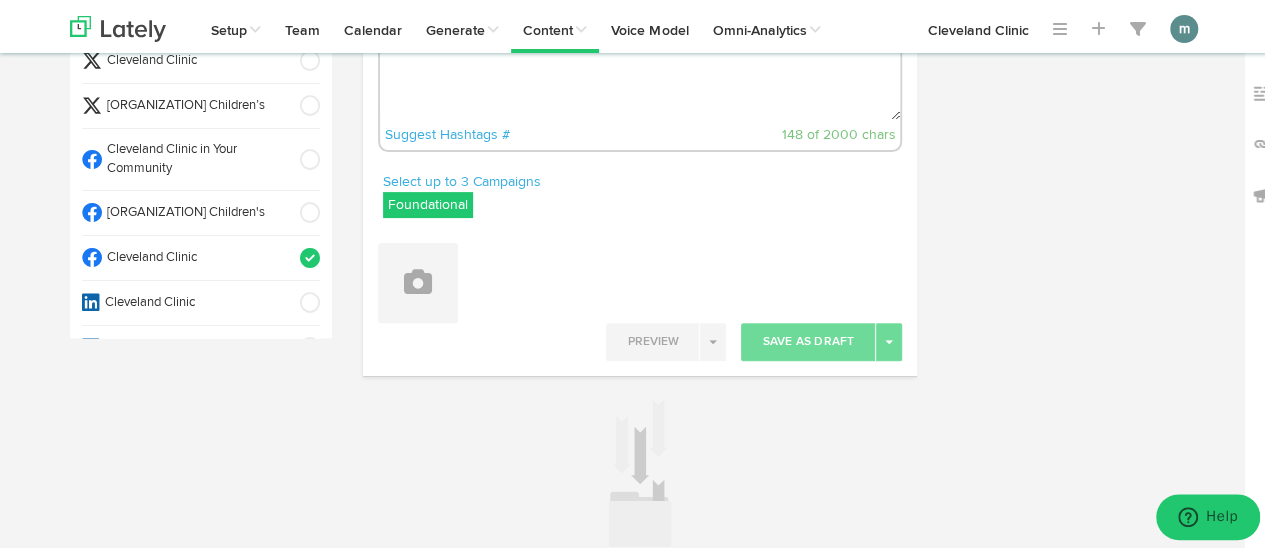 scroll, scrollTop: 0, scrollLeft: 0, axis: both 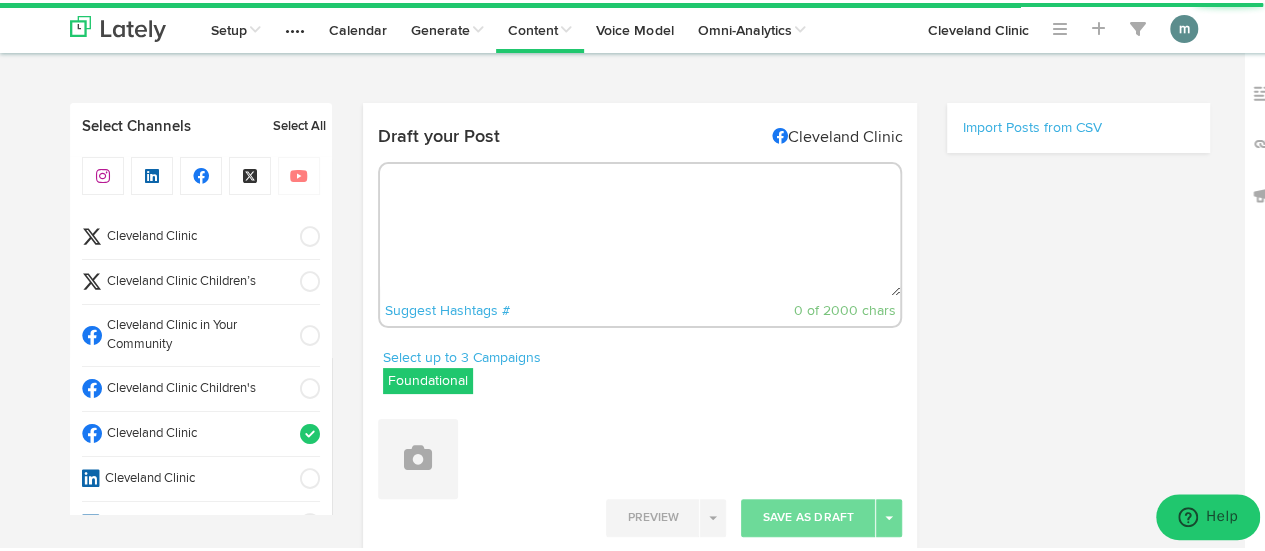 click at bounding box center [640, 227] 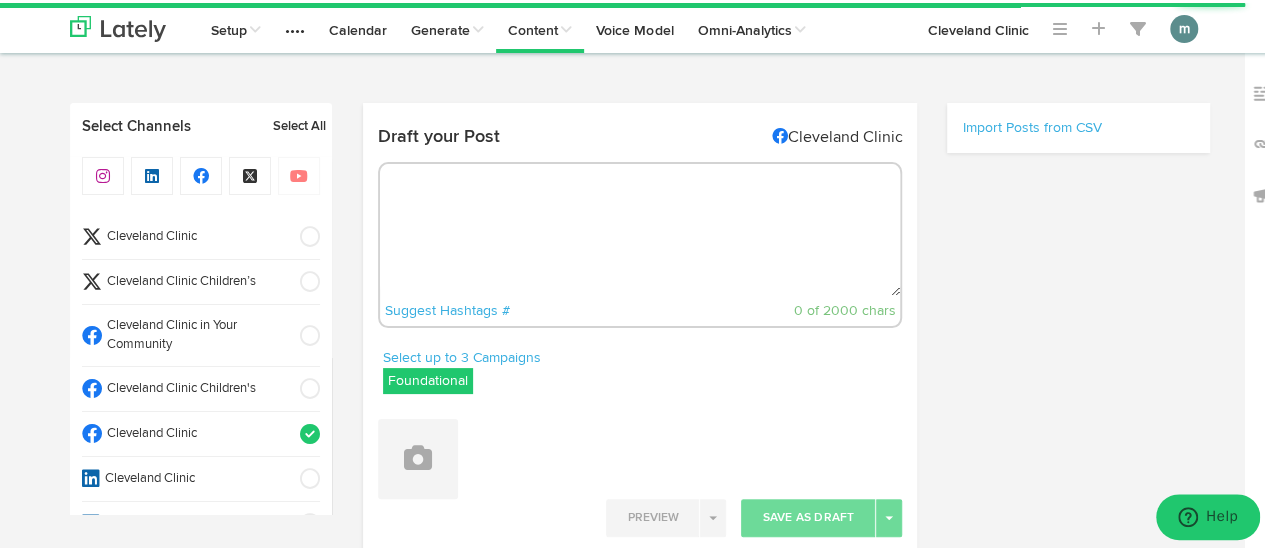 paste on "Male postpartum depression, or paternal postpartum depression, is quite common. About 10% of fathers experience depression before or soon after their child is born. More: https://cle.clinic/3I1fUsx" 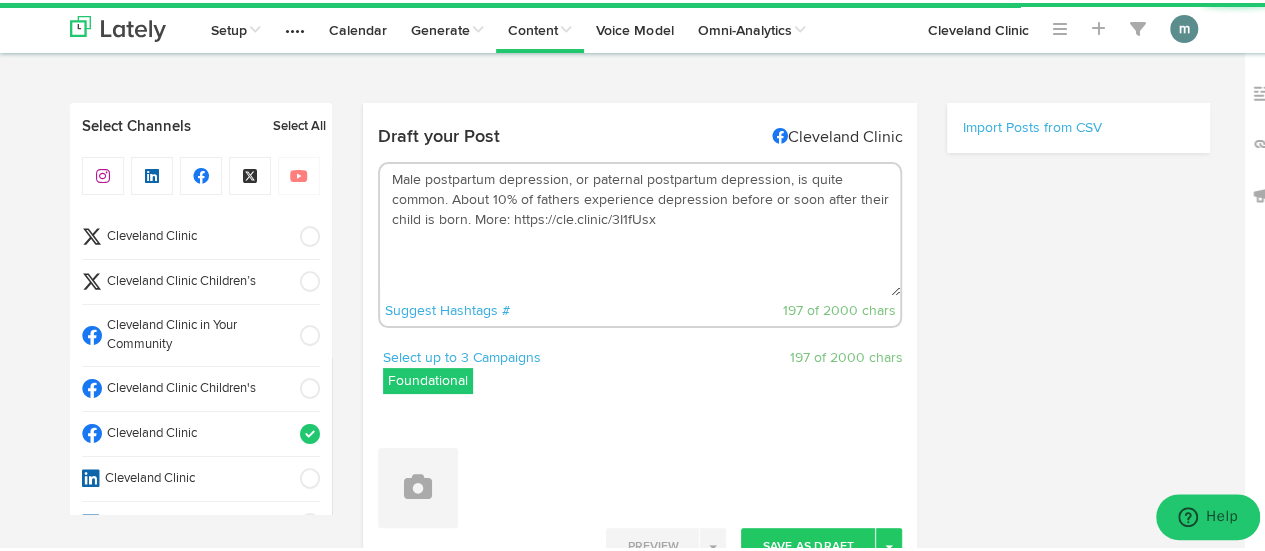 click on "Male postpartum depression, or paternal postpartum depression, is quite common. About 10% of fathers experience depression before or soon after their child is born. More: https://cle.clinic/3I1fUsx" at bounding box center [640, 227] 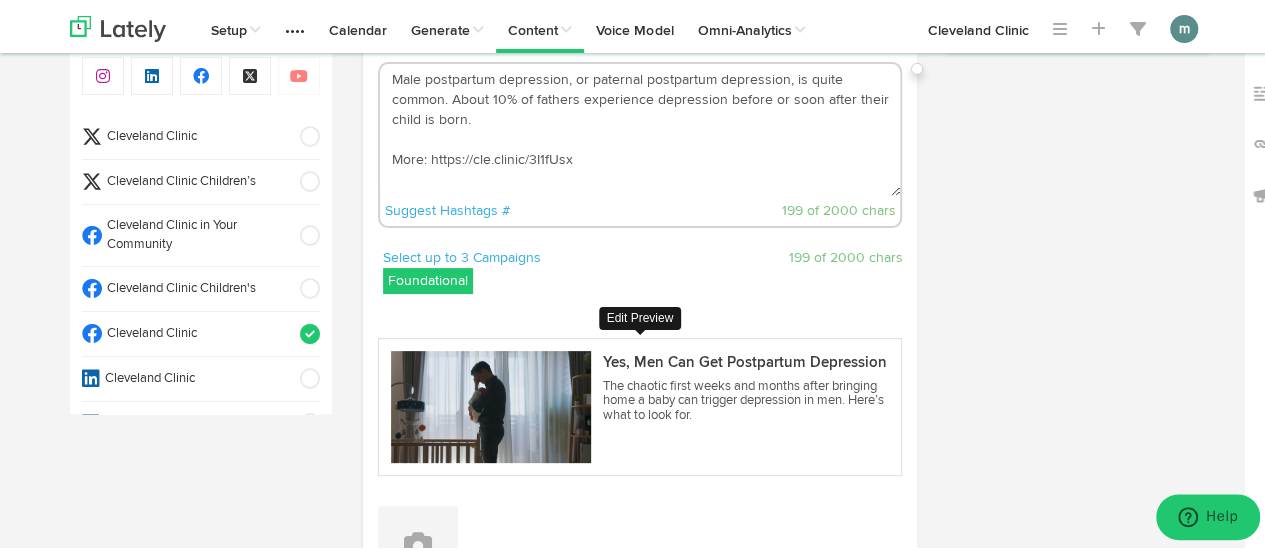 scroll, scrollTop: 400, scrollLeft: 0, axis: vertical 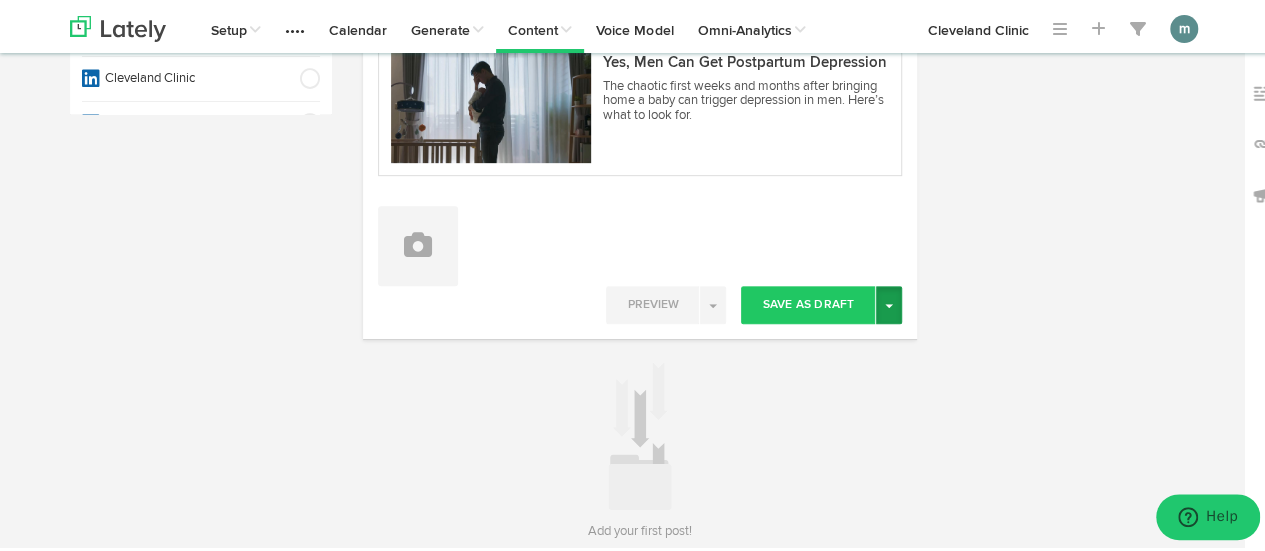 type on "Male postpartum depression, or paternal postpartum depression, is quite common. About 10% of fathers experience depression before or soon after their child is born.
More: https://cle.clinic/3I1fUsx" 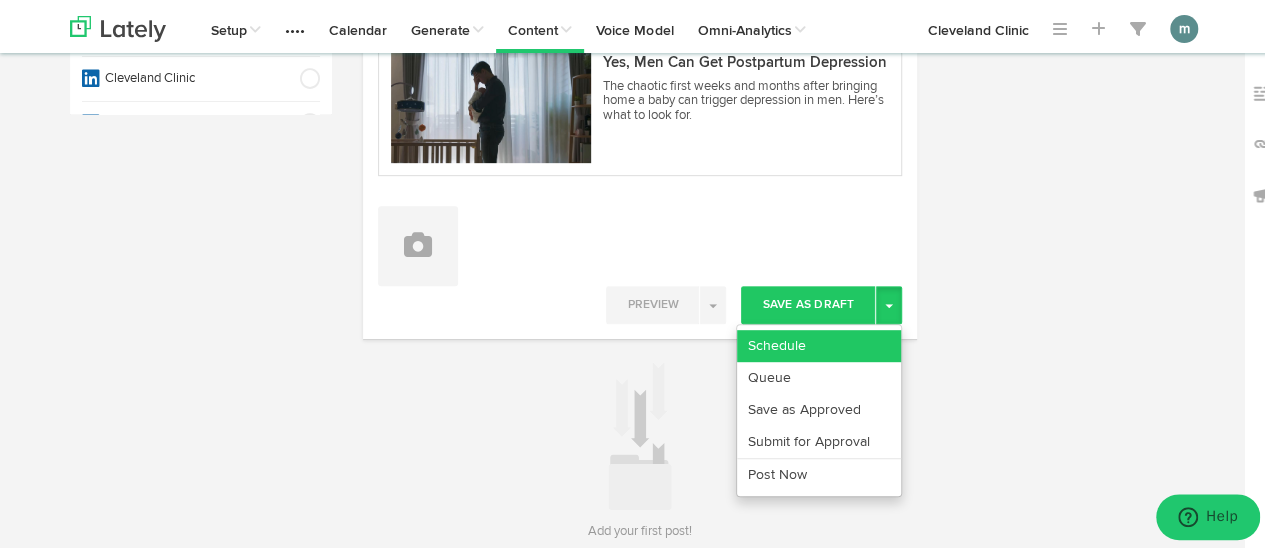 click on "Schedule" at bounding box center (819, 343) 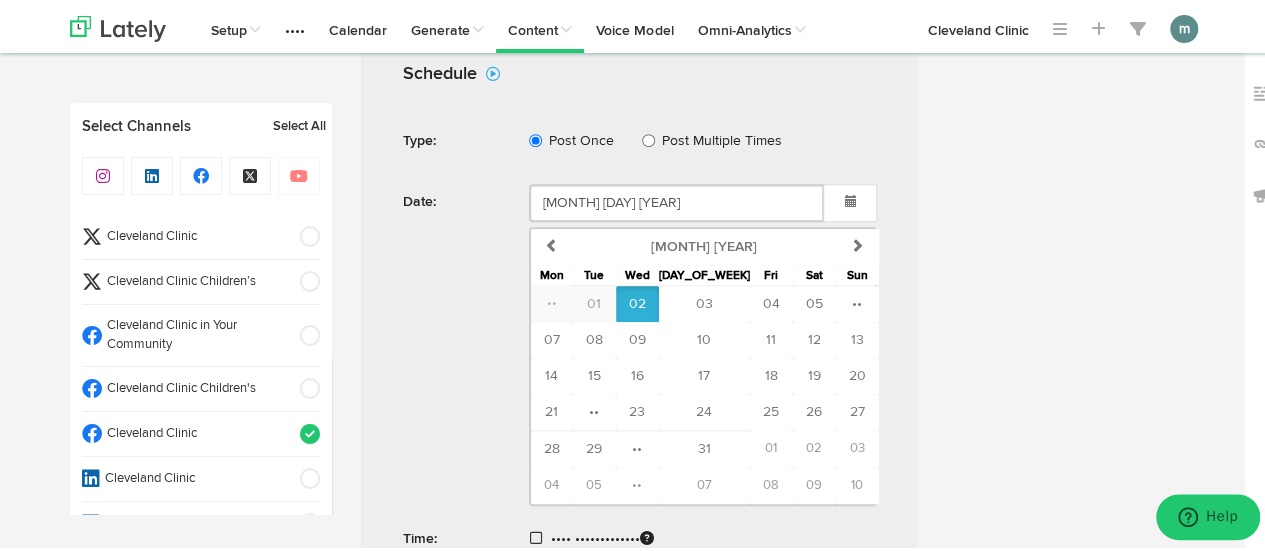 scroll, scrollTop: 800, scrollLeft: 0, axis: vertical 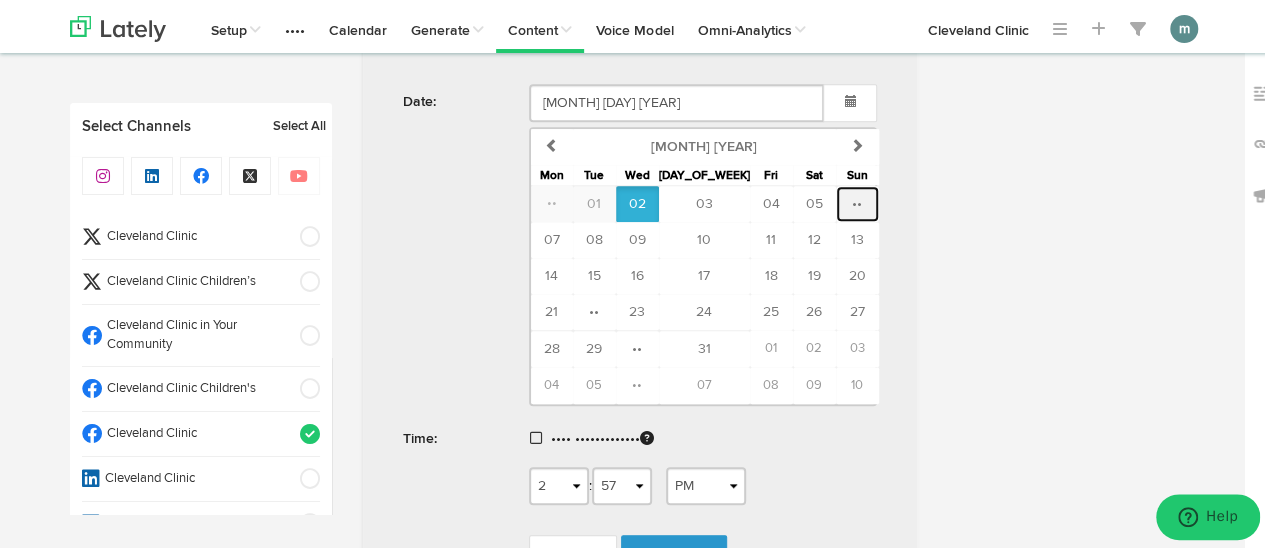 click on "06" at bounding box center (857, 201) 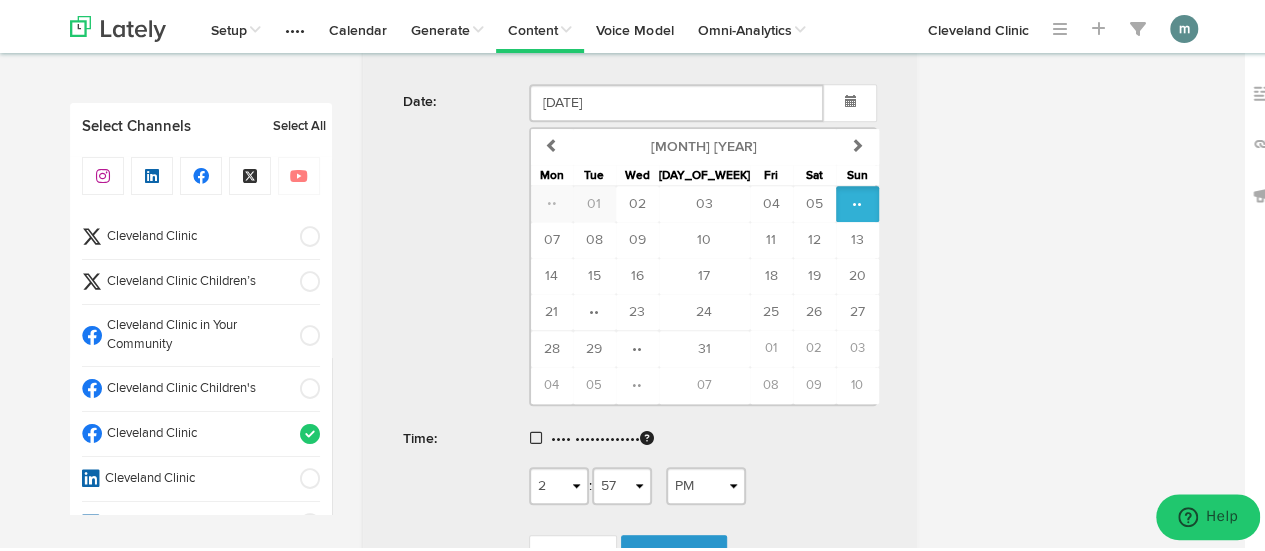 click on "Pick Automatically" at bounding box center [703, 441] 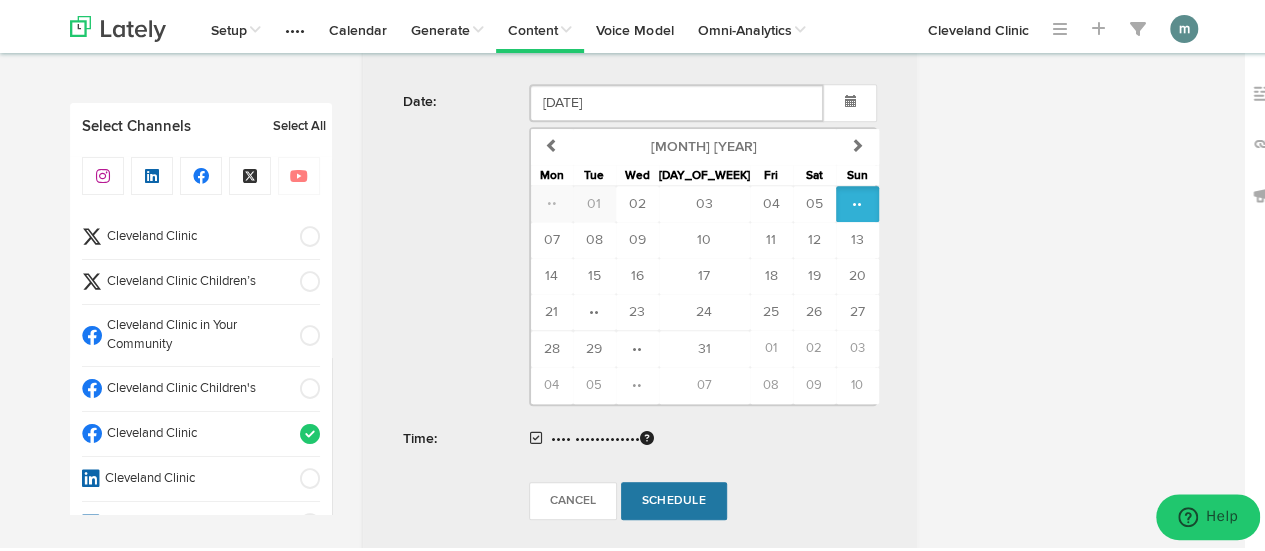 click on "Schedule" at bounding box center (674, 498) 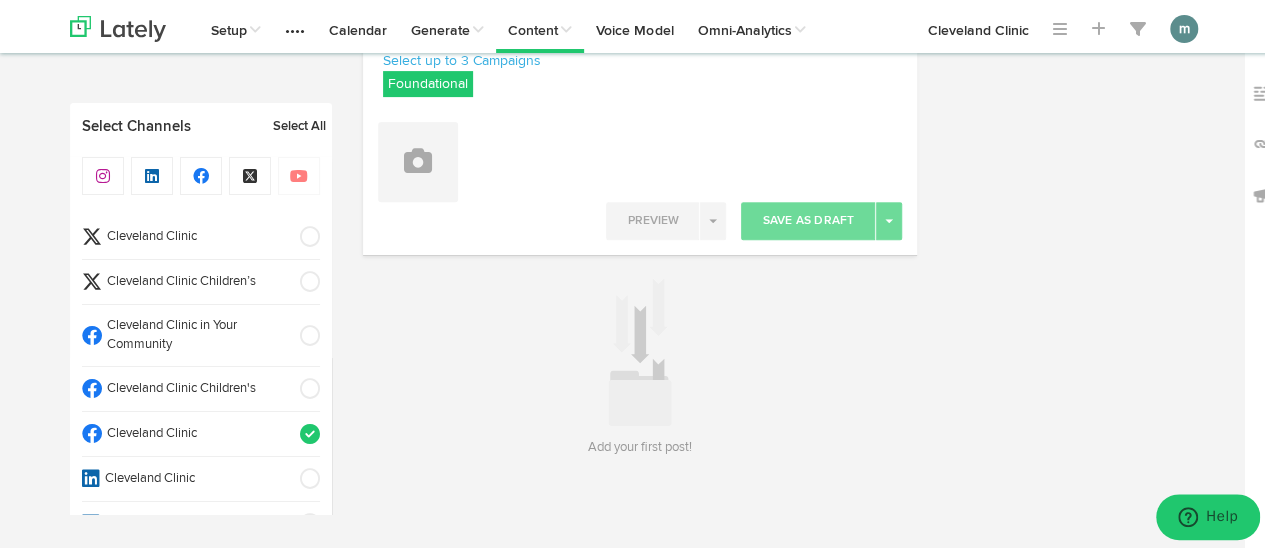 scroll, scrollTop: 295, scrollLeft: 0, axis: vertical 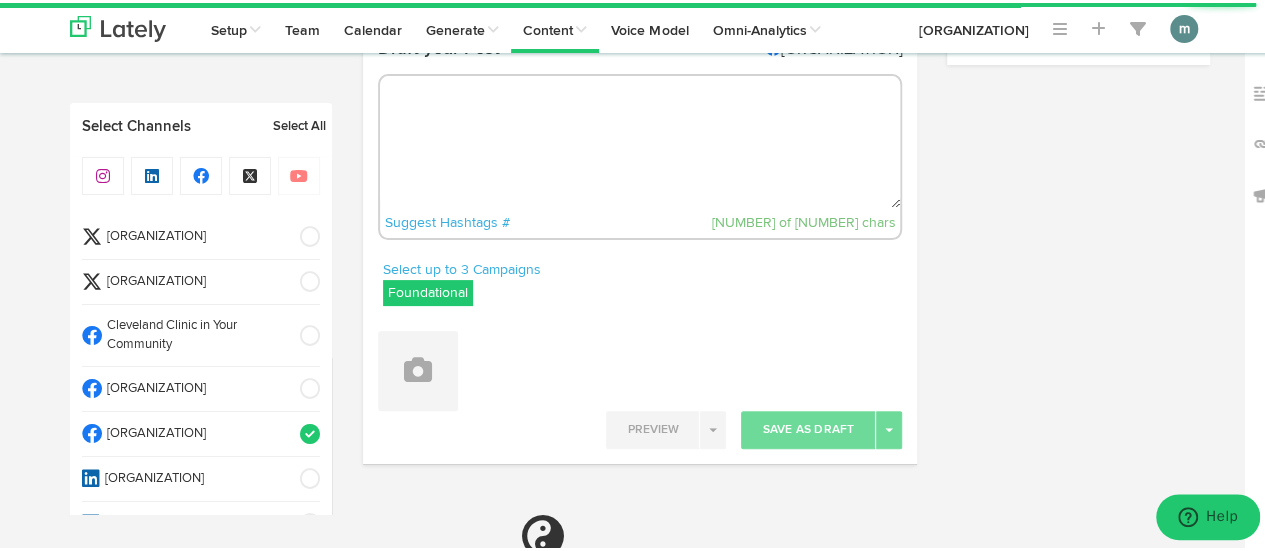click at bounding box center (640, 139) 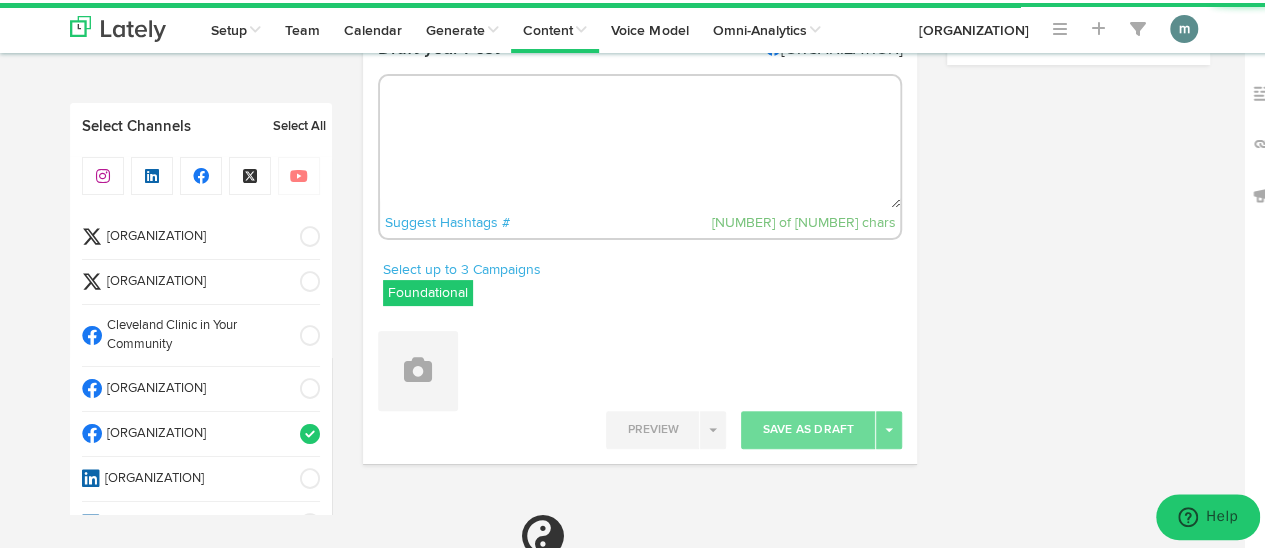 paste on "The MIND diet focuses on eating foods with the most direct brain benefits (think grains, leafy greens and berries) and limiting eating foods that promote early aging (like baked goods and red meat). [URL]" 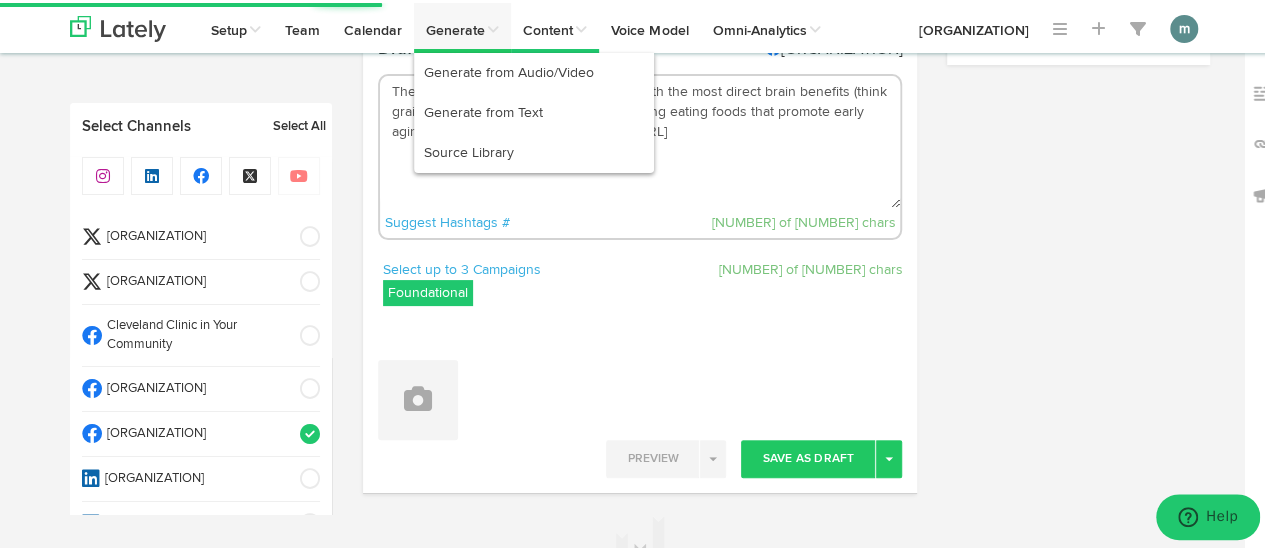 type on "The MIND diet focuses on eating foods with the most direct brain benefits (think grains, leafy greens and berries) and limiting eating foods that promote early aging (like baked goods and red meat). https://cle.clinic/3I9sUwA" 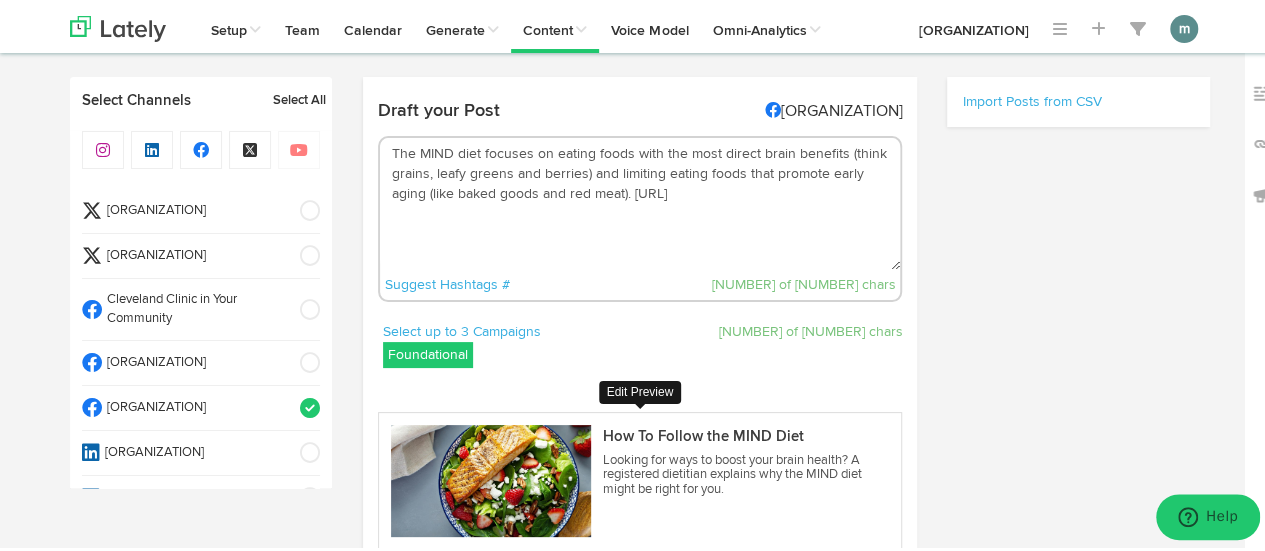 scroll, scrollTop: 0, scrollLeft: 0, axis: both 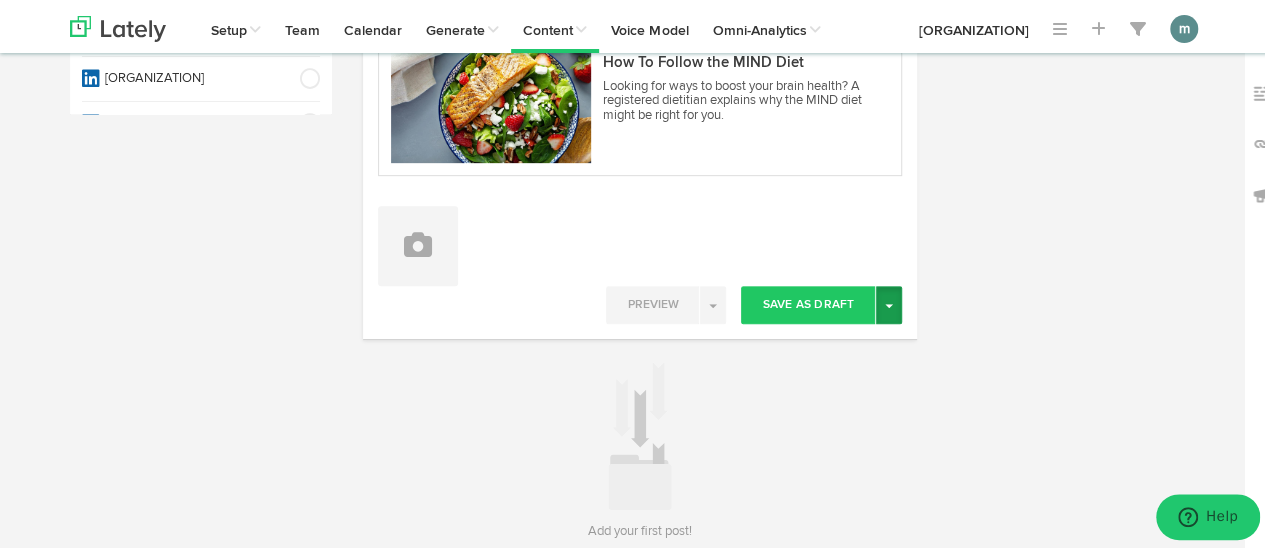 click on "Toggle Dropdown" at bounding box center [889, 302] 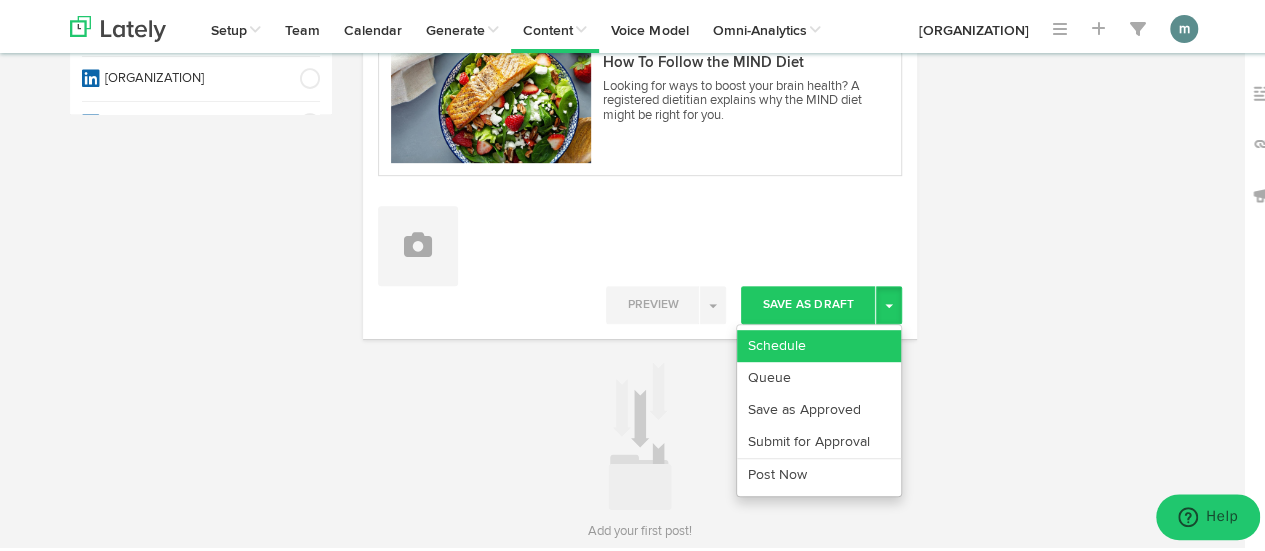 click on "Schedule" at bounding box center [819, 343] 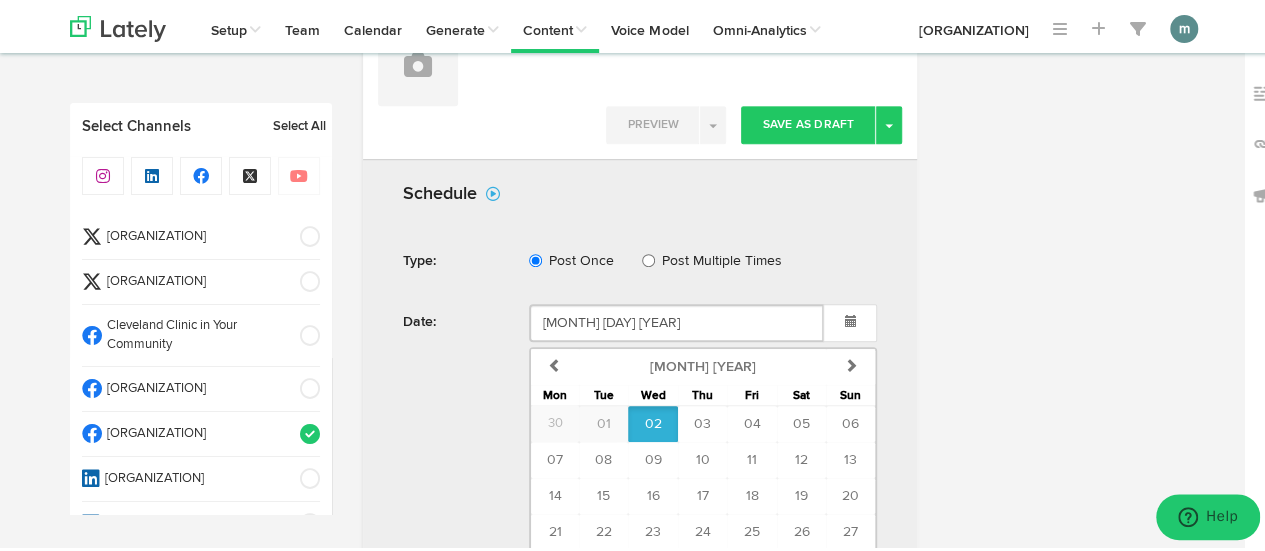 scroll, scrollTop: 600, scrollLeft: 0, axis: vertical 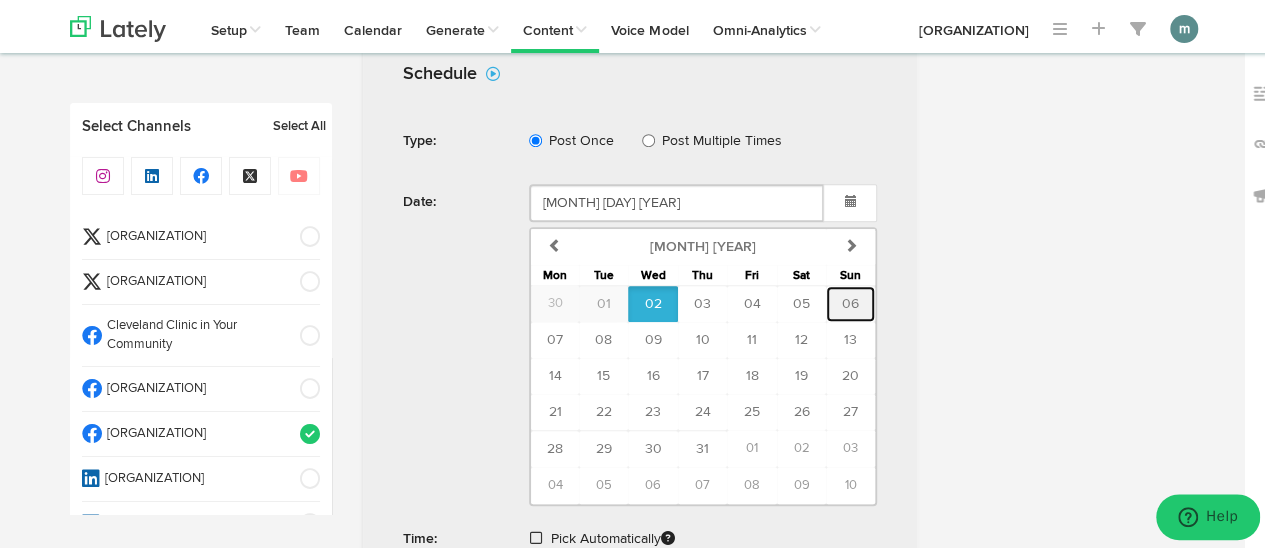 click on "06" at bounding box center (850, 301) 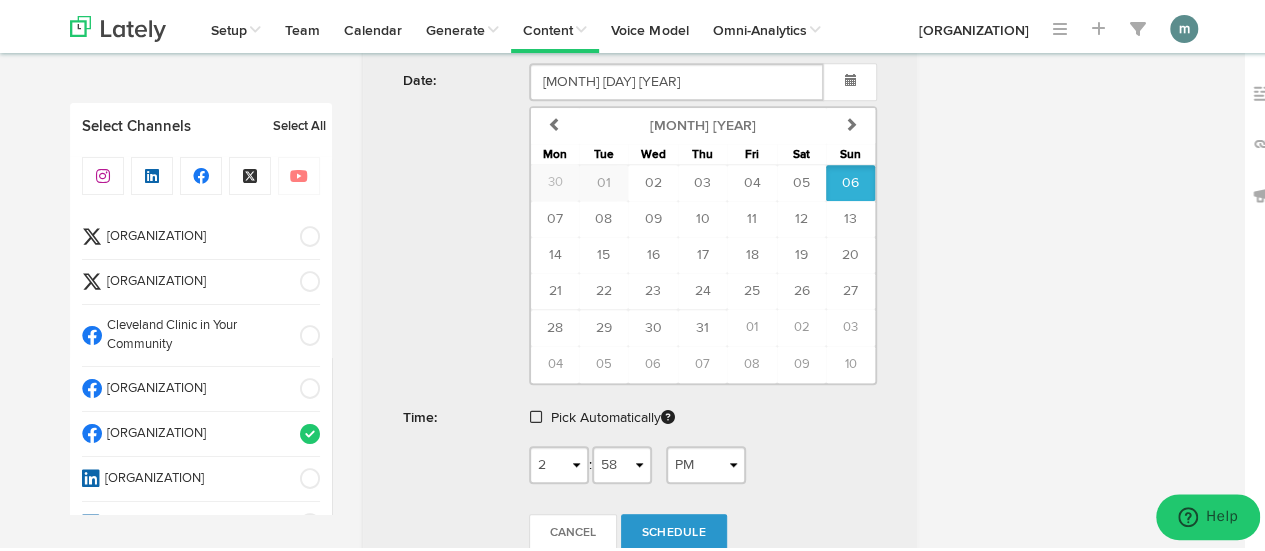 scroll, scrollTop: 1000, scrollLeft: 0, axis: vertical 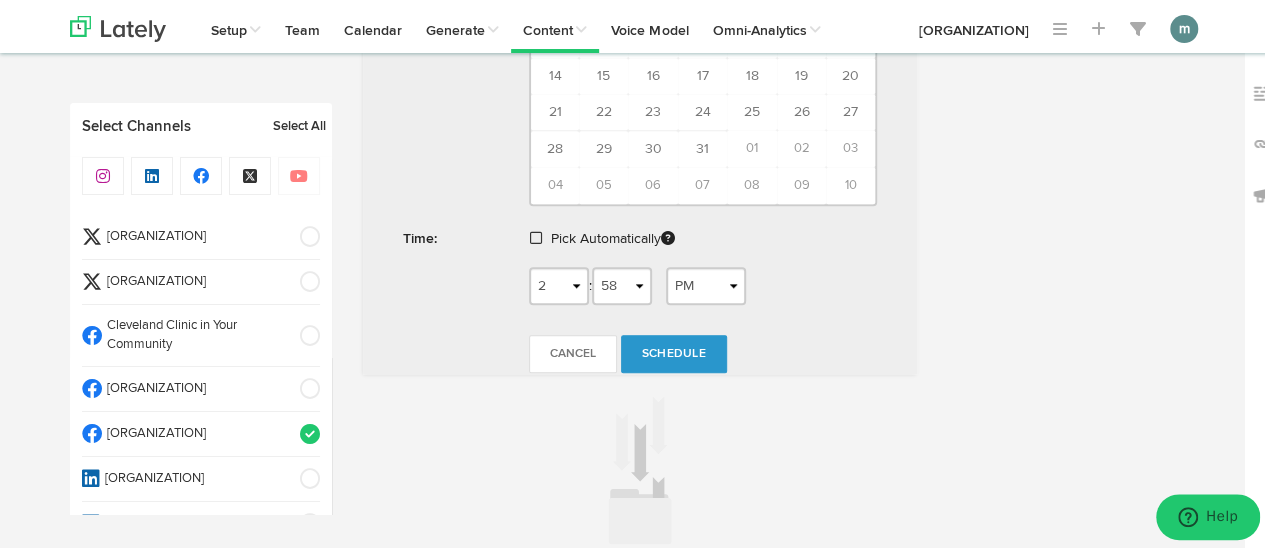 click at bounding box center [536, 235] 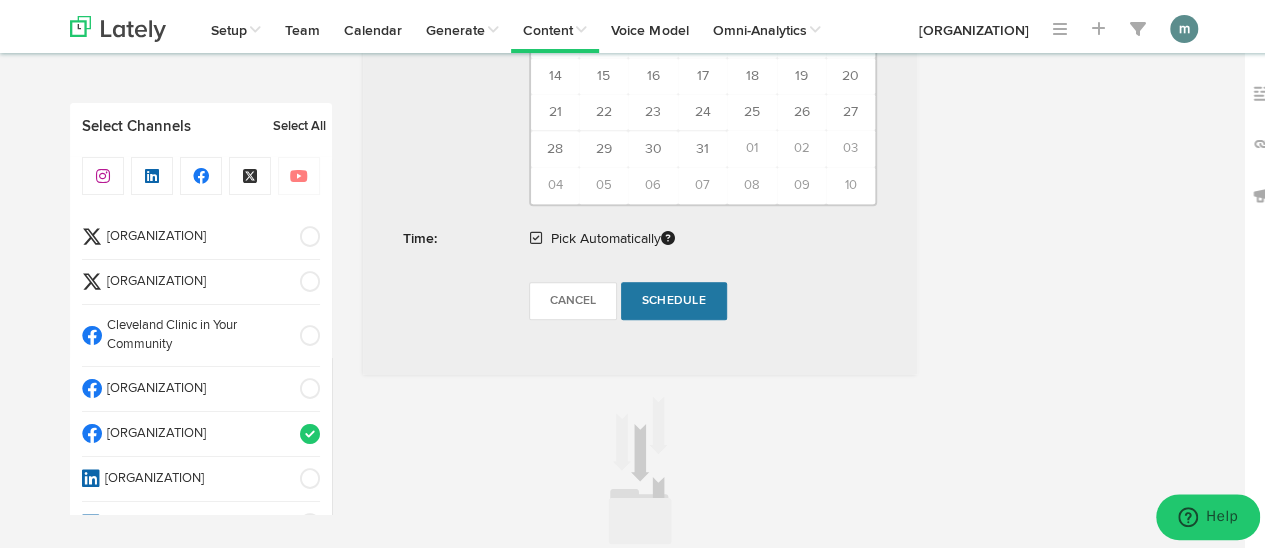 click on "Schedule" at bounding box center (674, 298) 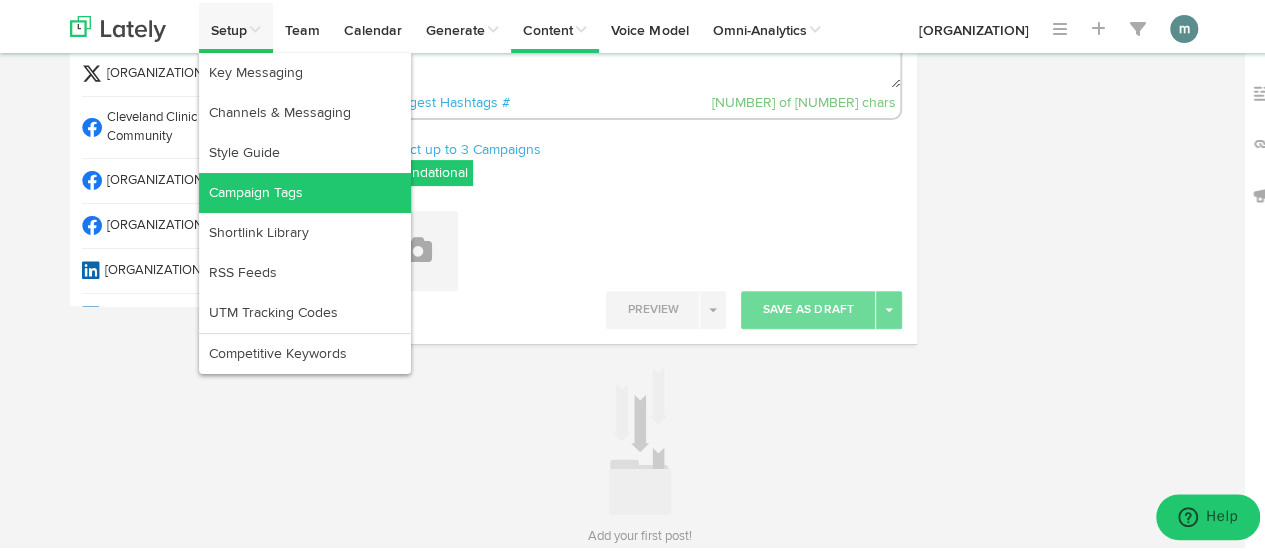 scroll, scrollTop: 95, scrollLeft: 0, axis: vertical 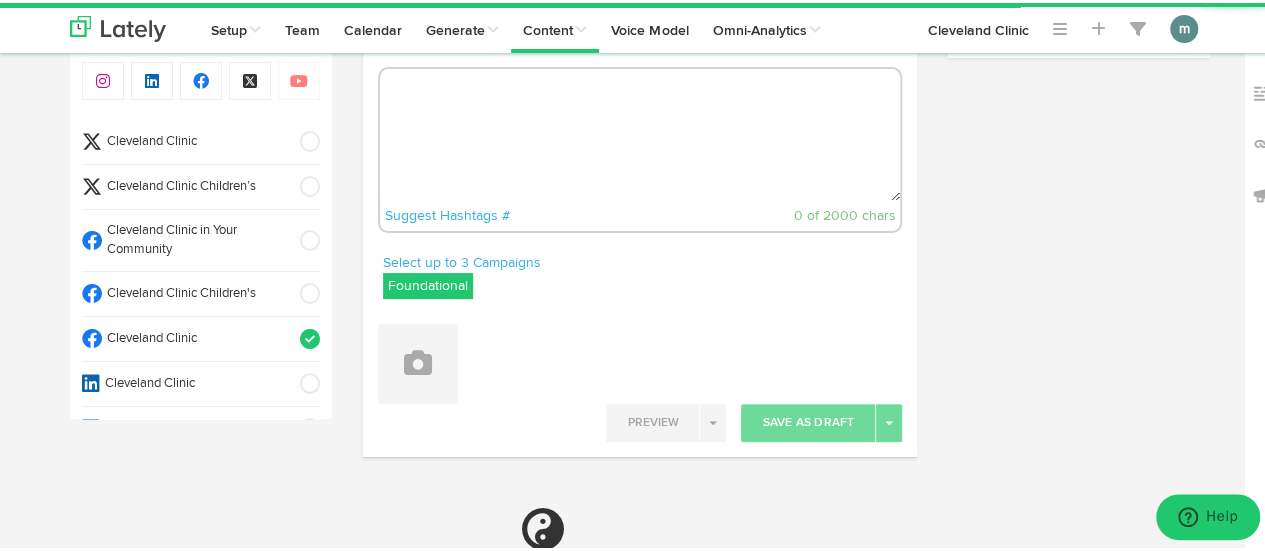 click at bounding box center (640, 132) 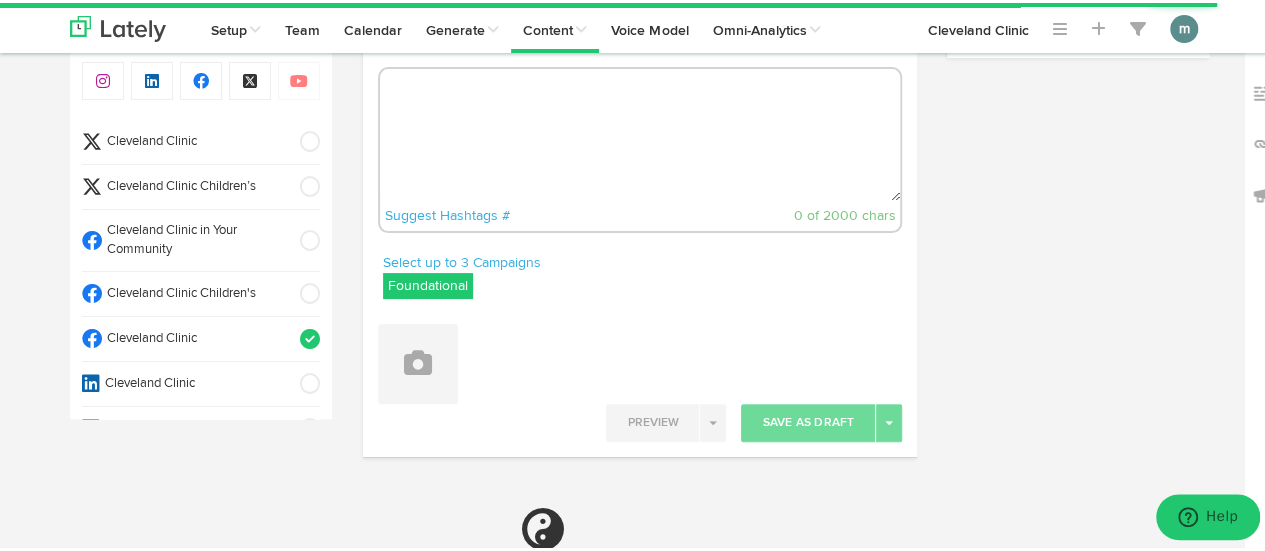 paste on "Kola nuts and products that contain them are uncommon in the U.S., but they’re widely used in other parts of the world. Kola nuts may help to boost your energy levels, circulation, digestion and metabolism. https://cle.clinic/44L1ndm" 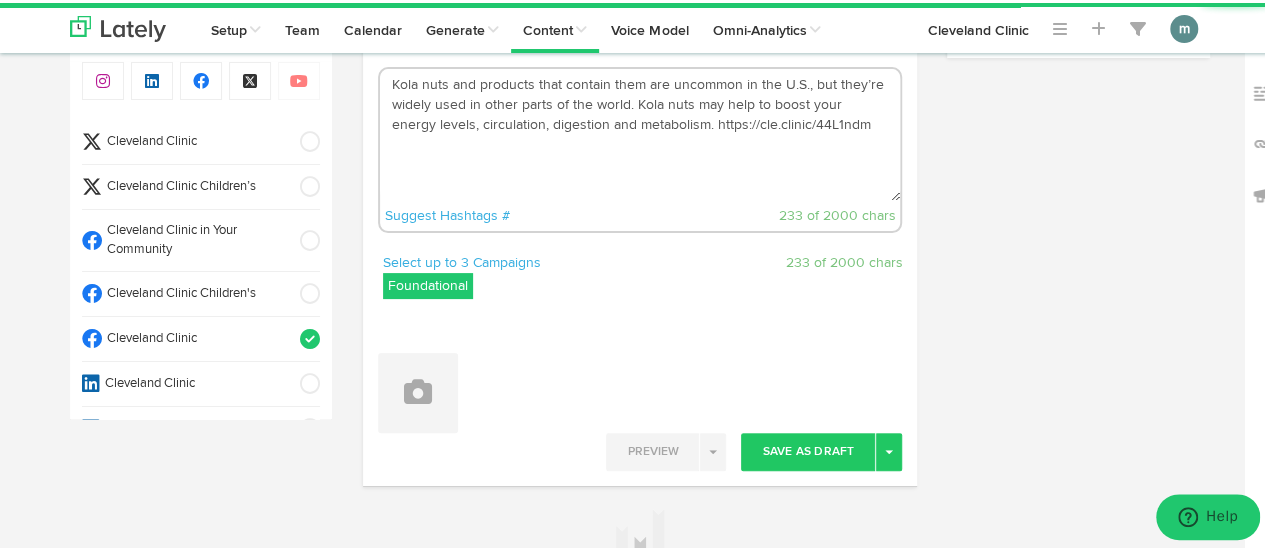 click on "Kola nuts and products that contain them are uncommon in the U.S., but they’re widely used in other parts of the world. Kola nuts may help to boost your energy levels, circulation, digestion and metabolism. https://cle.clinic/44L1ndm" at bounding box center (640, 132) 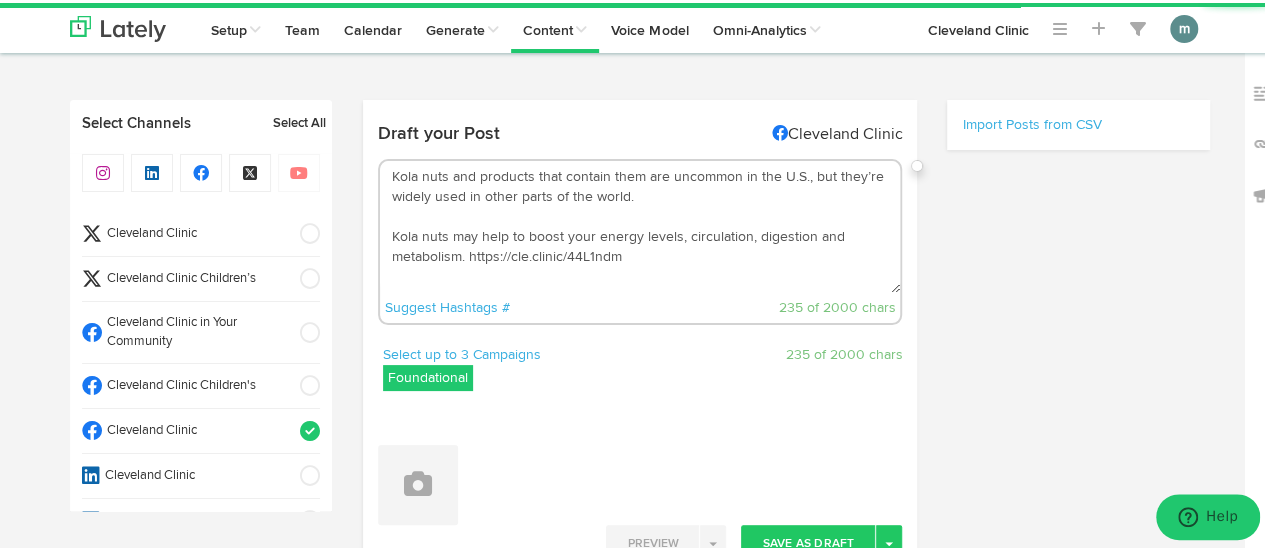 scroll, scrollTop: 0, scrollLeft: 0, axis: both 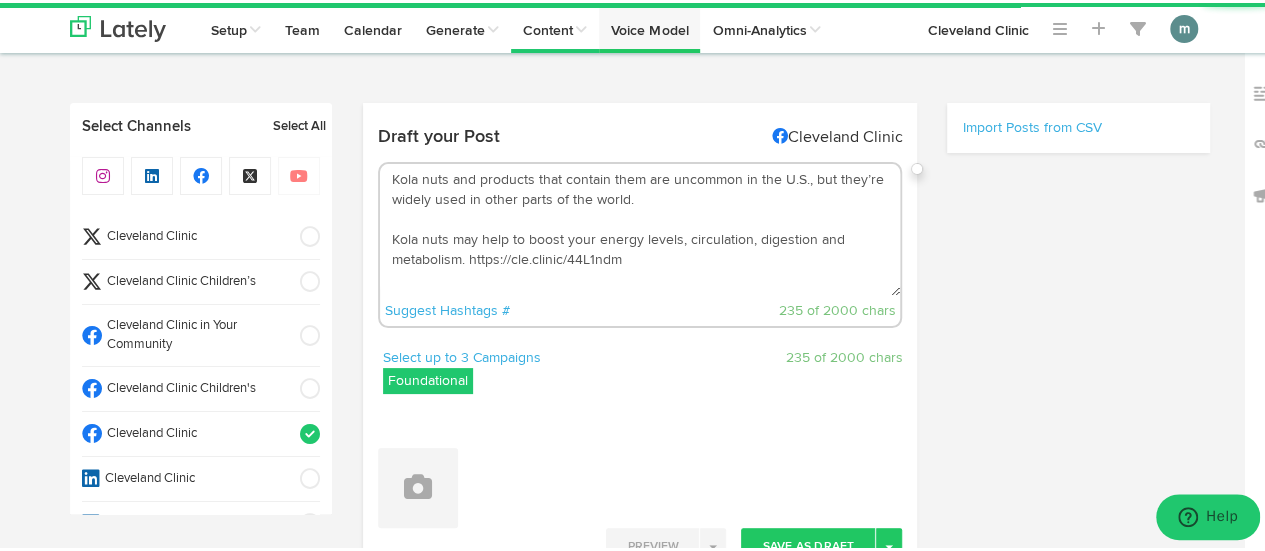 type on "Kola nuts and products that contain them are uncommon in the U.S., but they’re widely used in other parts of the world.
Kola nuts may help to boost your energy levels, circulation, digestion and metabolism. https://cle.clinic/44L1ndm" 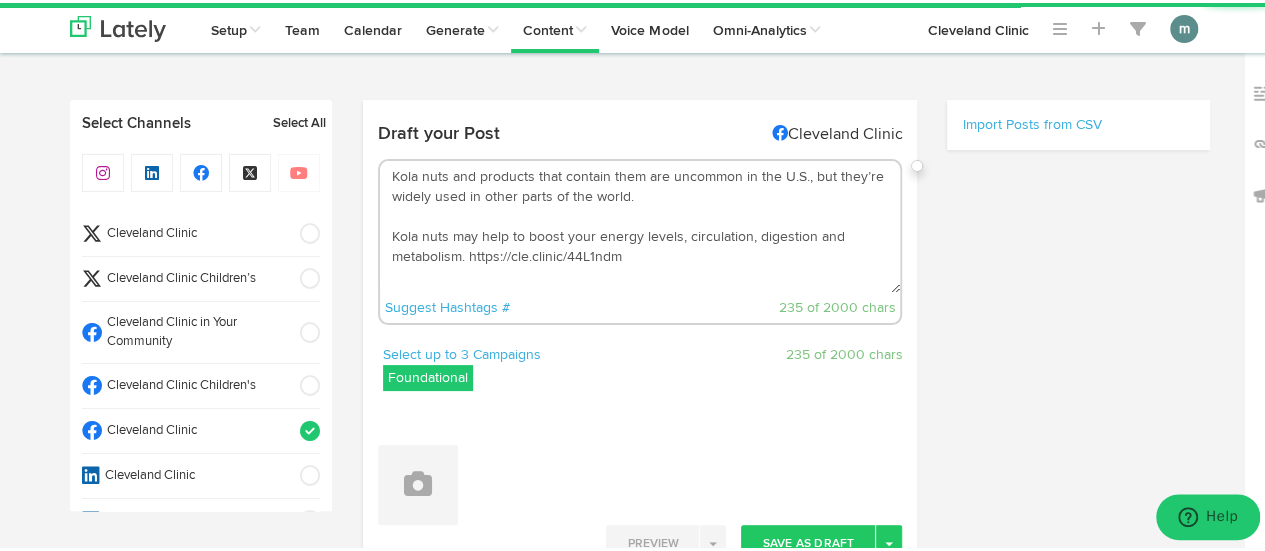 scroll, scrollTop: 0, scrollLeft: 0, axis: both 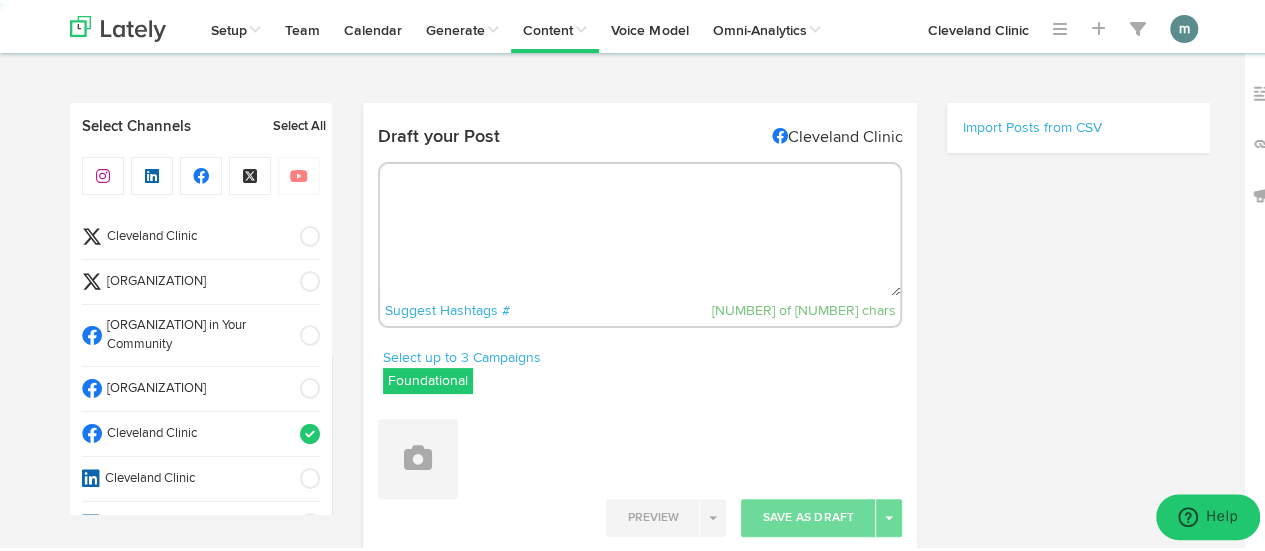 click at bounding box center [640, 227] 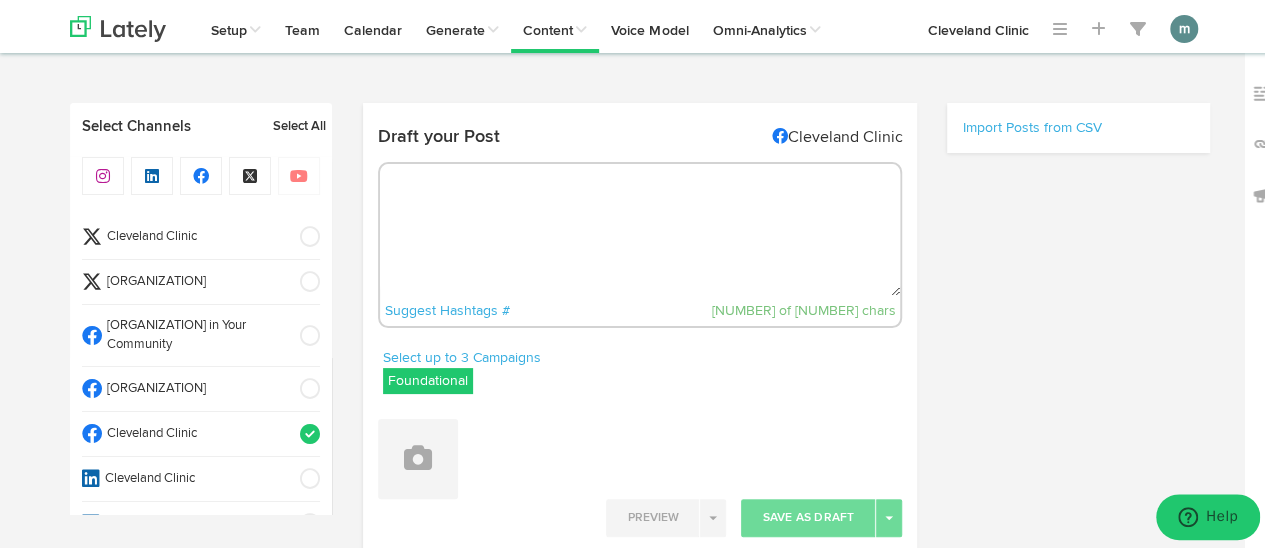 paste on "Kola nuts and products that contain them are uncommon in the U.S., but they’re widely used in other parts of the world. Kola nuts may help to boost your energy levels, circulation, digestion and metabolism. [URL]" 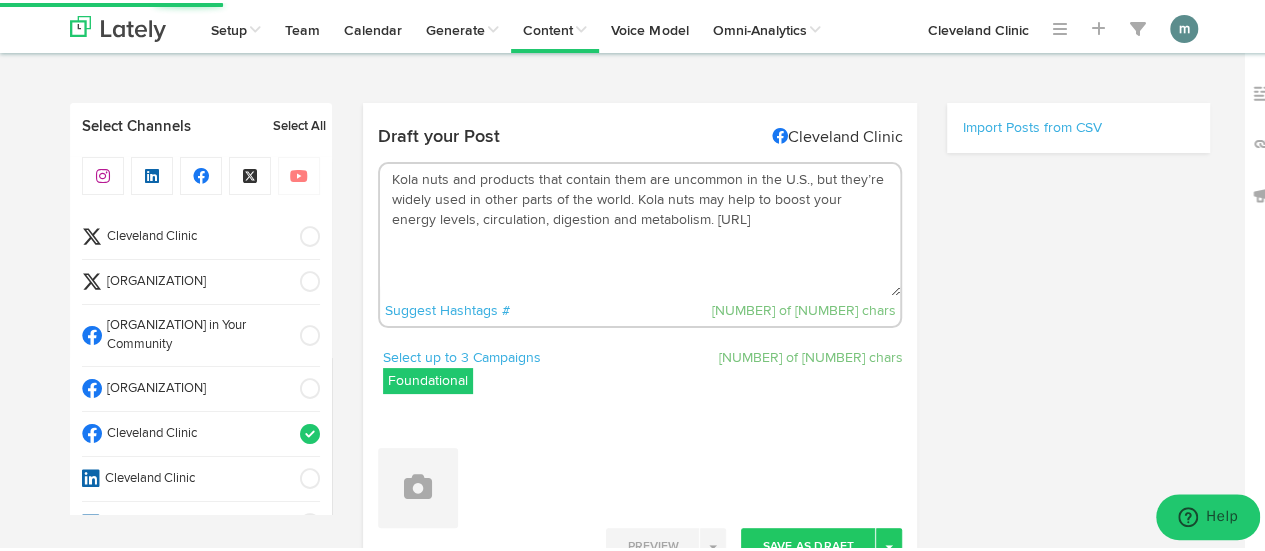 click on "Kola nuts and products that contain them are uncommon in the U.S., but they’re widely used in other parts of the world. Kola nuts may help to boost your energy levels, circulation, digestion and metabolism. [URL]" at bounding box center [640, 227] 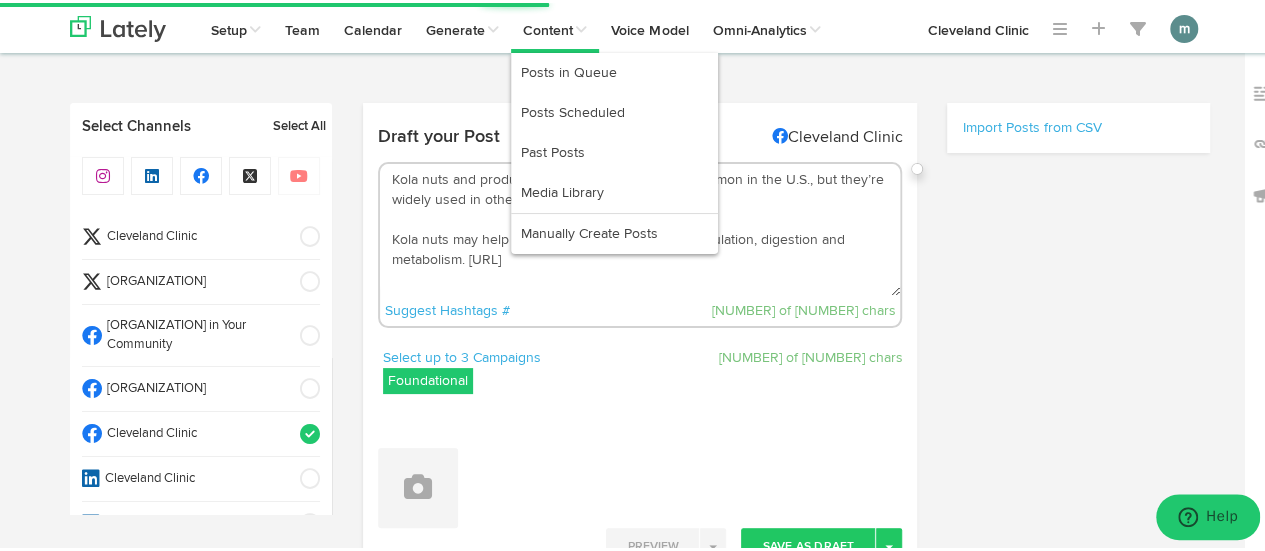 type on "Kola nuts and products that contain them are uncommon in the U.S., but they’re widely used in other parts of the world.
Kola nuts may help to boost your energy levels, circulation, digestion and metabolism. [URL]" 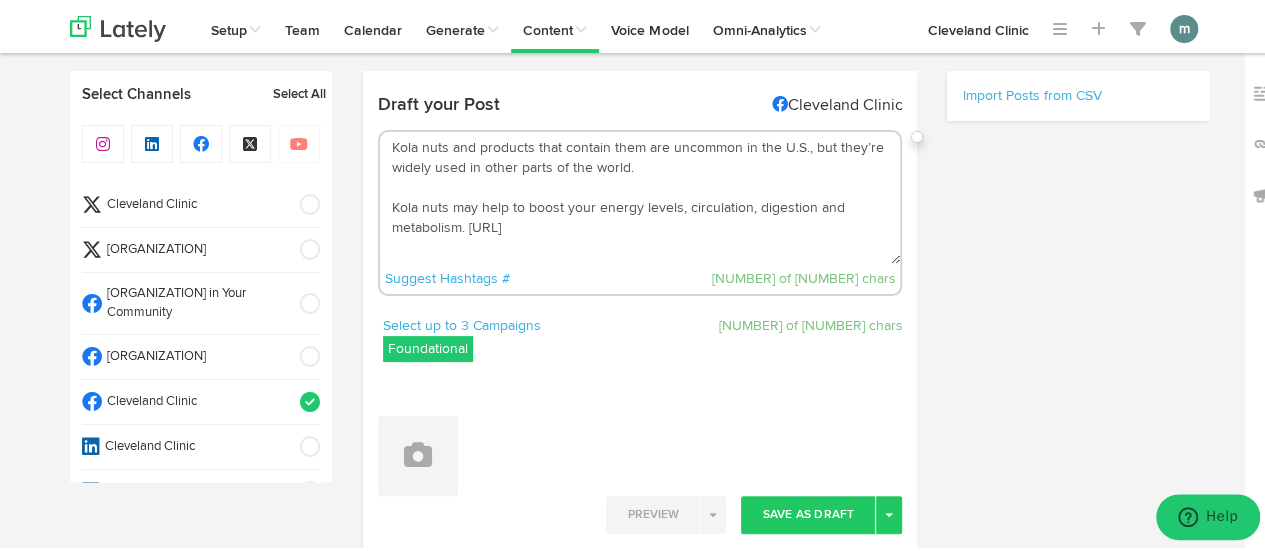 scroll, scrollTop: 0, scrollLeft: 0, axis: both 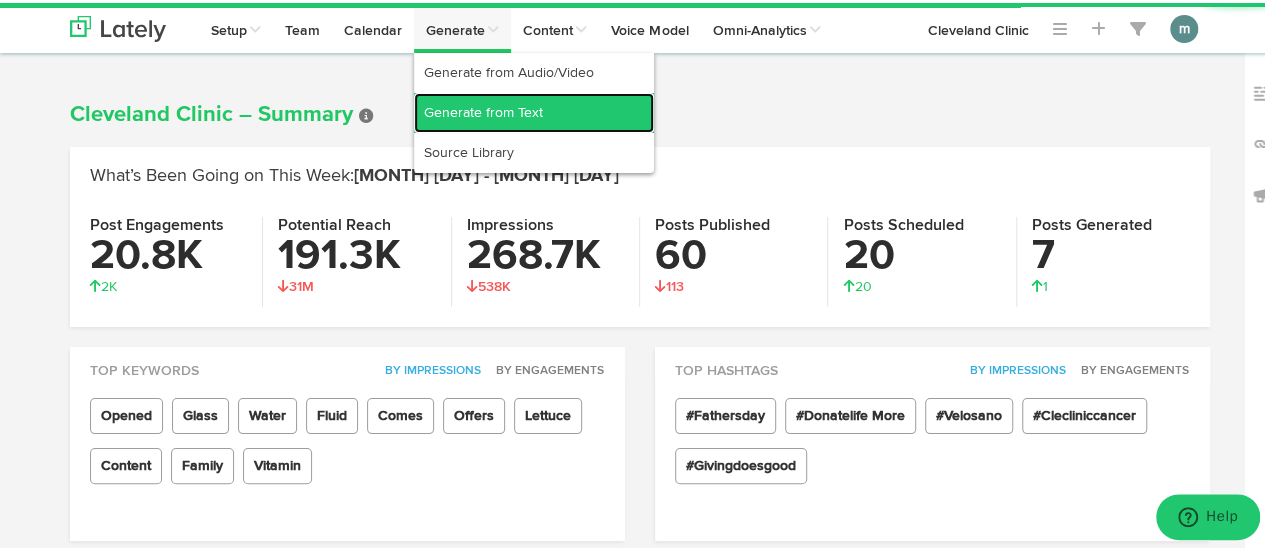 click on "Generate from Text" at bounding box center [534, 110] 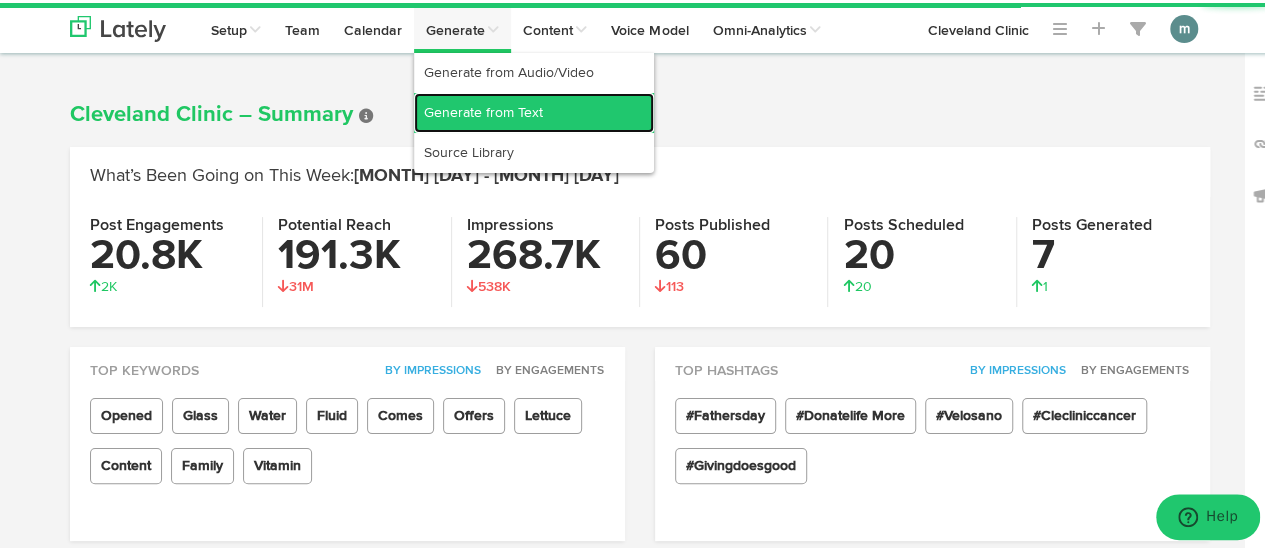 click on "Generate from Text" at bounding box center (534, 110) 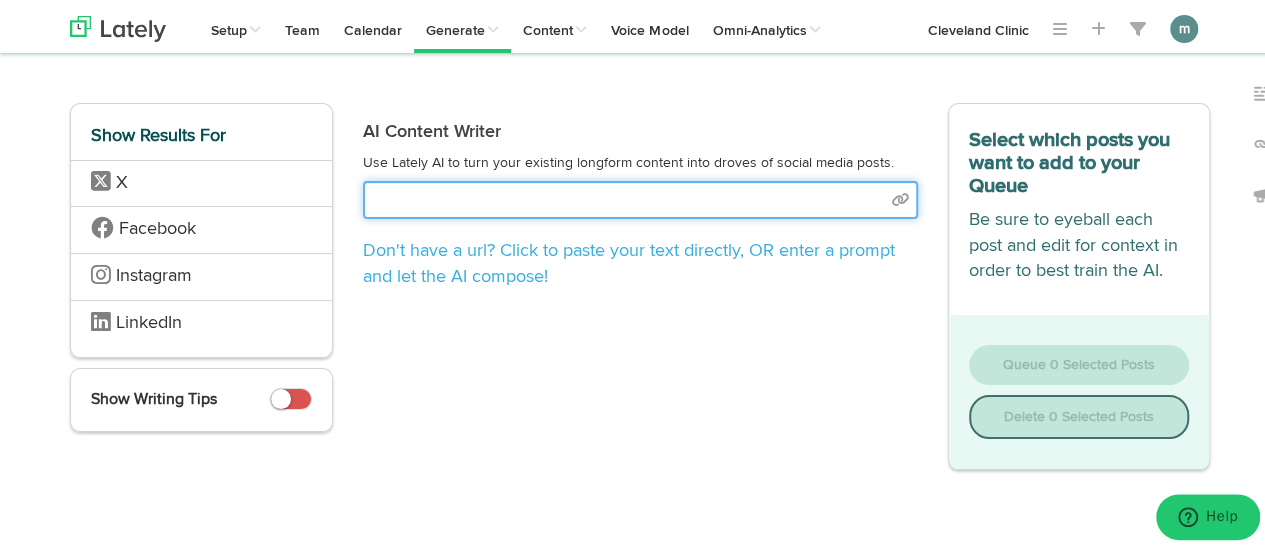 click at bounding box center [640, 197] 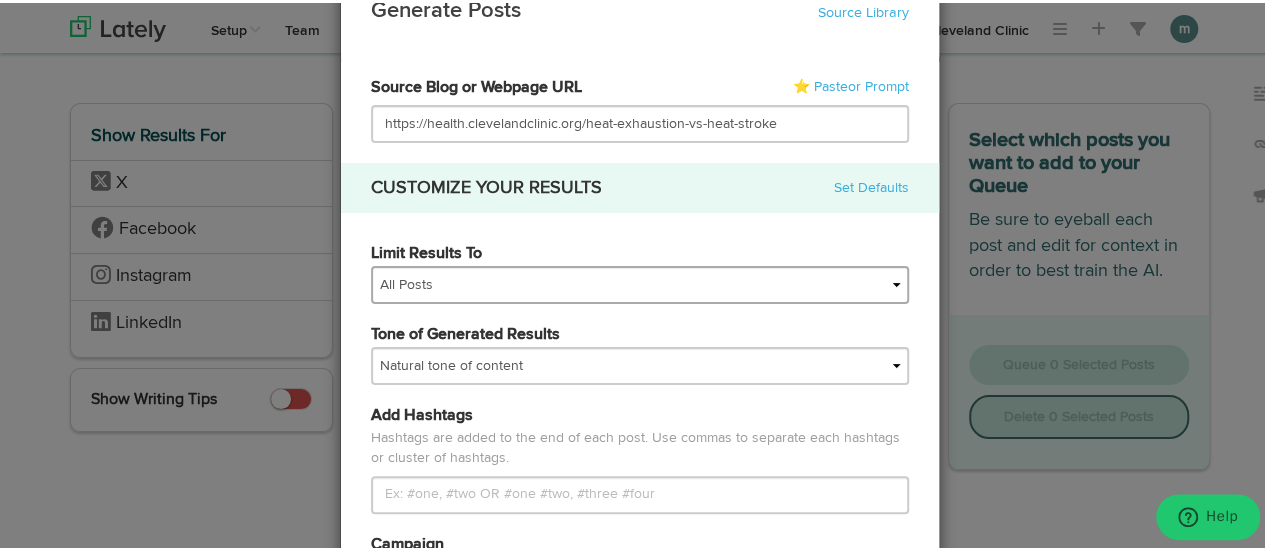 scroll, scrollTop: 200, scrollLeft: 0, axis: vertical 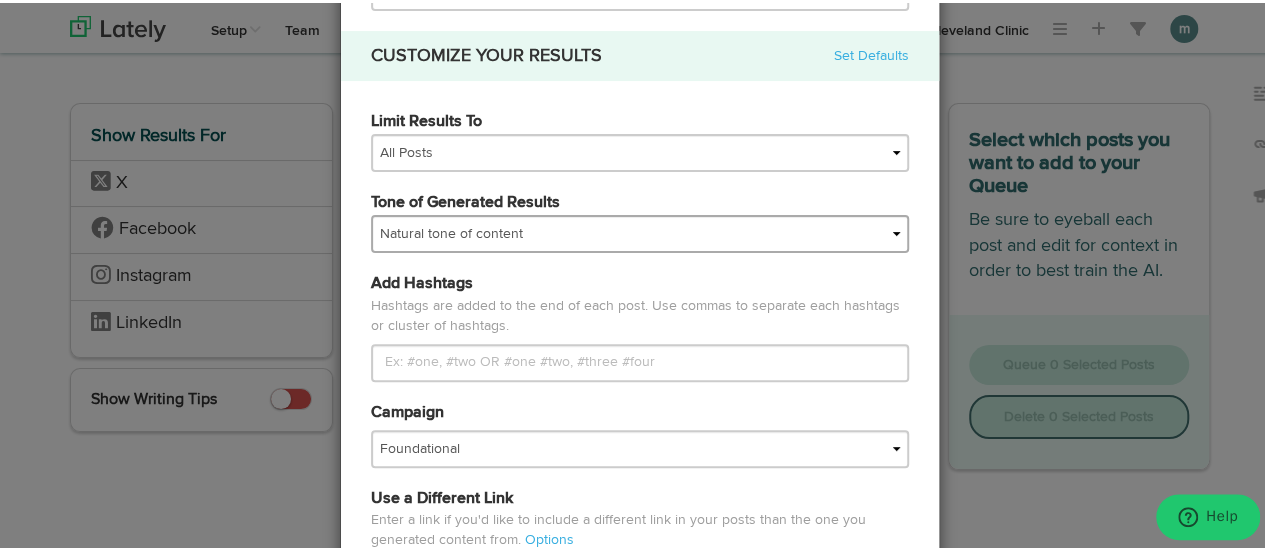 type on "https://health.clevelandclinic.org/heat-exhaustion-vs-heat-stroke" 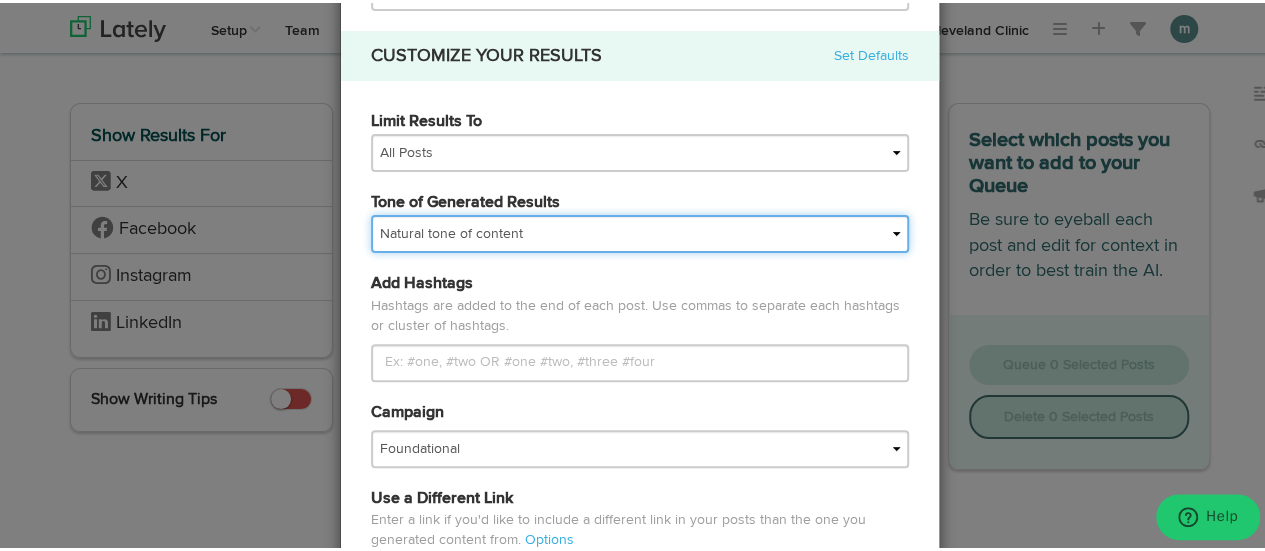 click on "My tone Official and professional Relaxed and conversational Light and humorous Personal, real and empathetic Simple words and simple structure Formal and academic Jazzy and creative Natural tone of content" at bounding box center (640, 231) 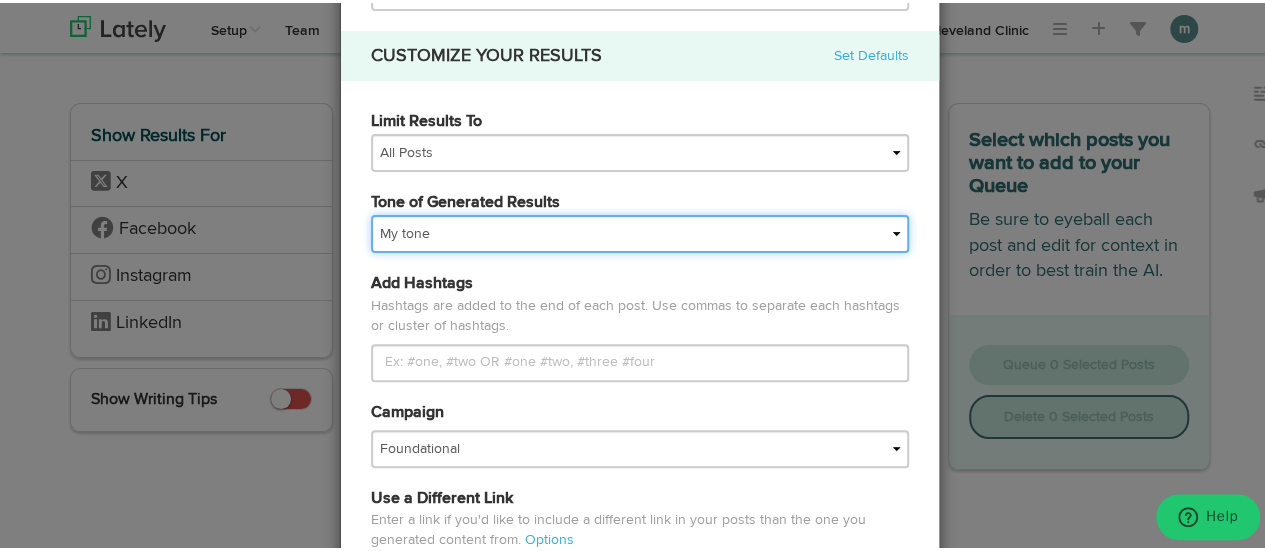 click on "My tone Official and professional Relaxed and conversational Light and humorous Personal, real and empathetic Simple words and simple structure Formal and academic Jazzy and creative Natural tone of content" at bounding box center (640, 231) 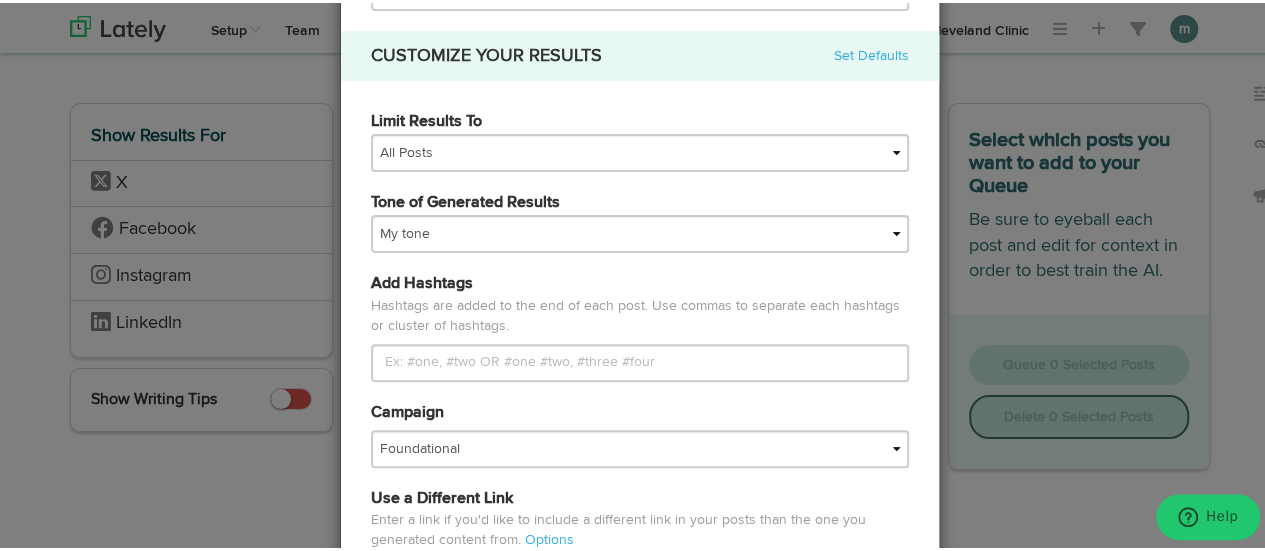 click on "Add Hashtags
Hashtags are added to the end of each post. Use commas to separate each hashtags or cluster of hashtags." at bounding box center [640, 138] 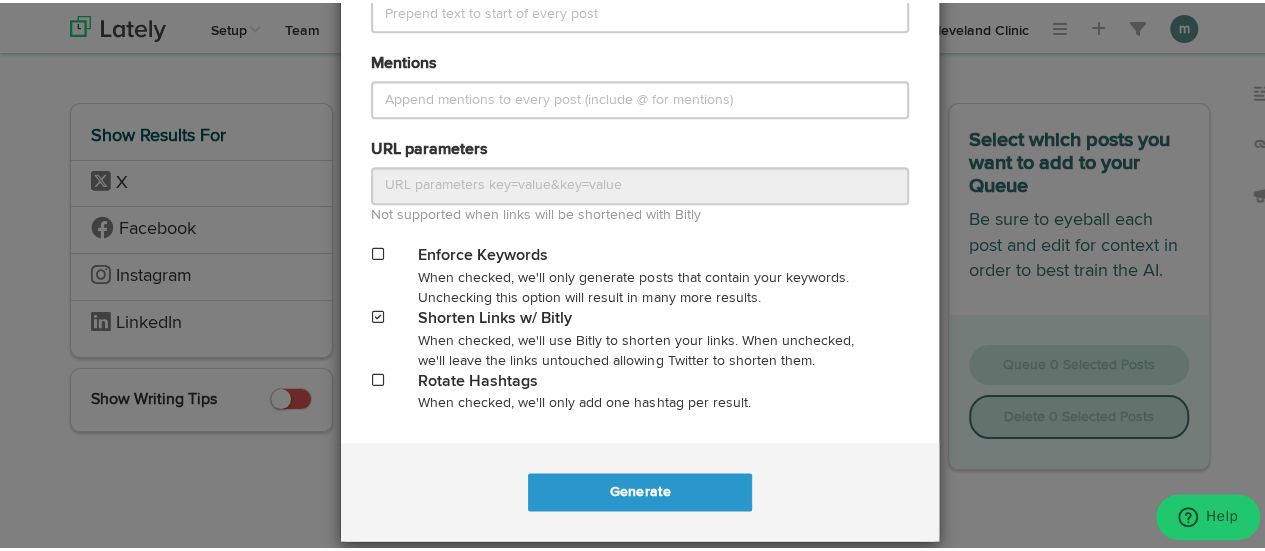 scroll, scrollTop: 1016, scrollLeft: 0, axis: vertical 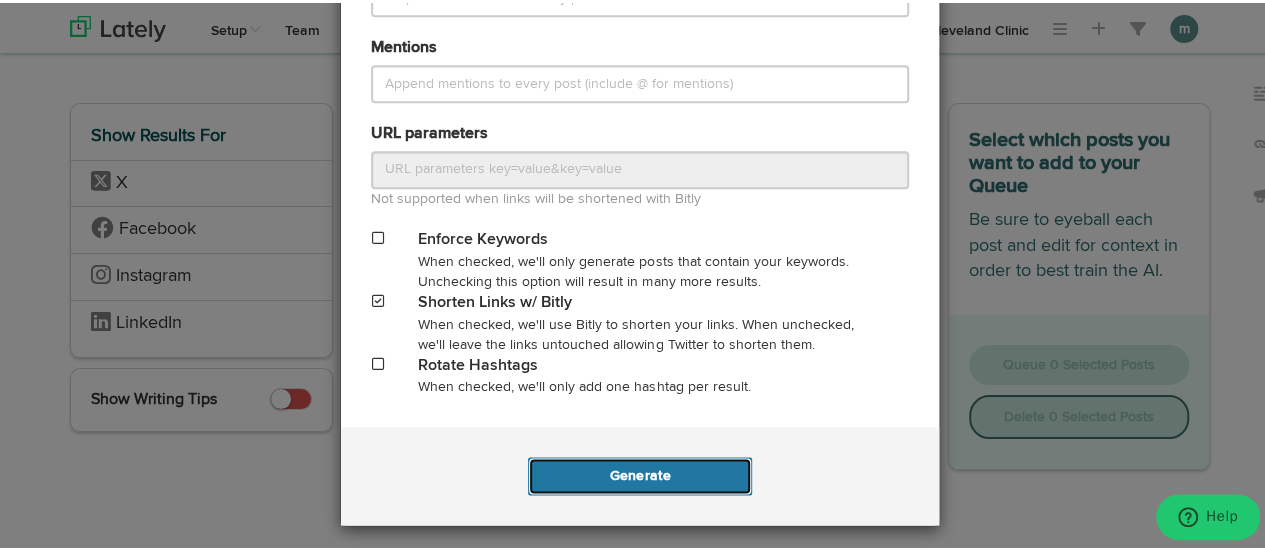 click on "Generate" at bounding box center [639, 473] 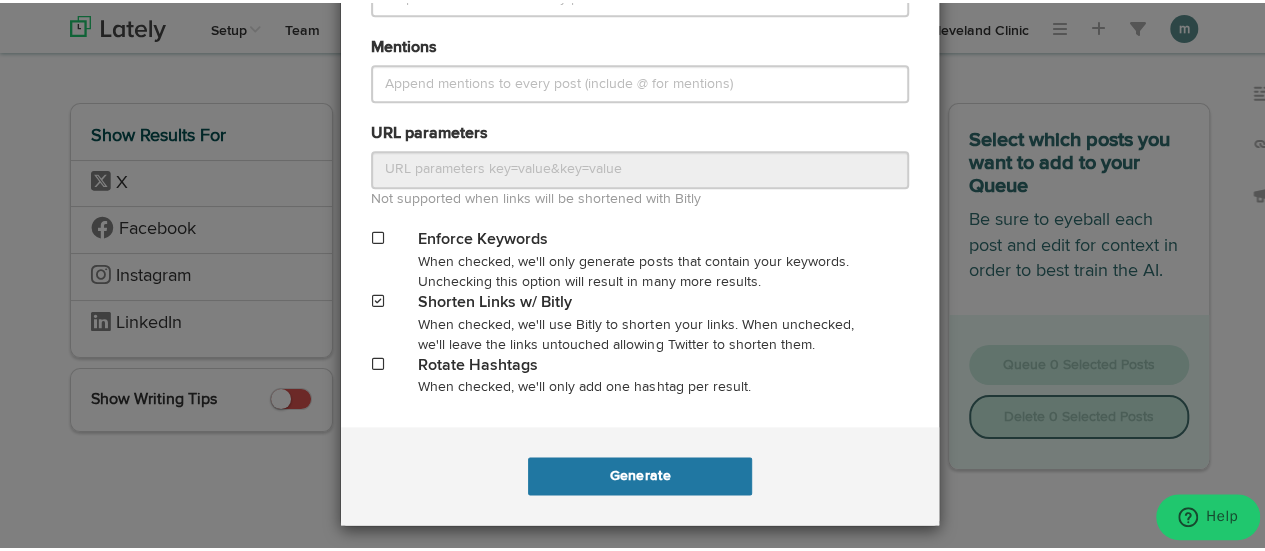 scroll, scrollTop: 0, scrollLeft: 0, axis: both 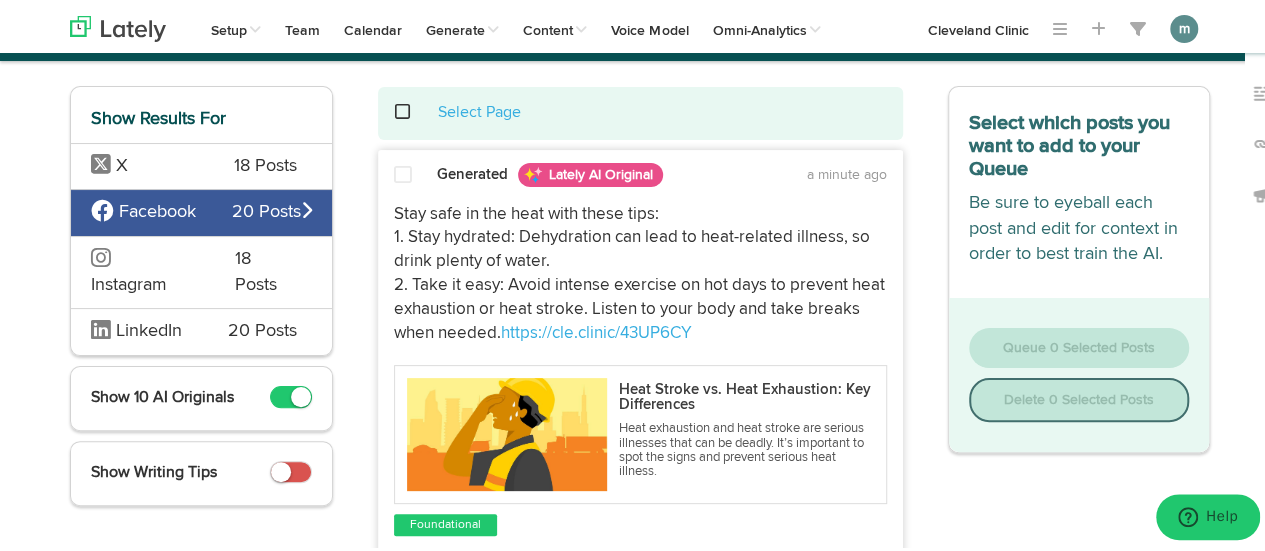 click on "X
18 Posts" at bounding box center [201, 163] 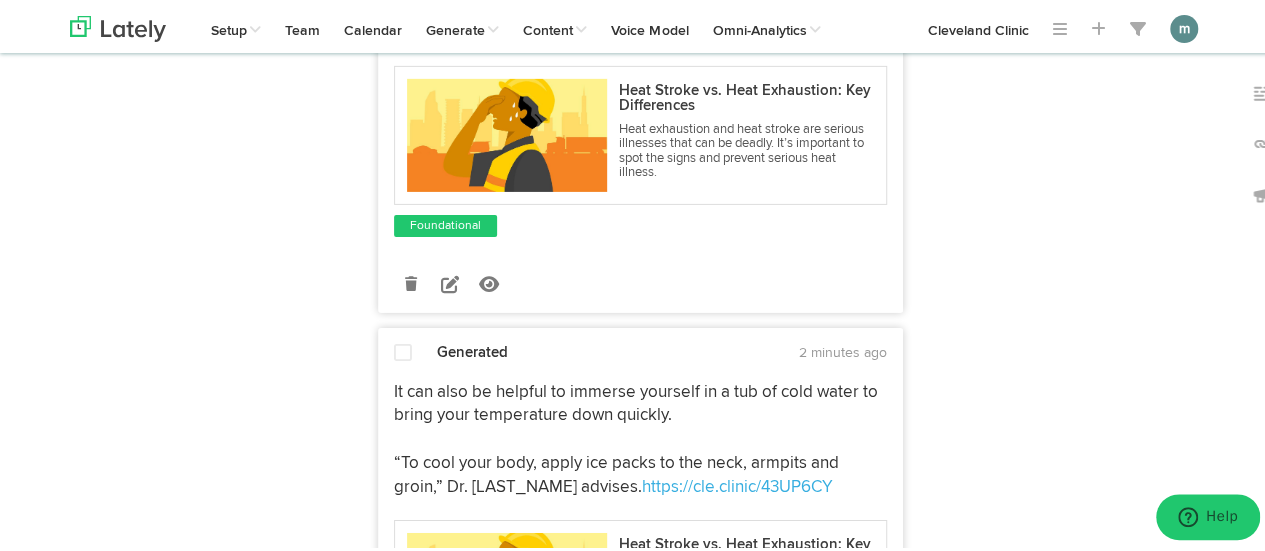 scroll, scrollTop: 3272, scrollLeft: 0, axis: vertical 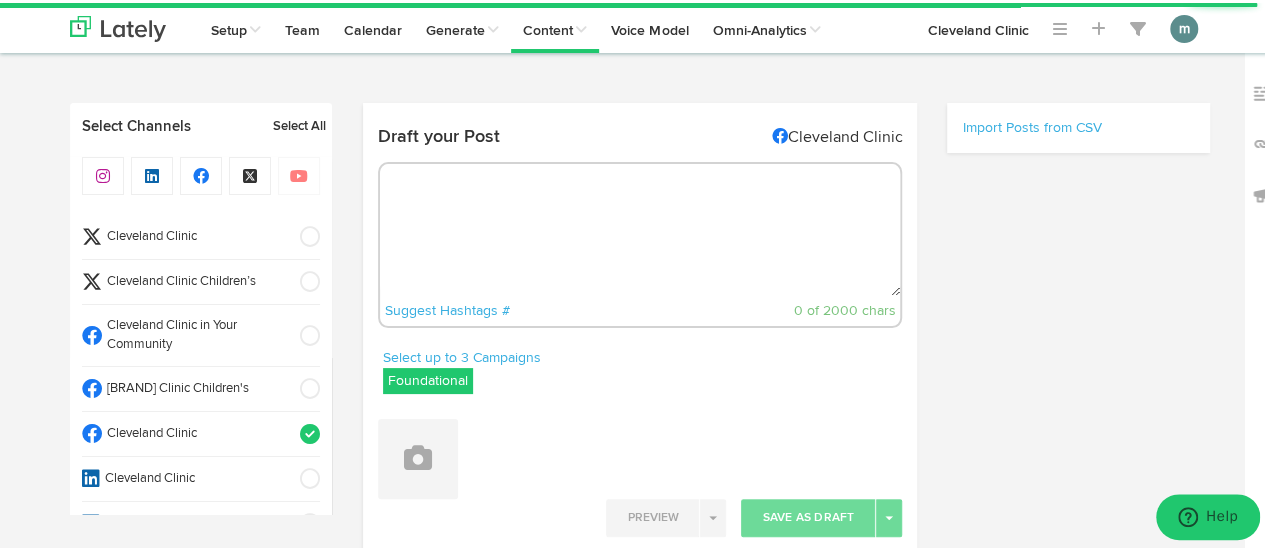 click at bounding box center (640, 227) 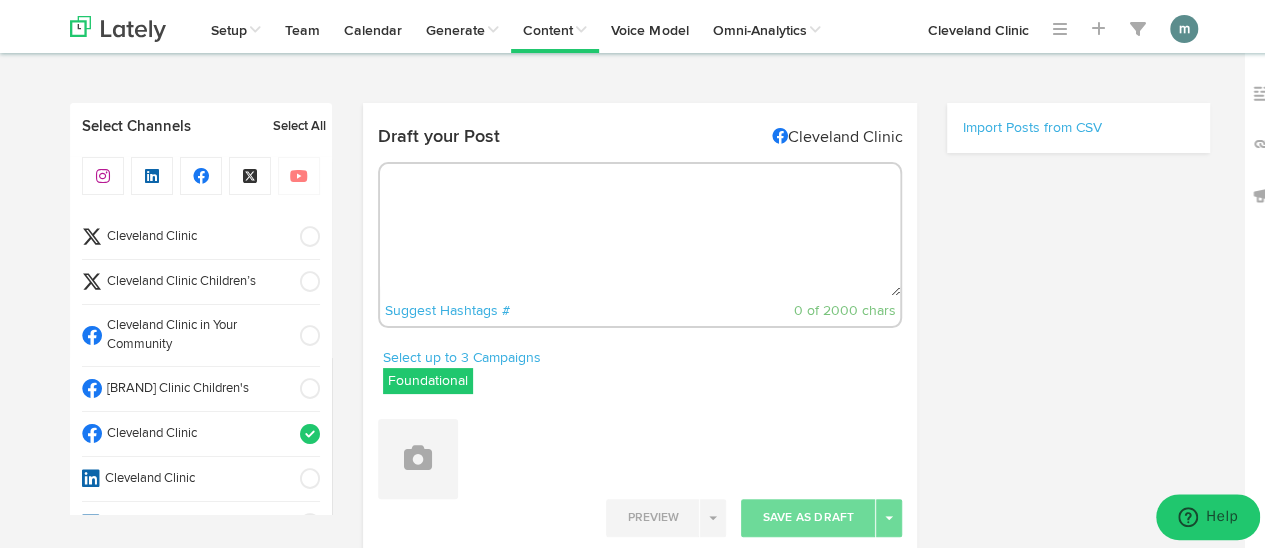 paste on "https://health.clevelandclinic.org/heat-exhaustion-vs-heat-stroke" 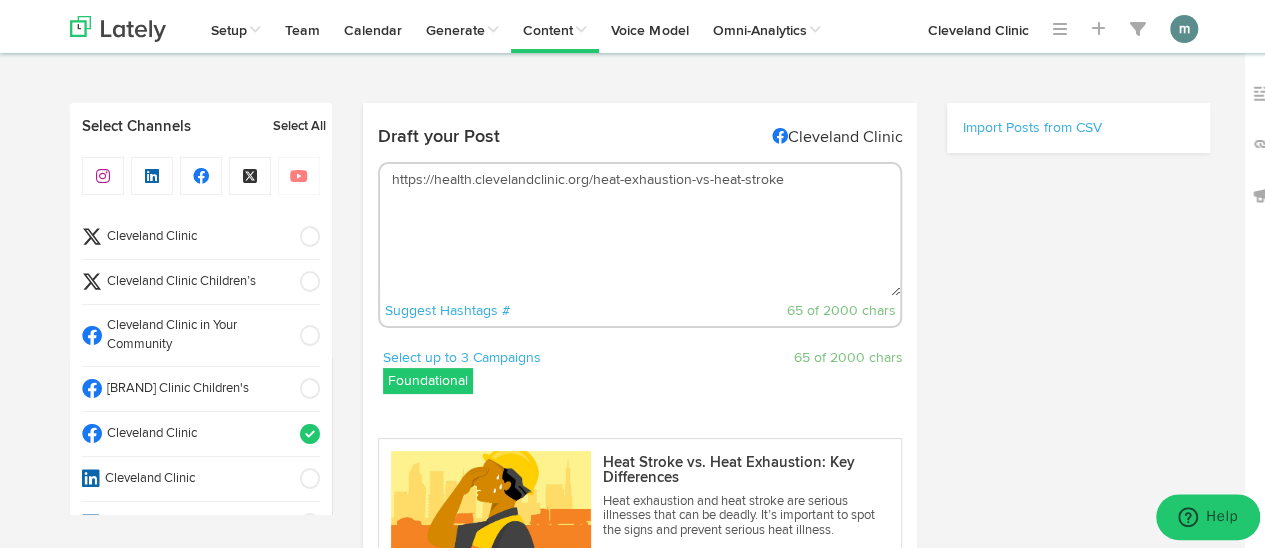 drag, startPoint x: 776, startPoint y: 178, endPoint x: 364, endPoint y: 172, distance: 412.0437 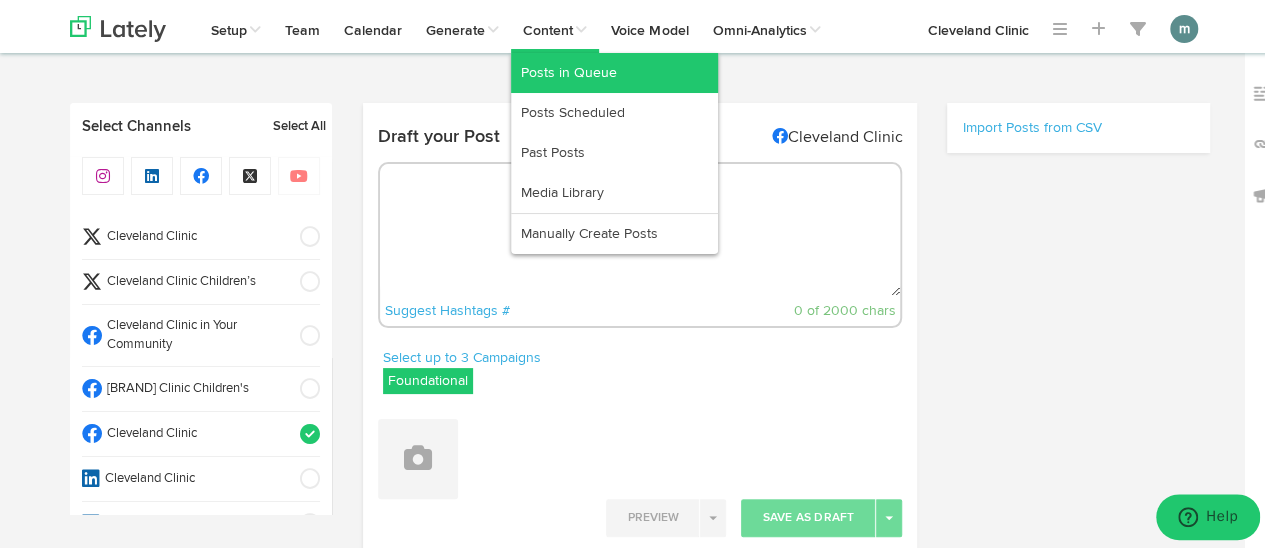 paste on "Kola nuts may help to boost your energy levels, circulation, digestion and metabolism. https://cle.clinic/44L1ndm" 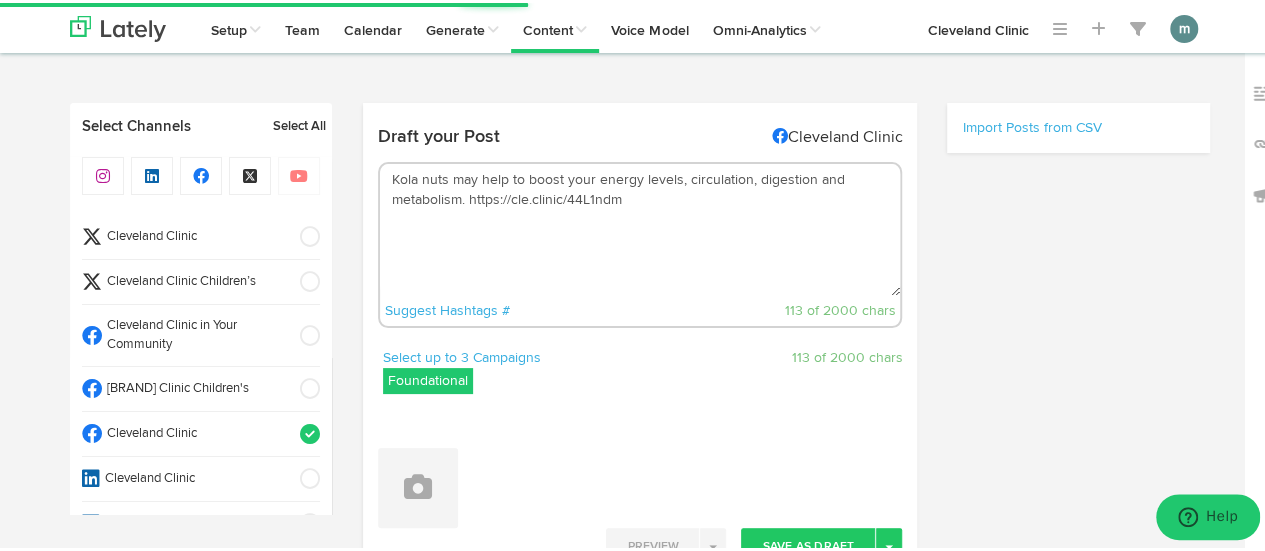 type on "Kola nuts may help to boost your energy levels, circulation, digestion and metabolism. https://cle.clinic/44L1ndm" 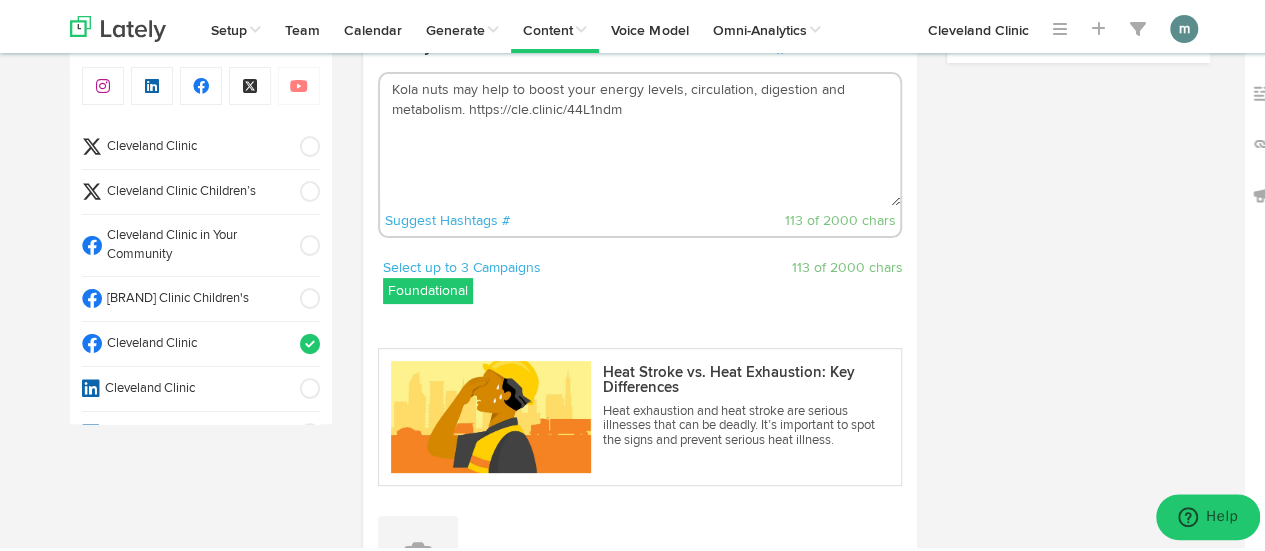 scroll, scrollTop: 0, scrollLeft: 0, axis: both 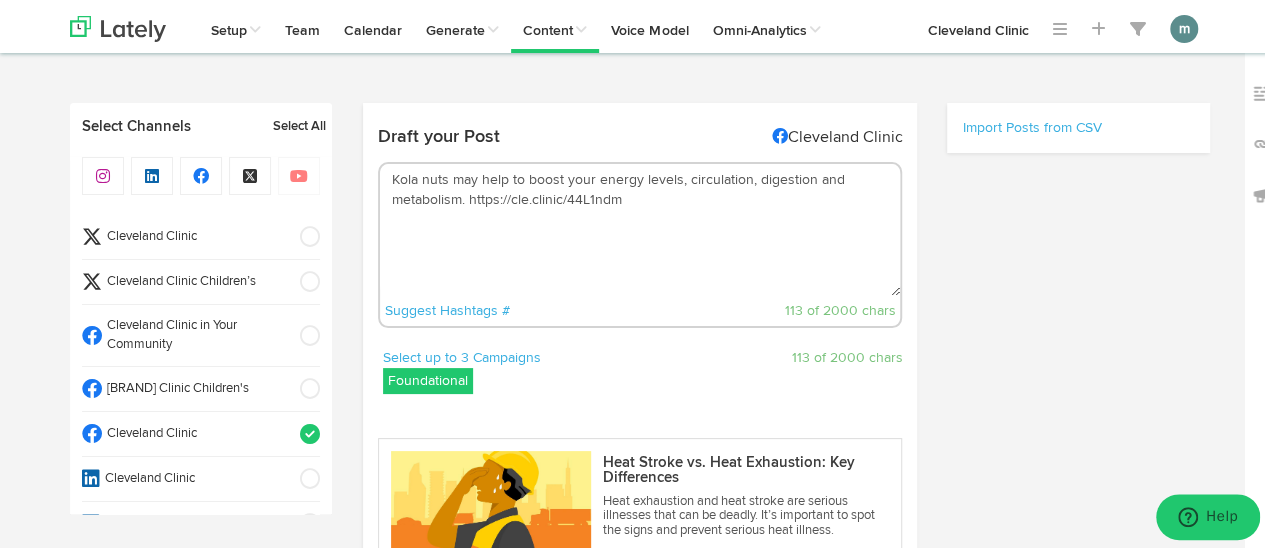 drag, startPoint x: 625, startPoint y: 196, endPoint x: 375, endPoint y: 170, distance: 251.34836 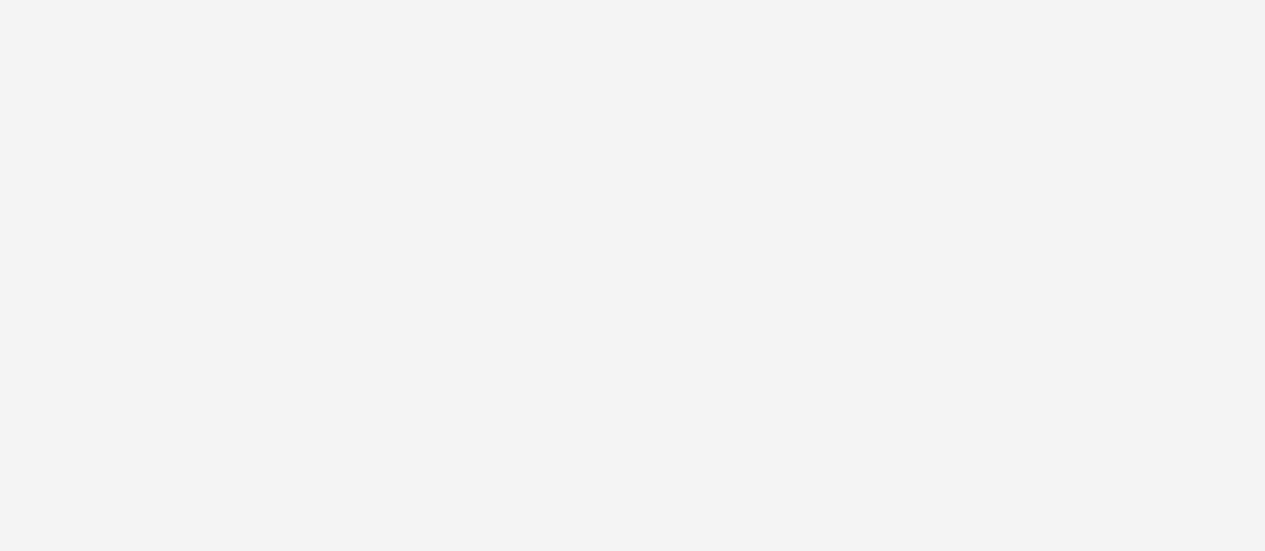 scroll, scrollTop: 0, scrollLeft: 0, axis: both 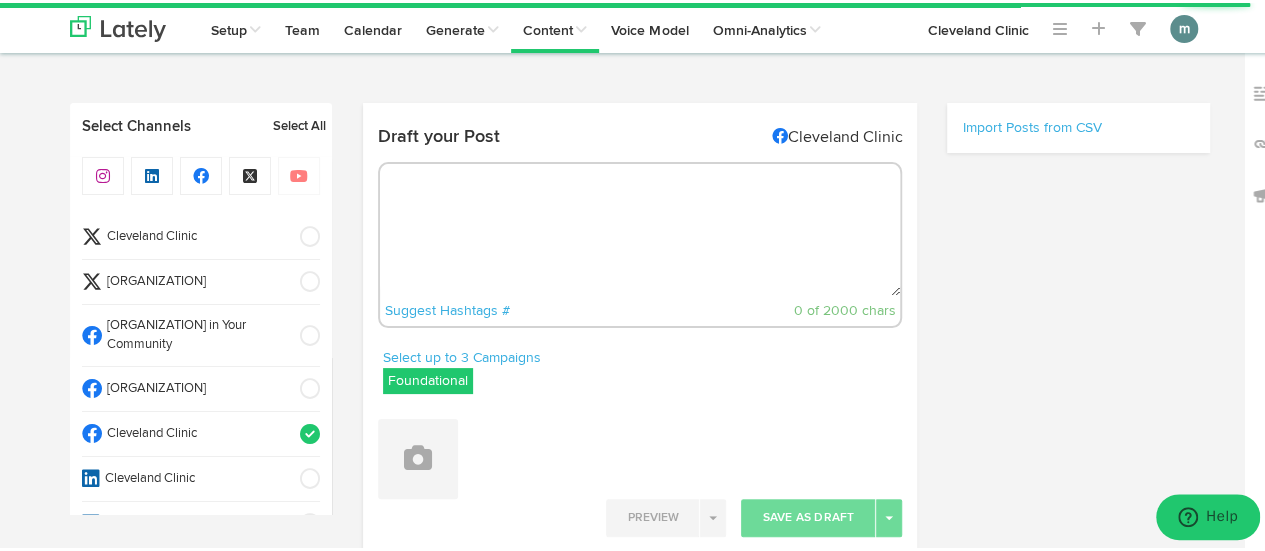 click at bounding box center (640, 227) 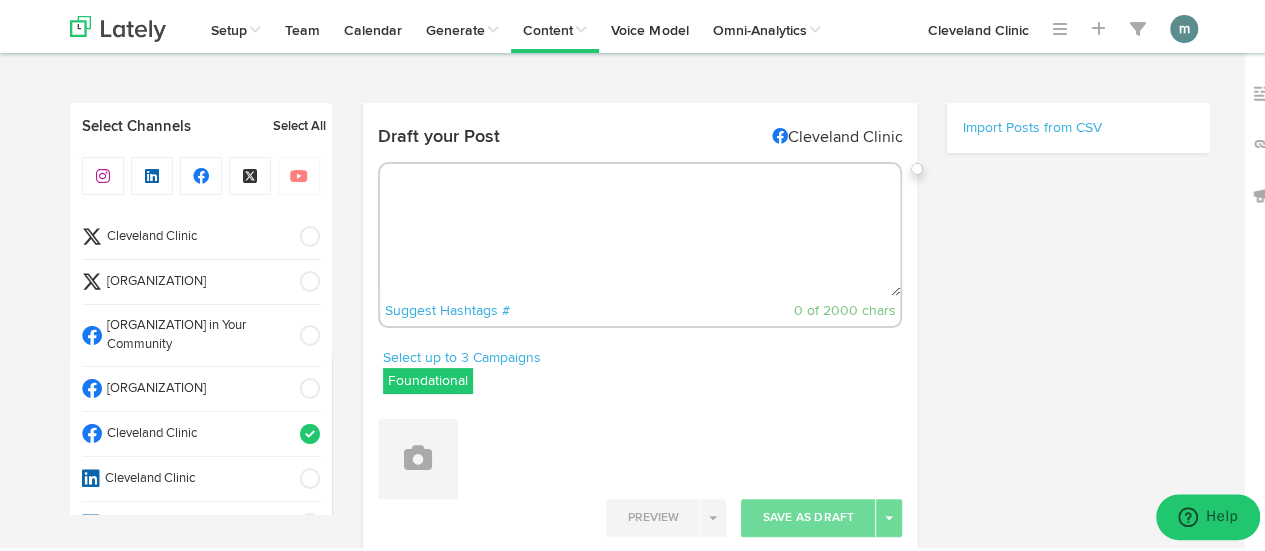 paste on "Kola nuts may help to boost your energy levels, circulation, digestion and metabolism. https://cle.clinic/44L1ndm" 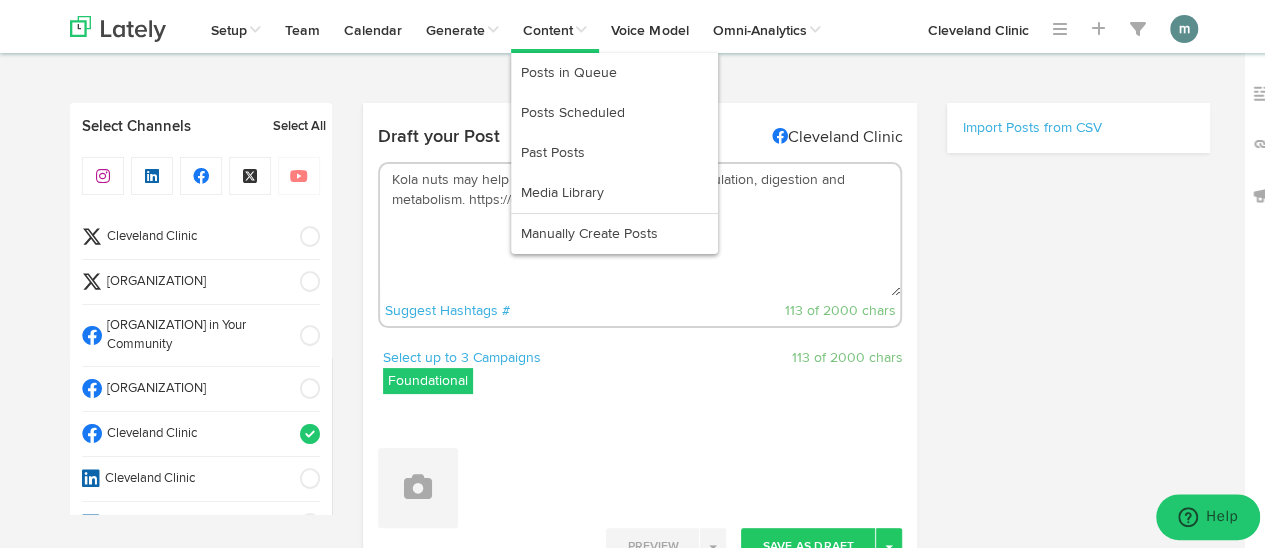 type on "Kola nuts may help to boost your energy levels, circulation, digestion and metabolism. https://cle.clinic/44L1ndm" 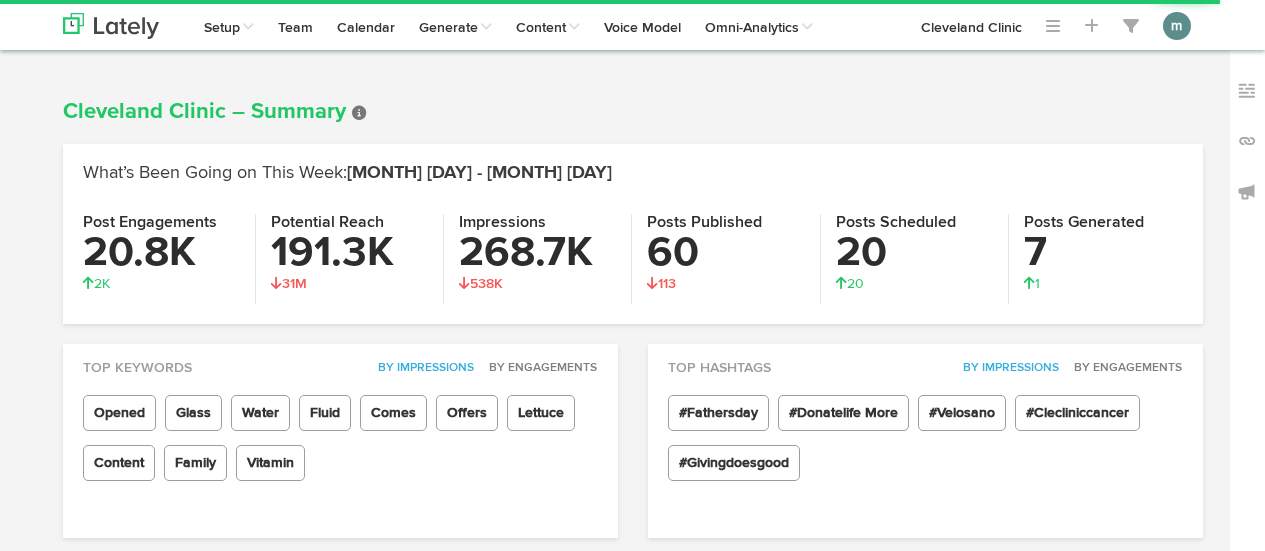 scroll, scrollTop: 0, scrollLeft: 0, axis: both 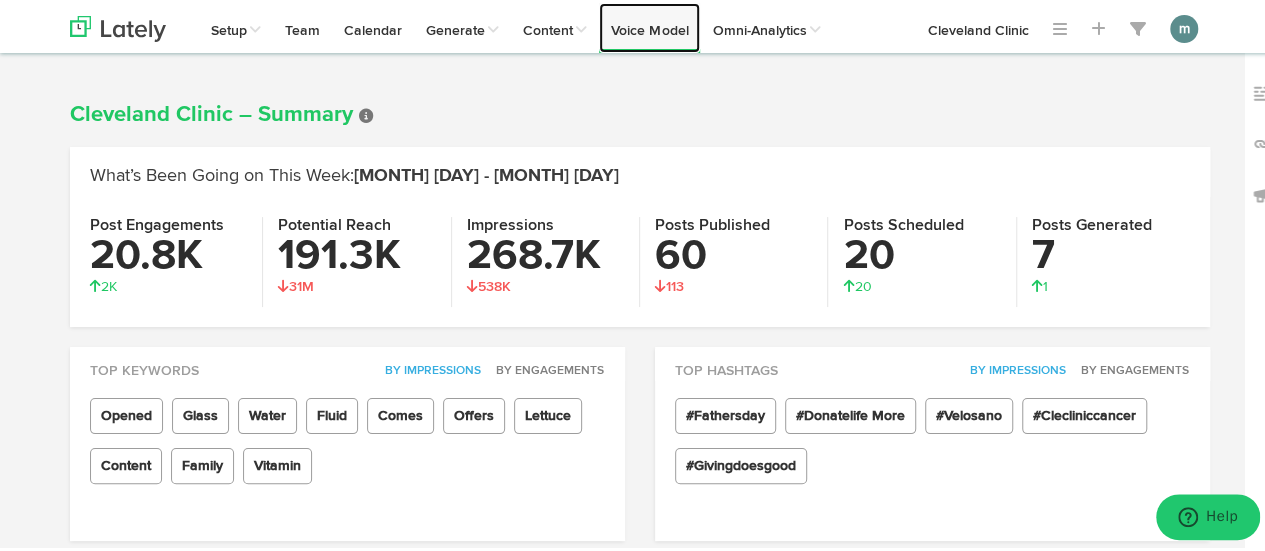 click on "Voice Model" at bounding box center (649, 25) 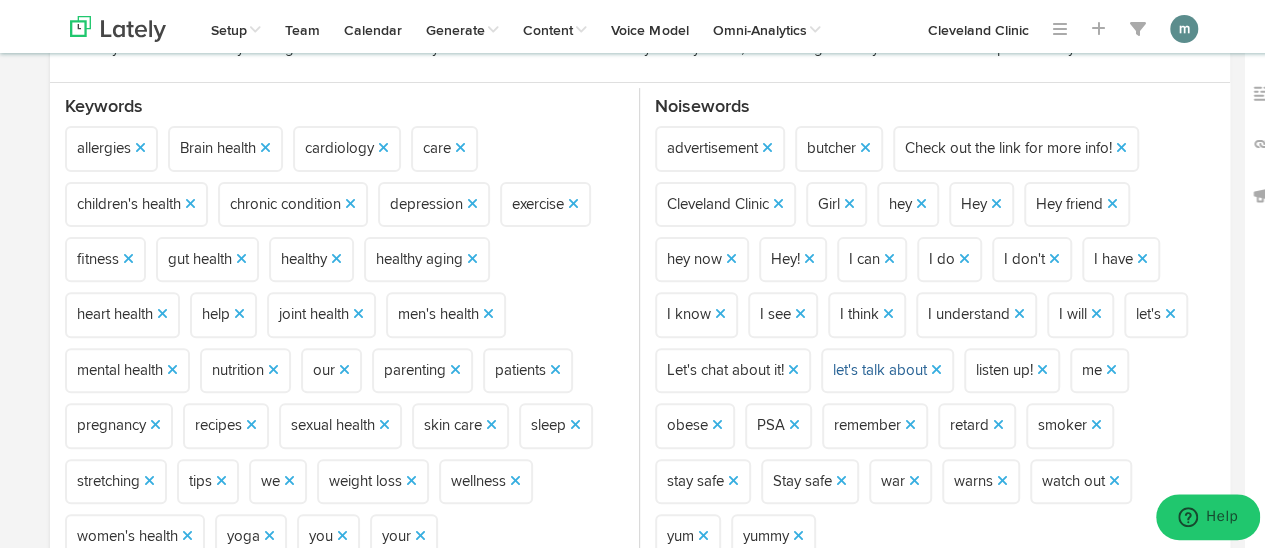 scroll, scrollTop: 200, scrollLeft: 0, axis: vertical 